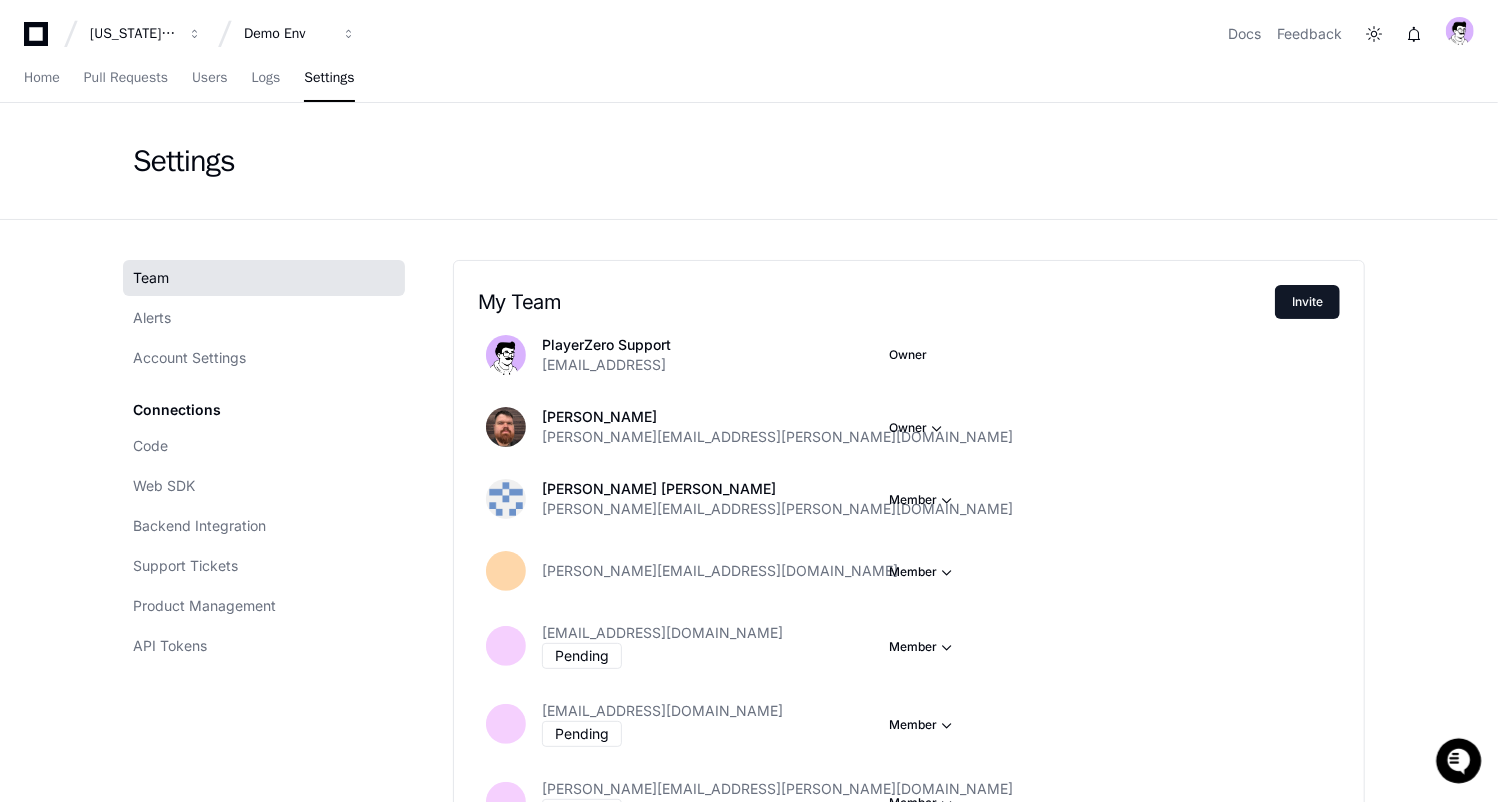 scroll, scrollTop: 0, scrollLeft: 0, axis: both 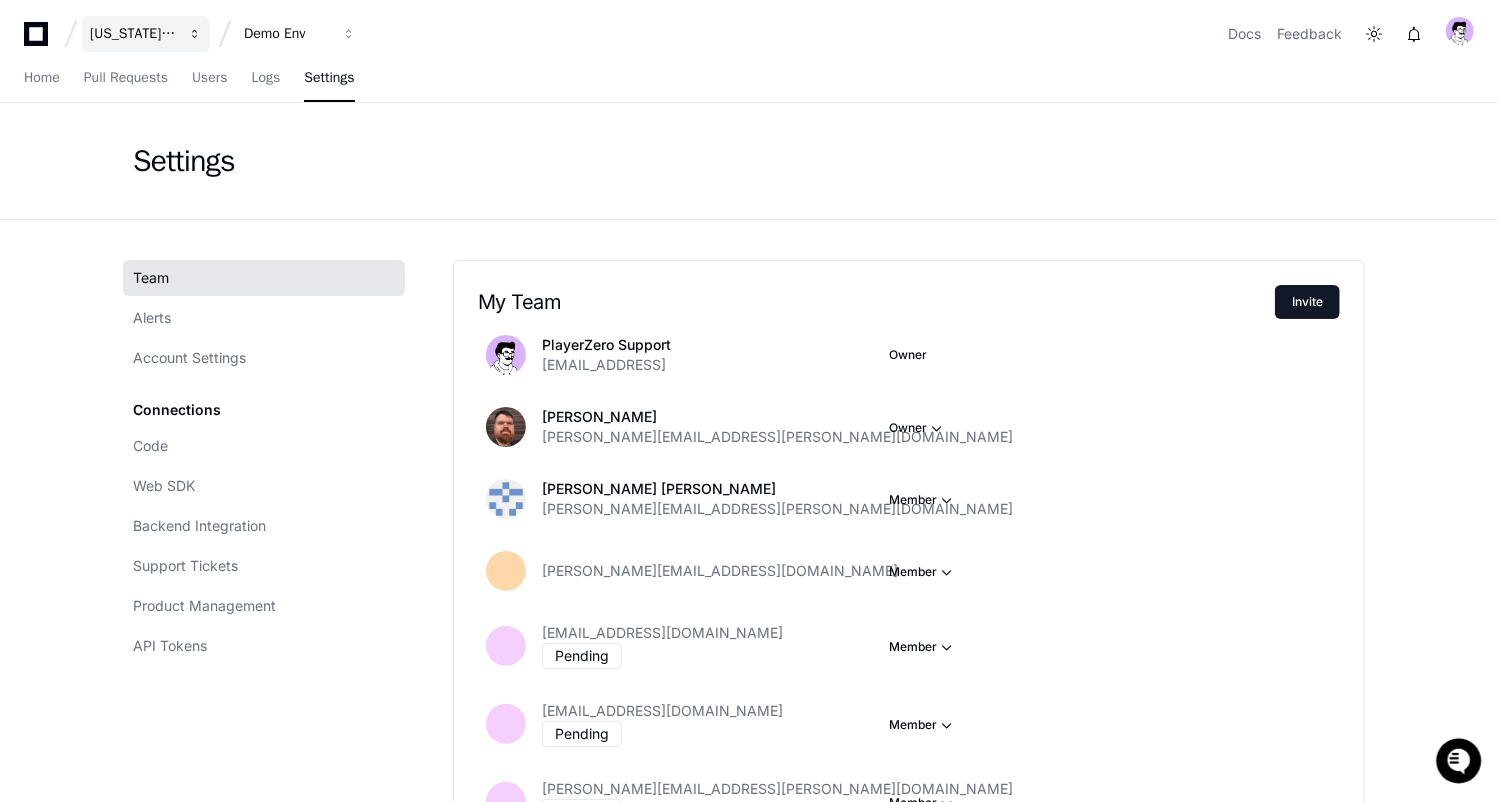 click on "[US_STATE] Pacific" at bounding box center [146, 34] 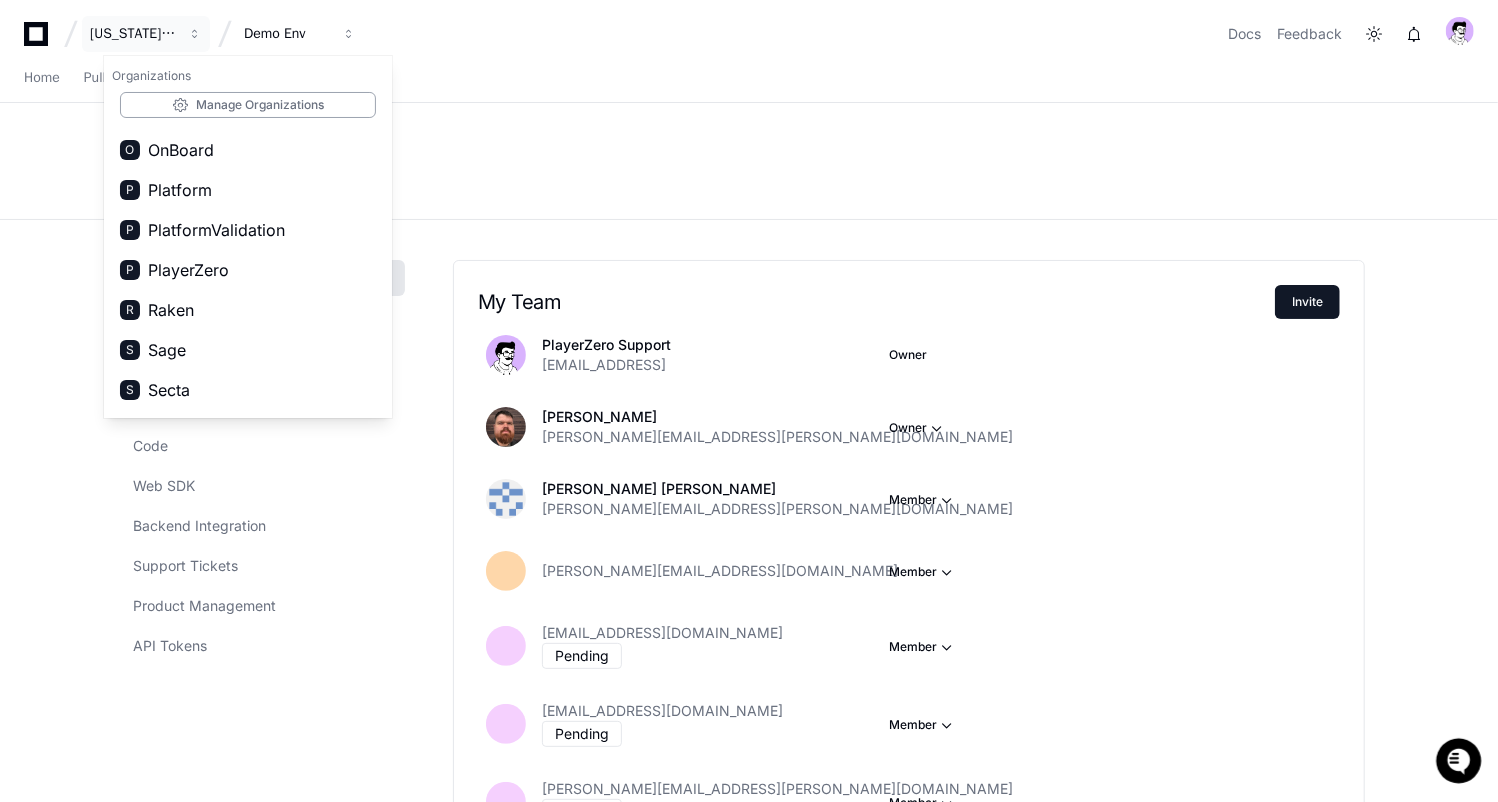 scroll, scrollTop: 1195, scrollLeft: 0, axis: vertical 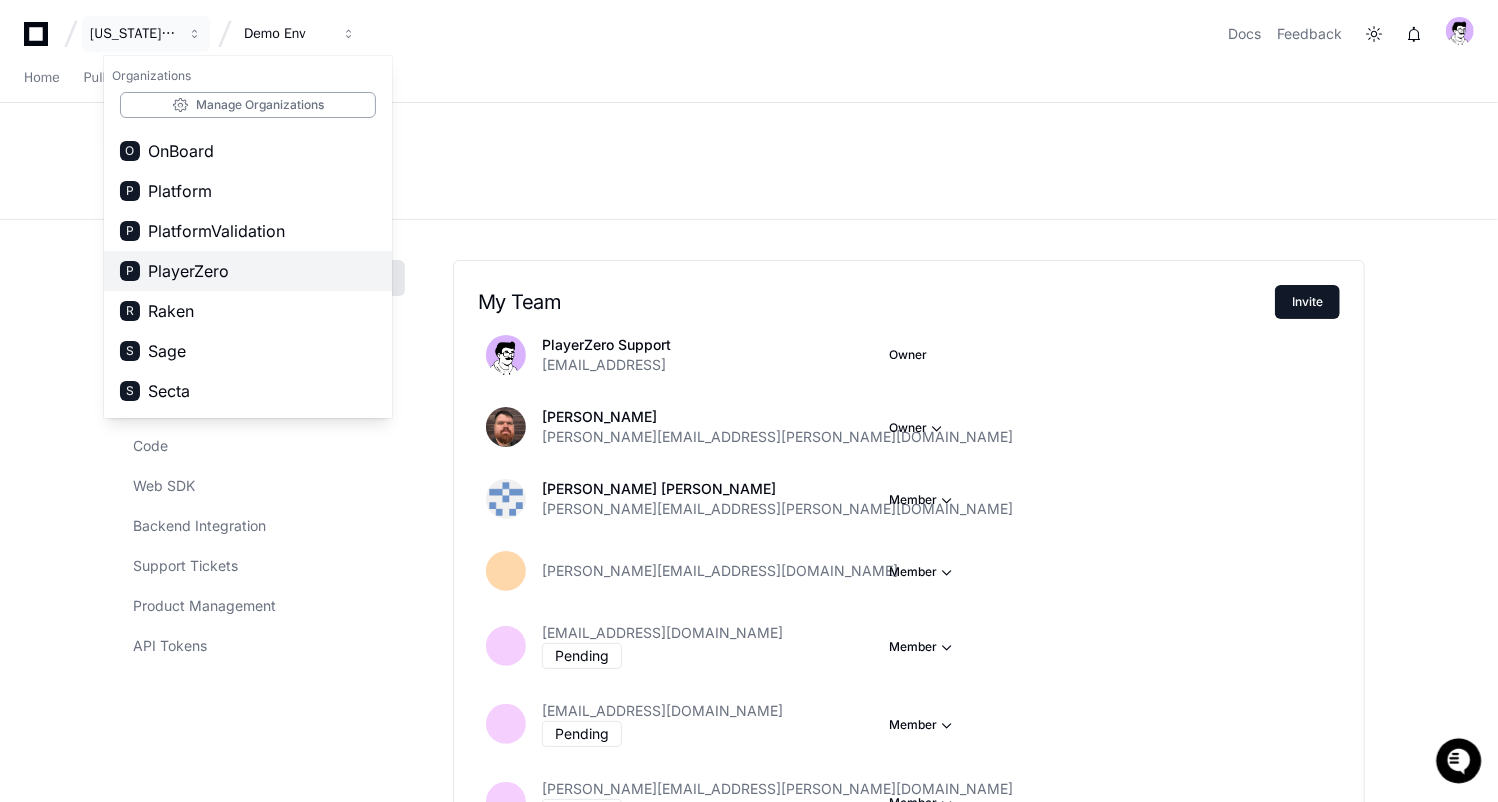 click on "P  PlayerZero" at bounding box center [248, 271] 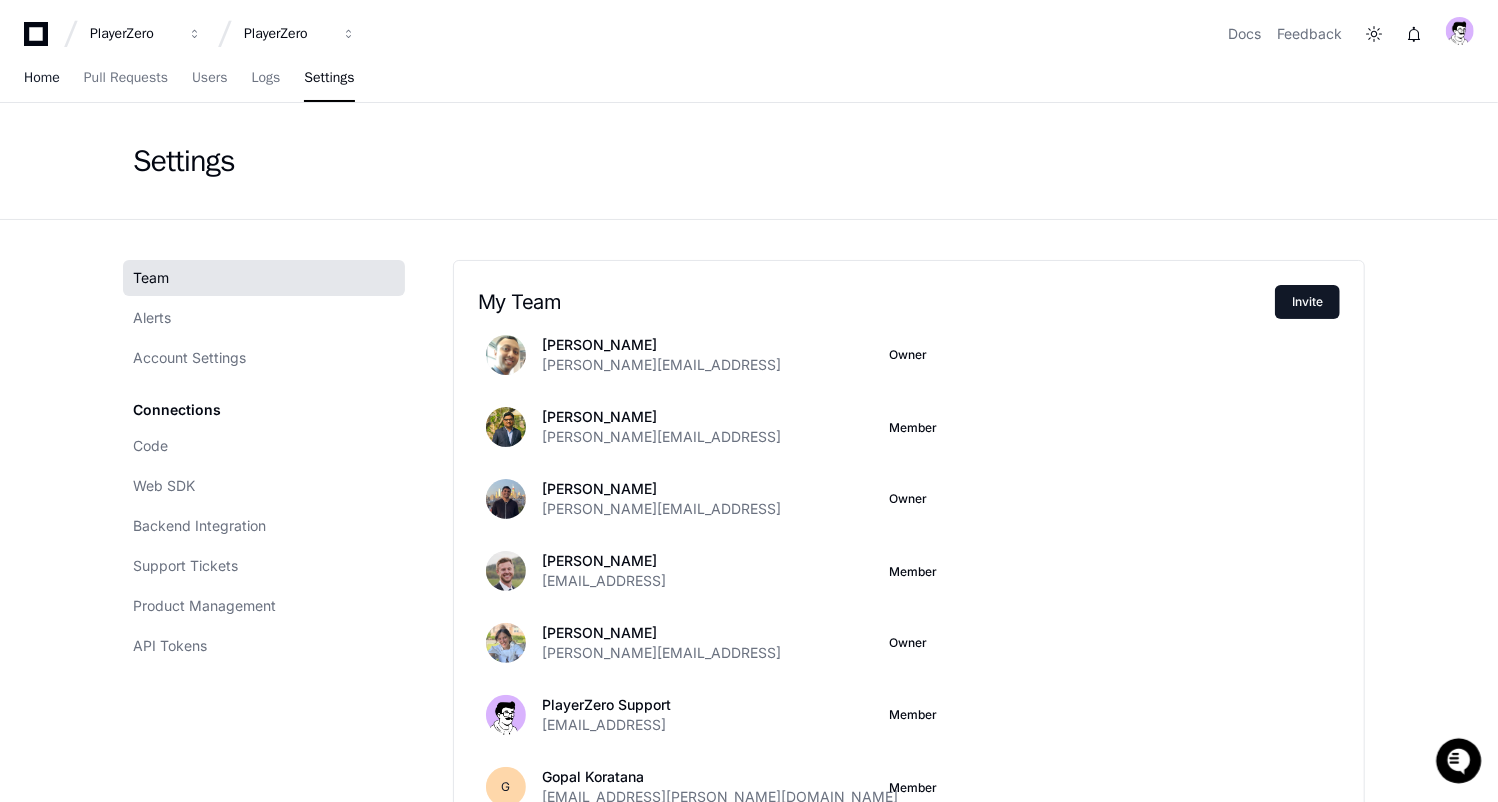click on "Home" at bounding box center (42, 78) 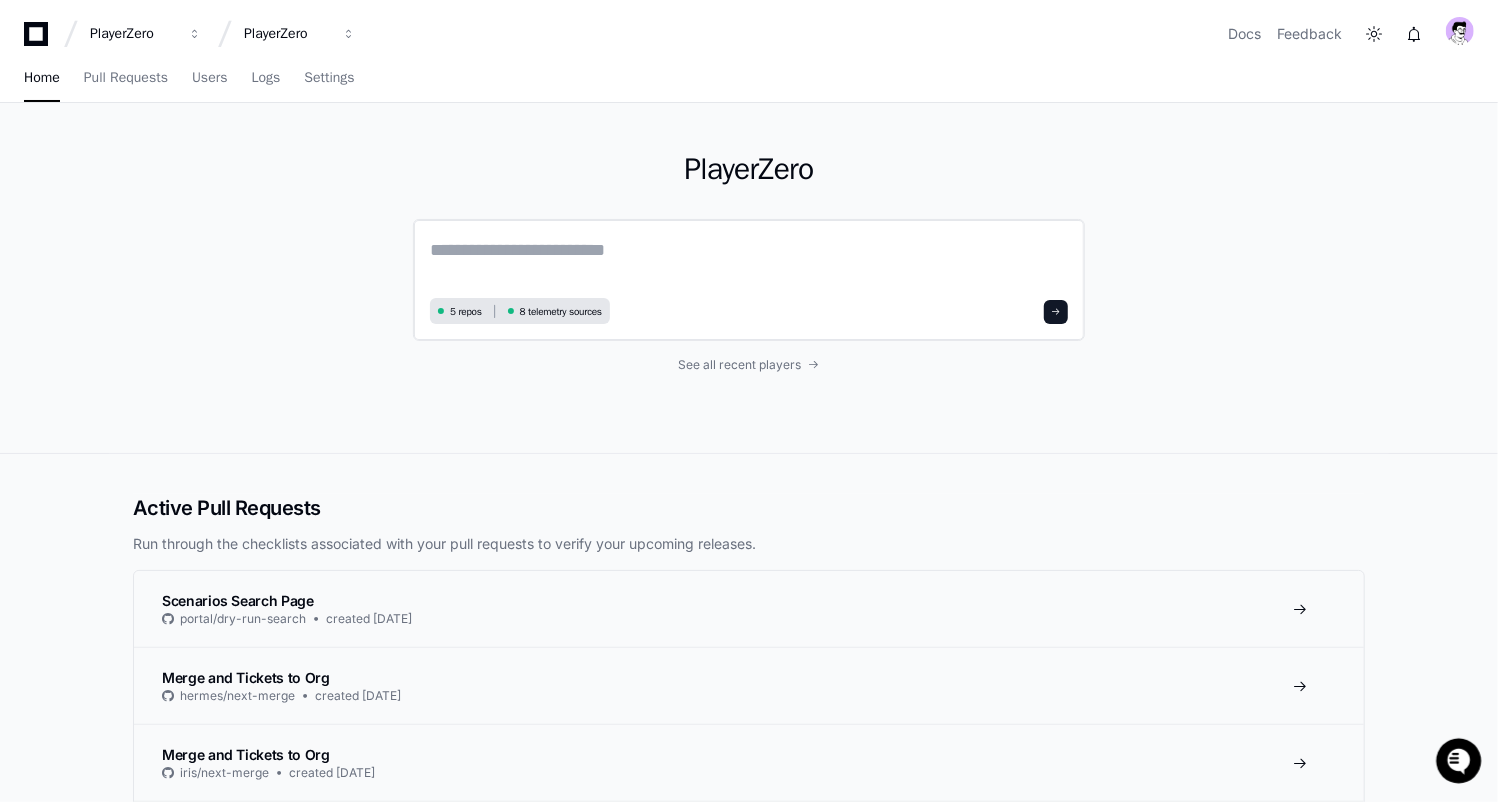 click 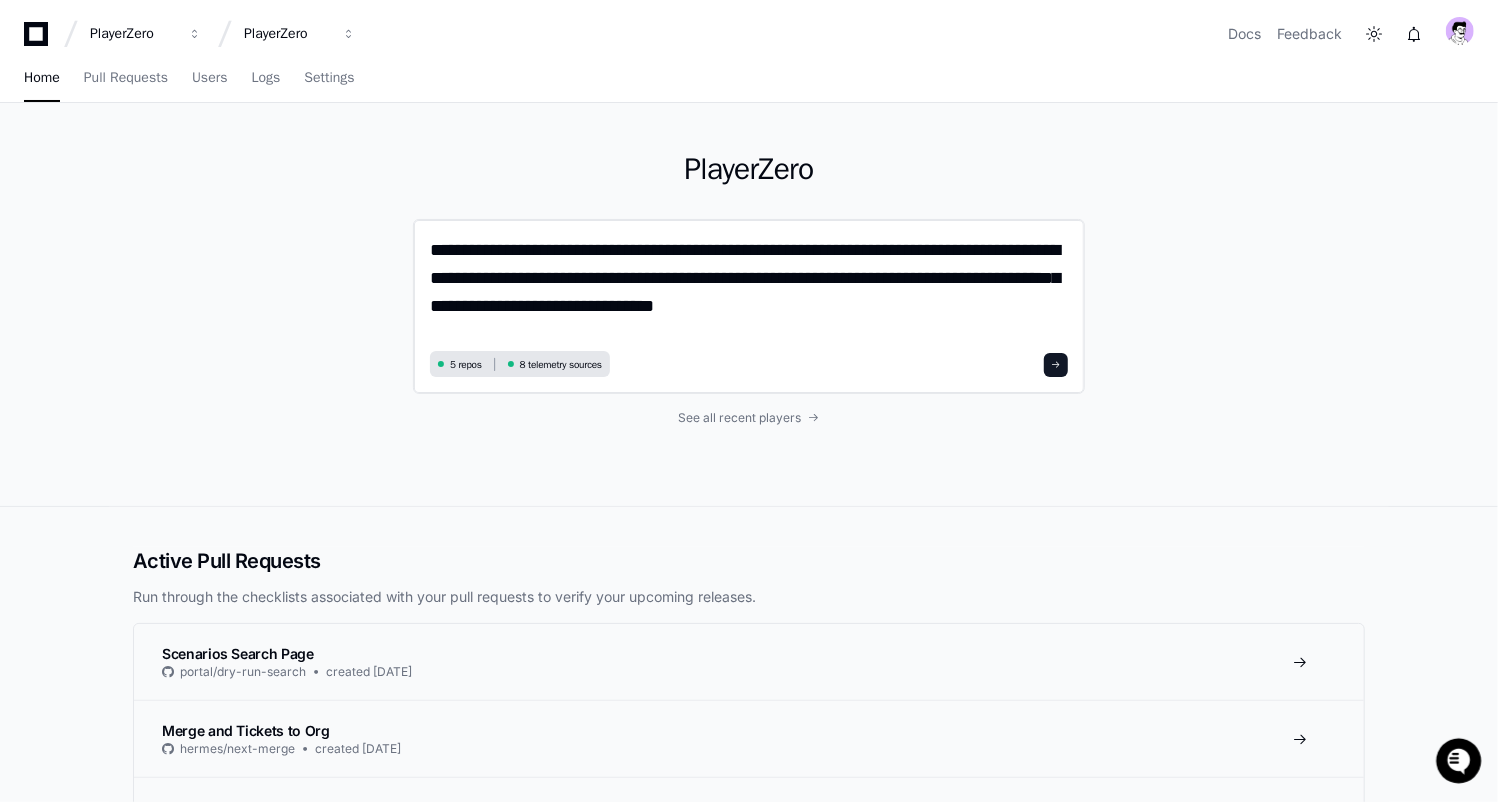 paste on "**********" 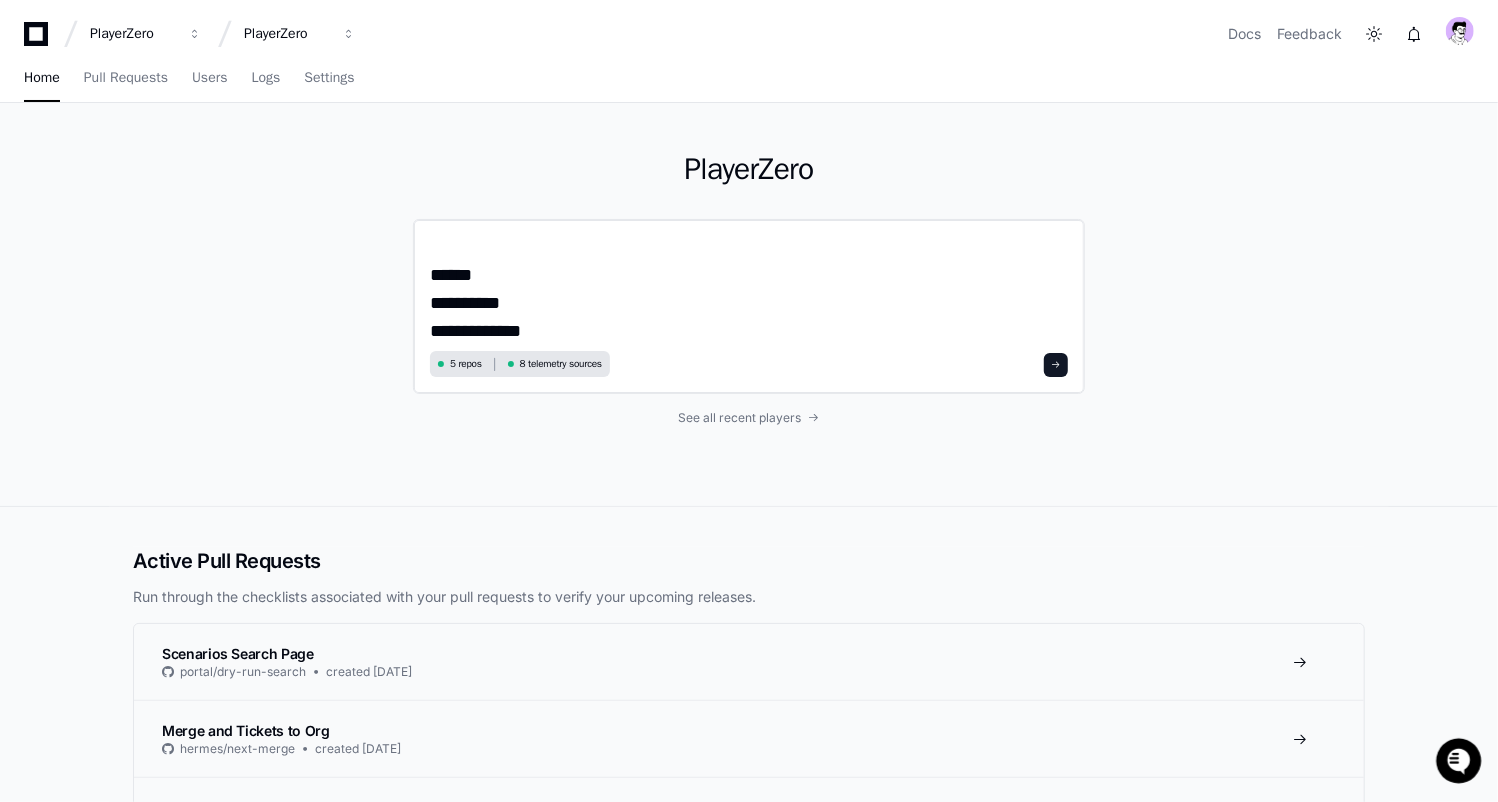 scroll, scrollTop: 0, scrollLeft: 0, axis: both 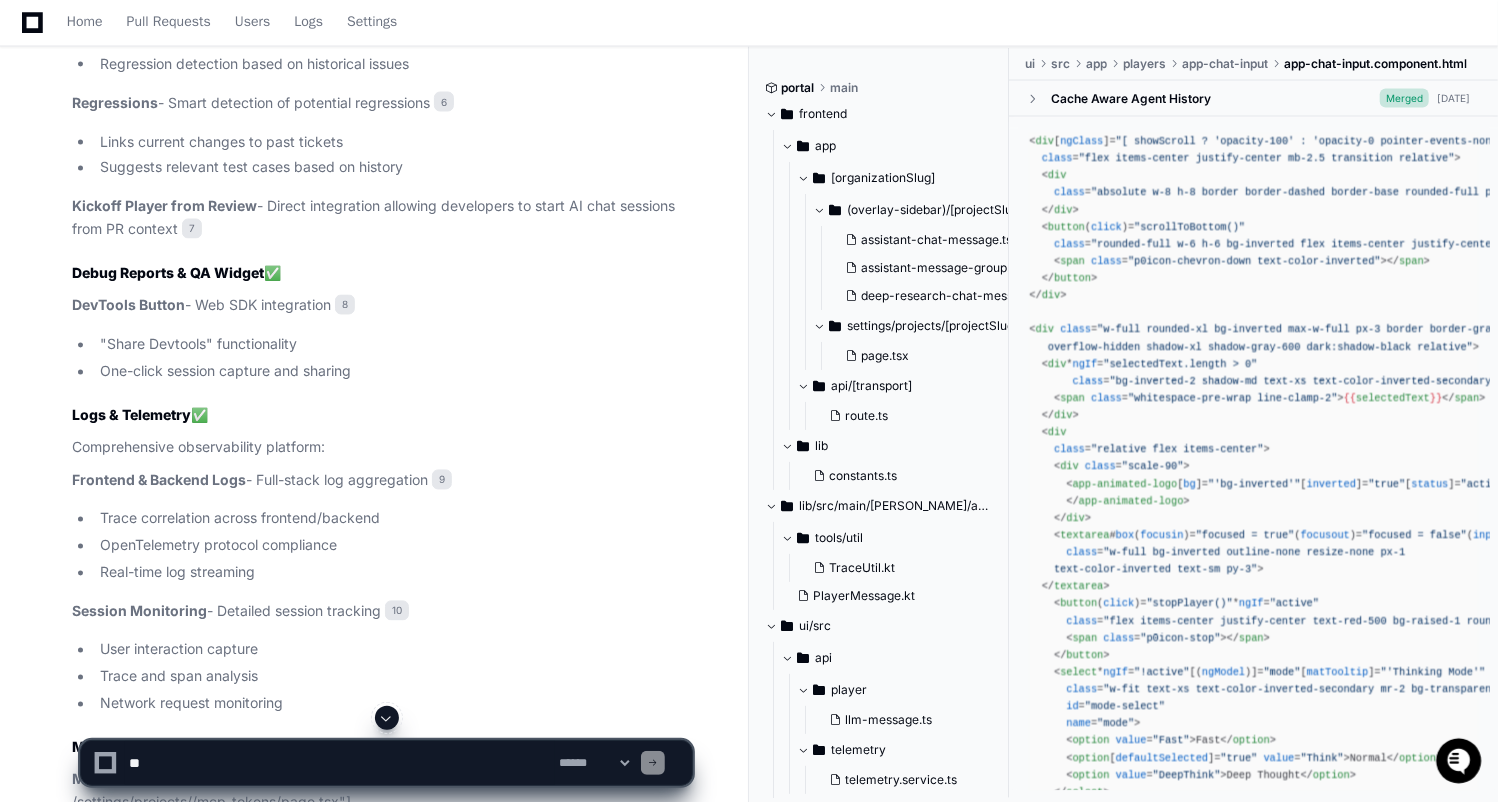 click on "DevTools Button  - Web SDK integration 8" 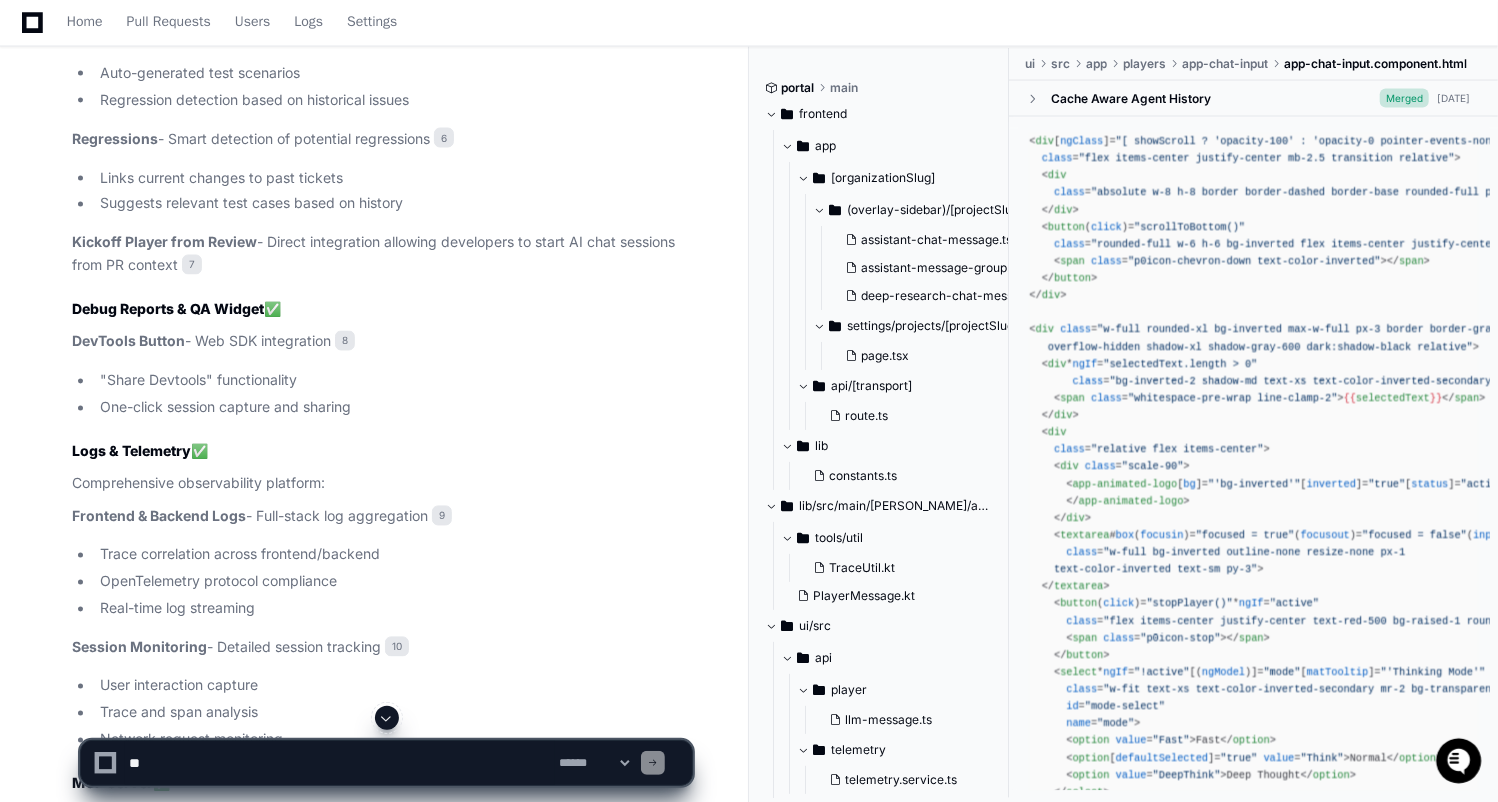 scroll, scrollTop: 2037, scrollLeft: 0, axis: vertical 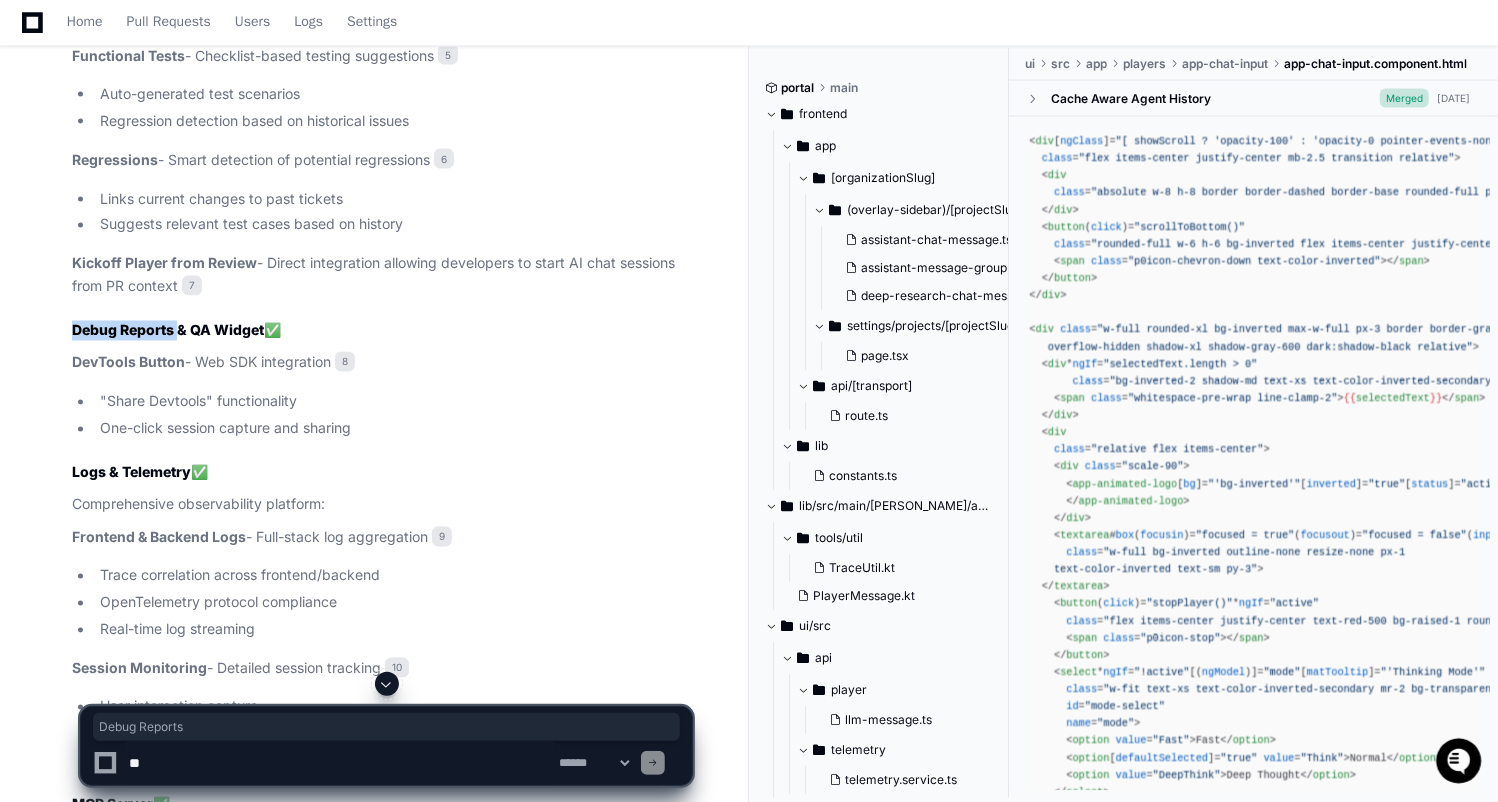 drag, startPoint x: 177, startPoint y: 328, endPoint x: 46, endPoint y: 328, distance: 131 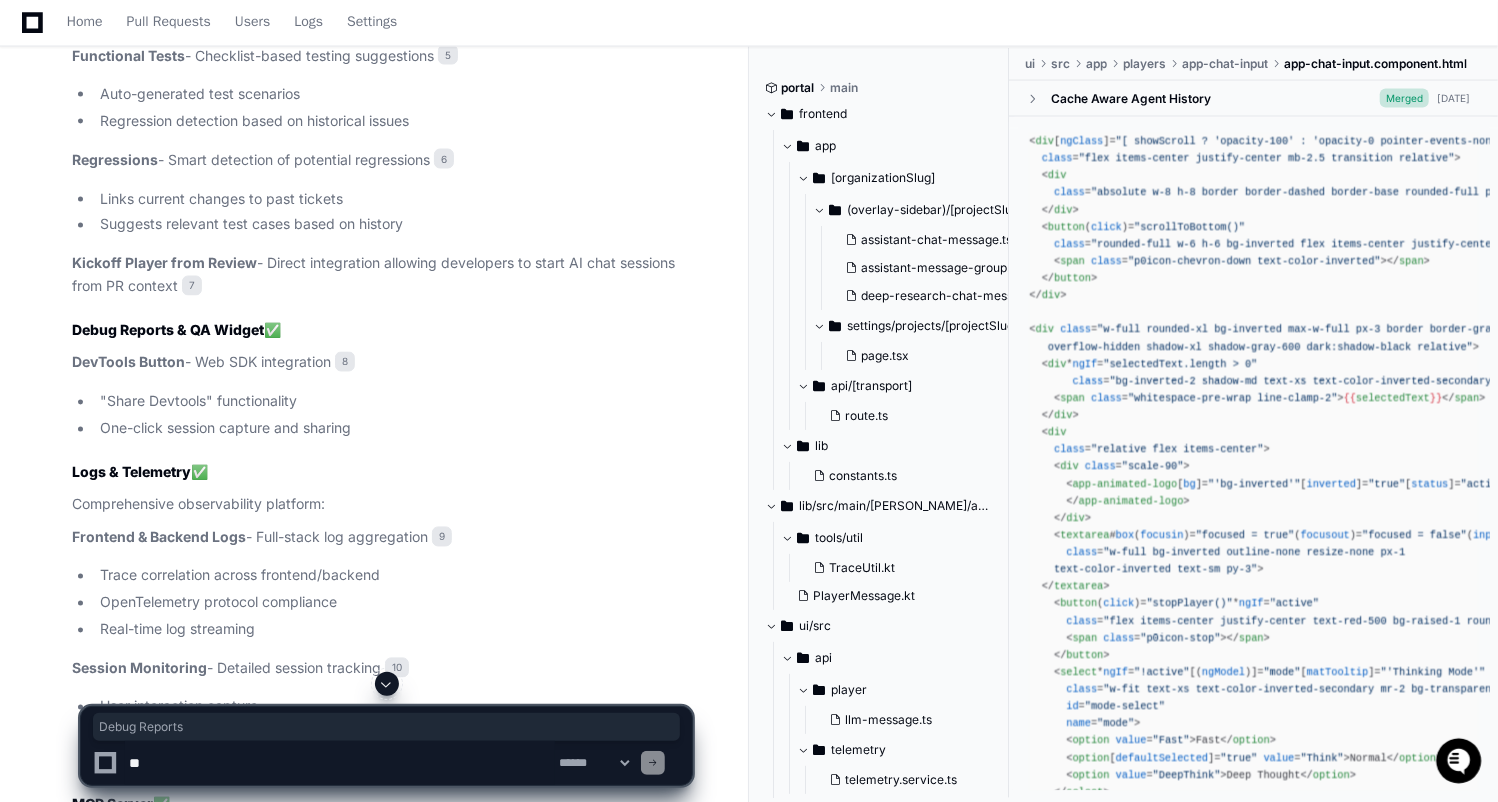 click on "DevTools Button  - Web SDK integration 8" 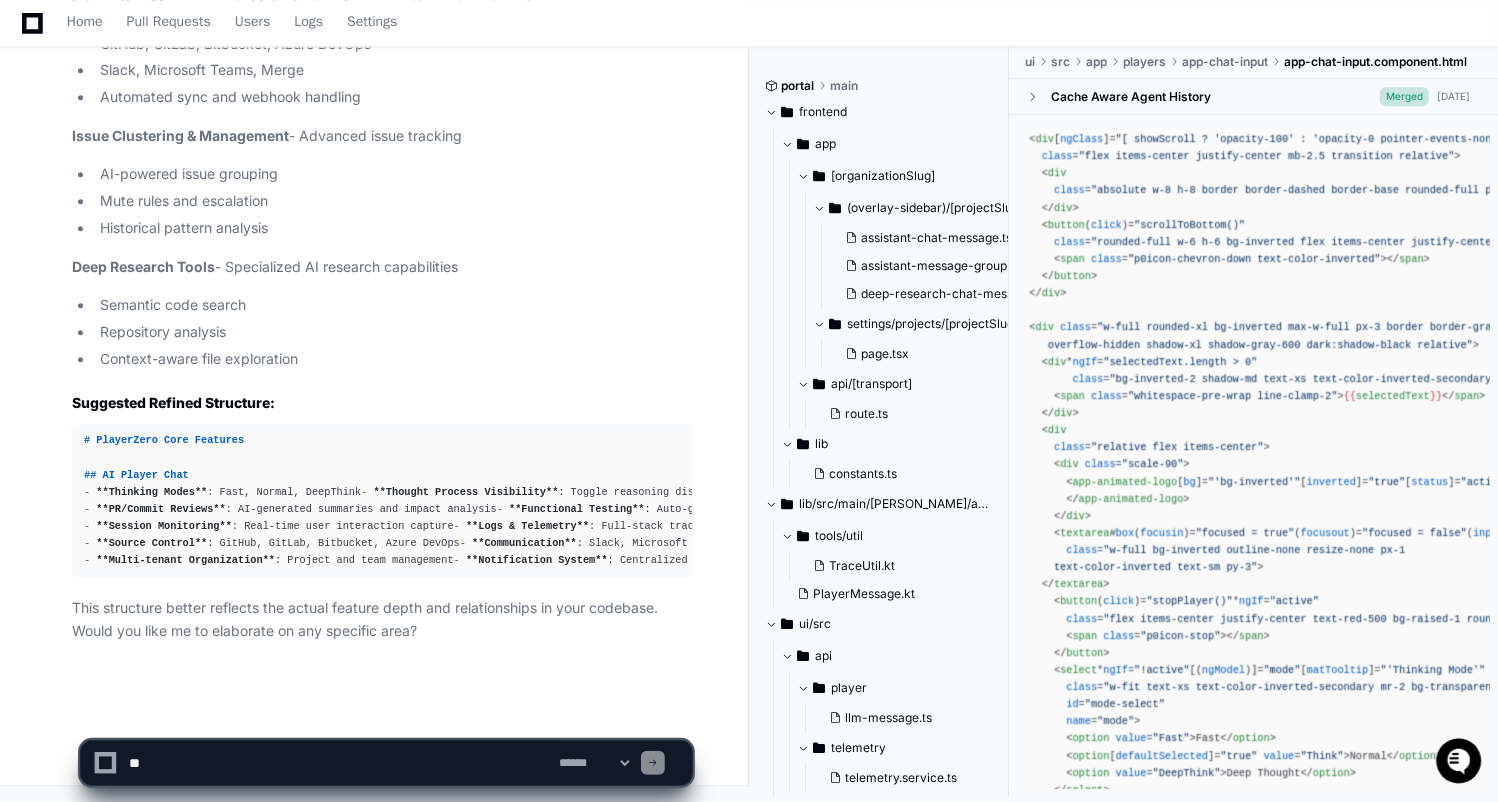 scroll, scrollTop: 3388, scrollLeft: 0, axis: vertical 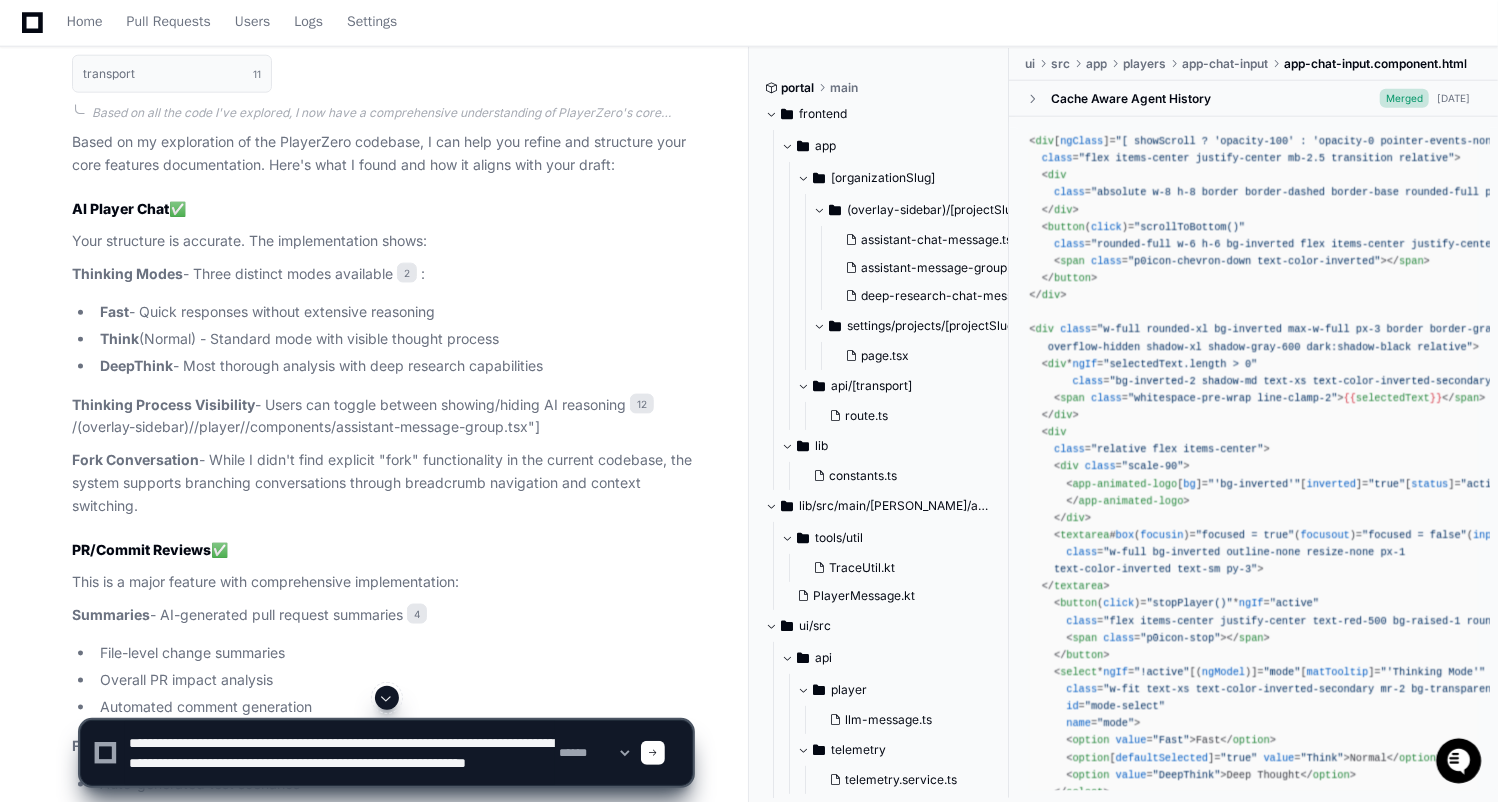 click on "Fast  - Quick responses without extensive reasoning" 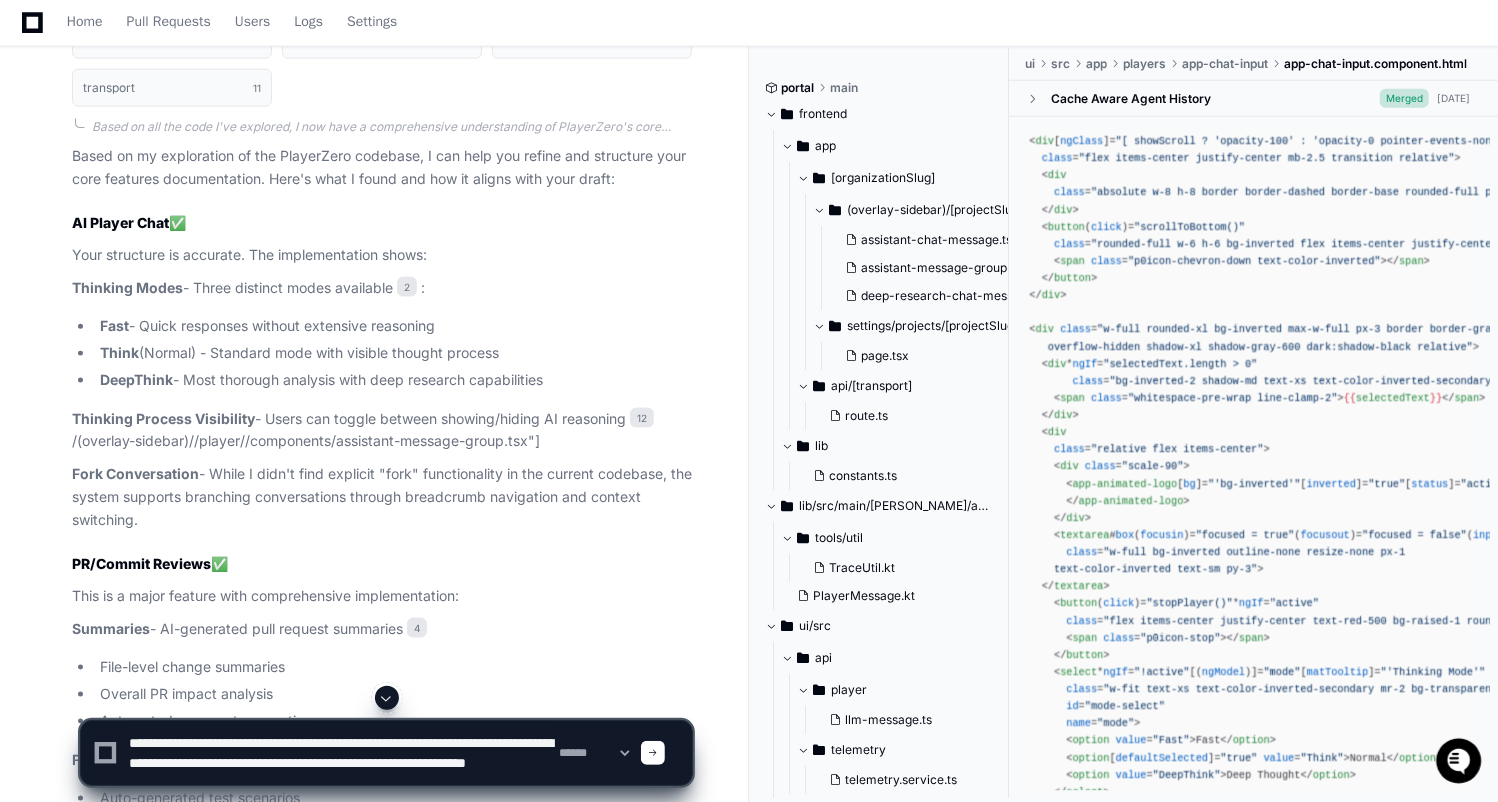 scroll, scrollTop: 1338, scrollLeft: 0, axis: vertical 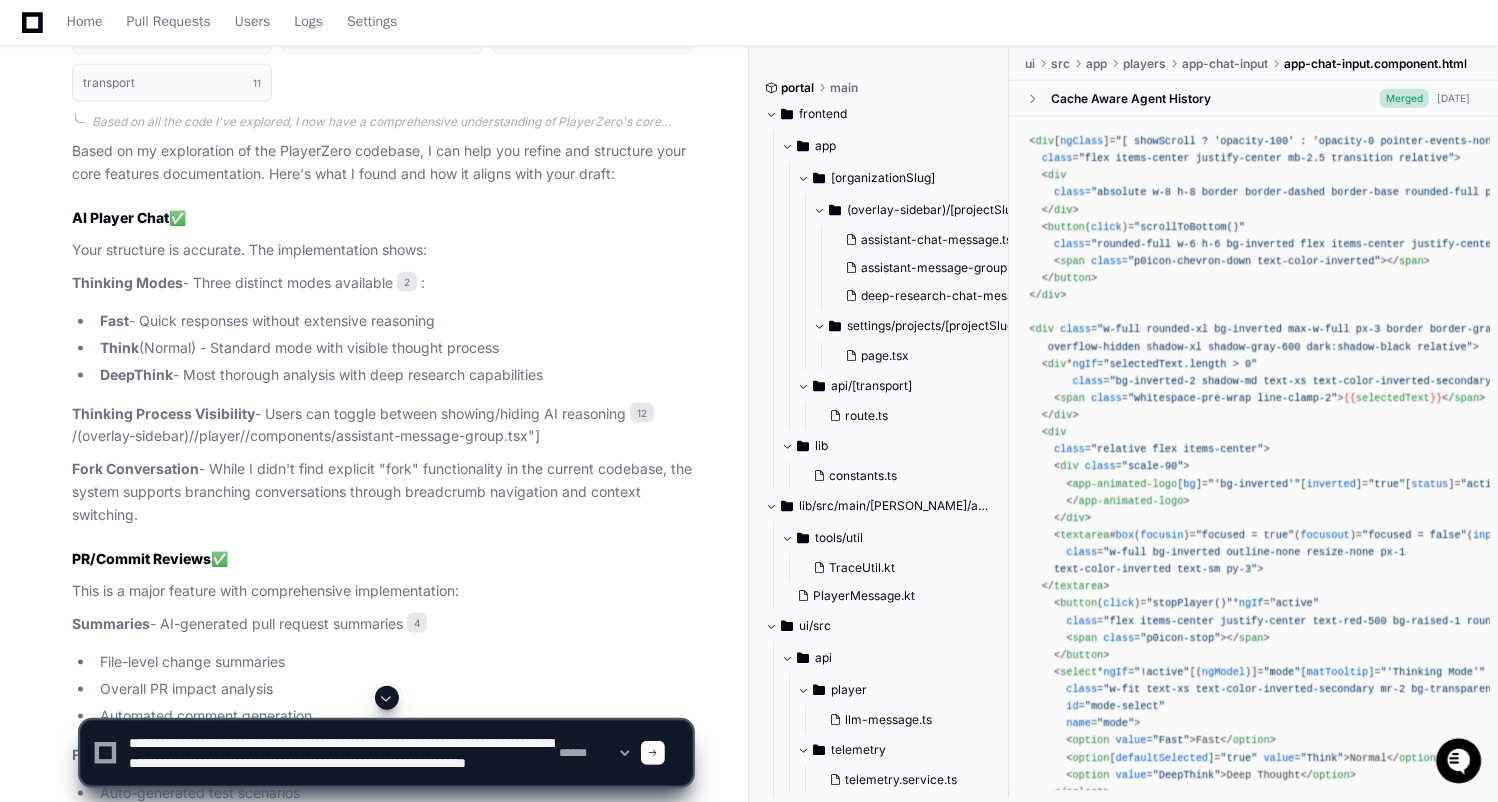 drag, startPoint x: 358, startPoint y: 775, endPoint x: 65, endPoint y: 737, distance: 295.4539 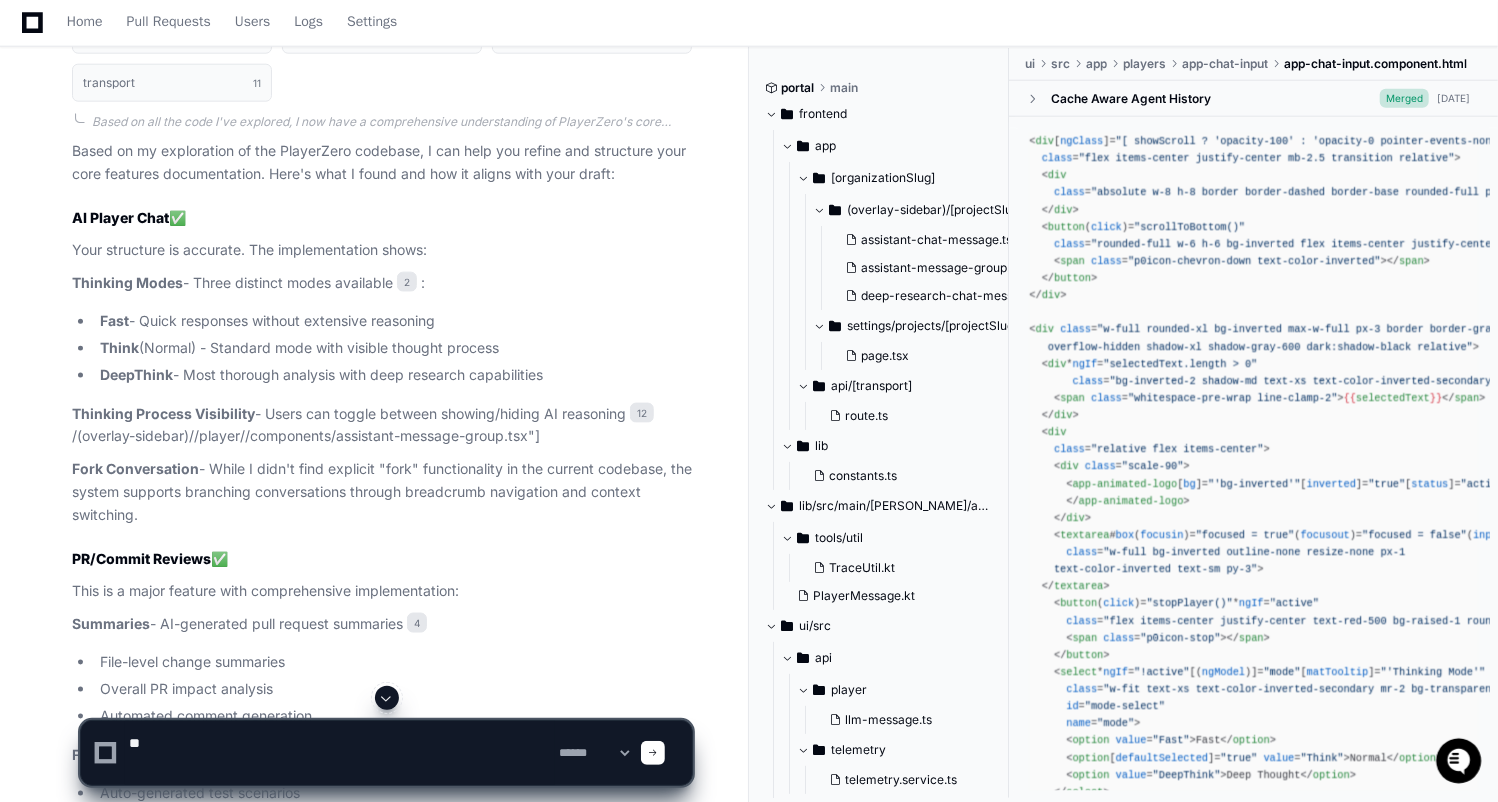 scroll, scrollTop: 0, scrollLeft: 0, axis: both 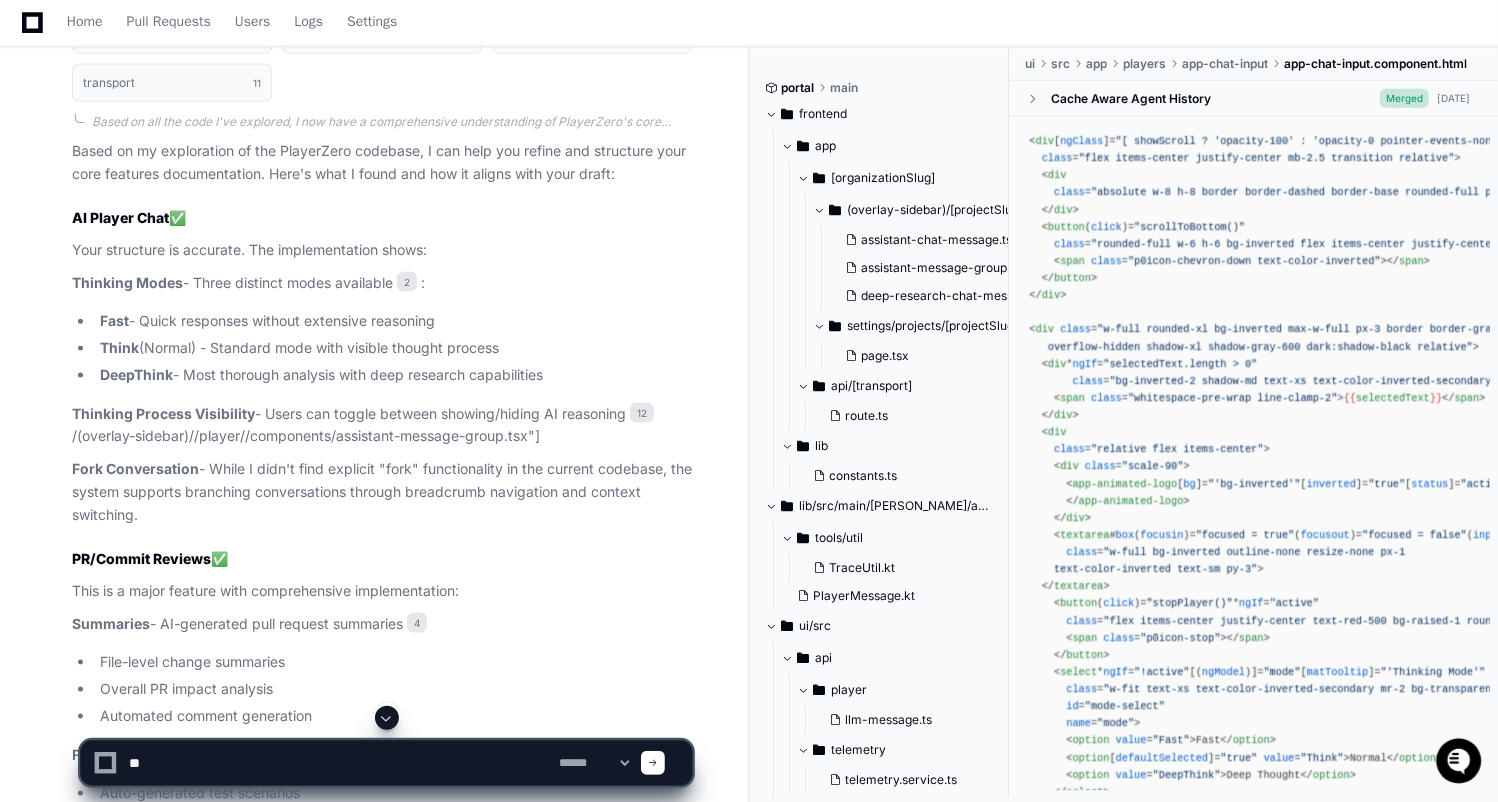 type on "*" 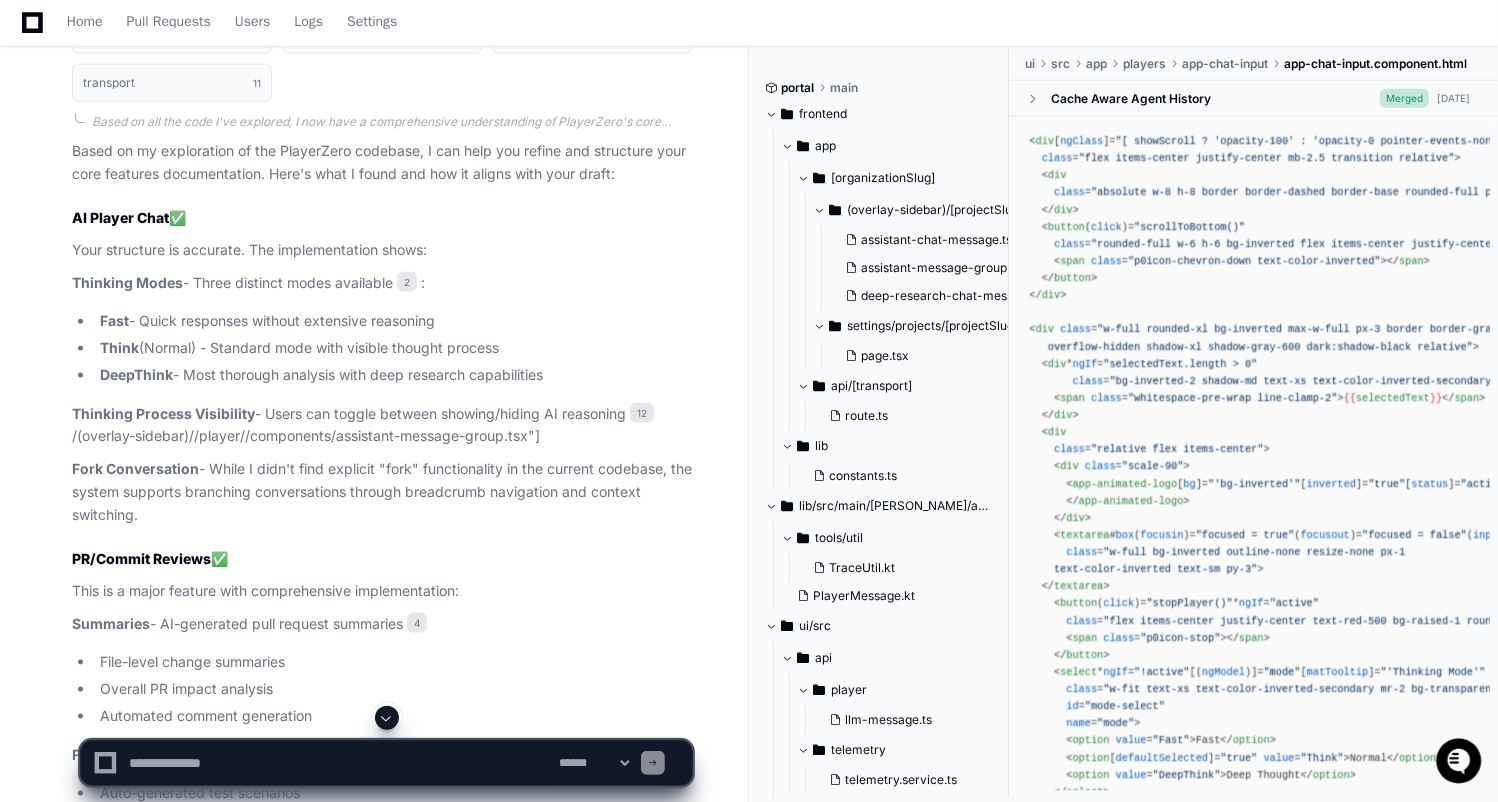 type on "*" 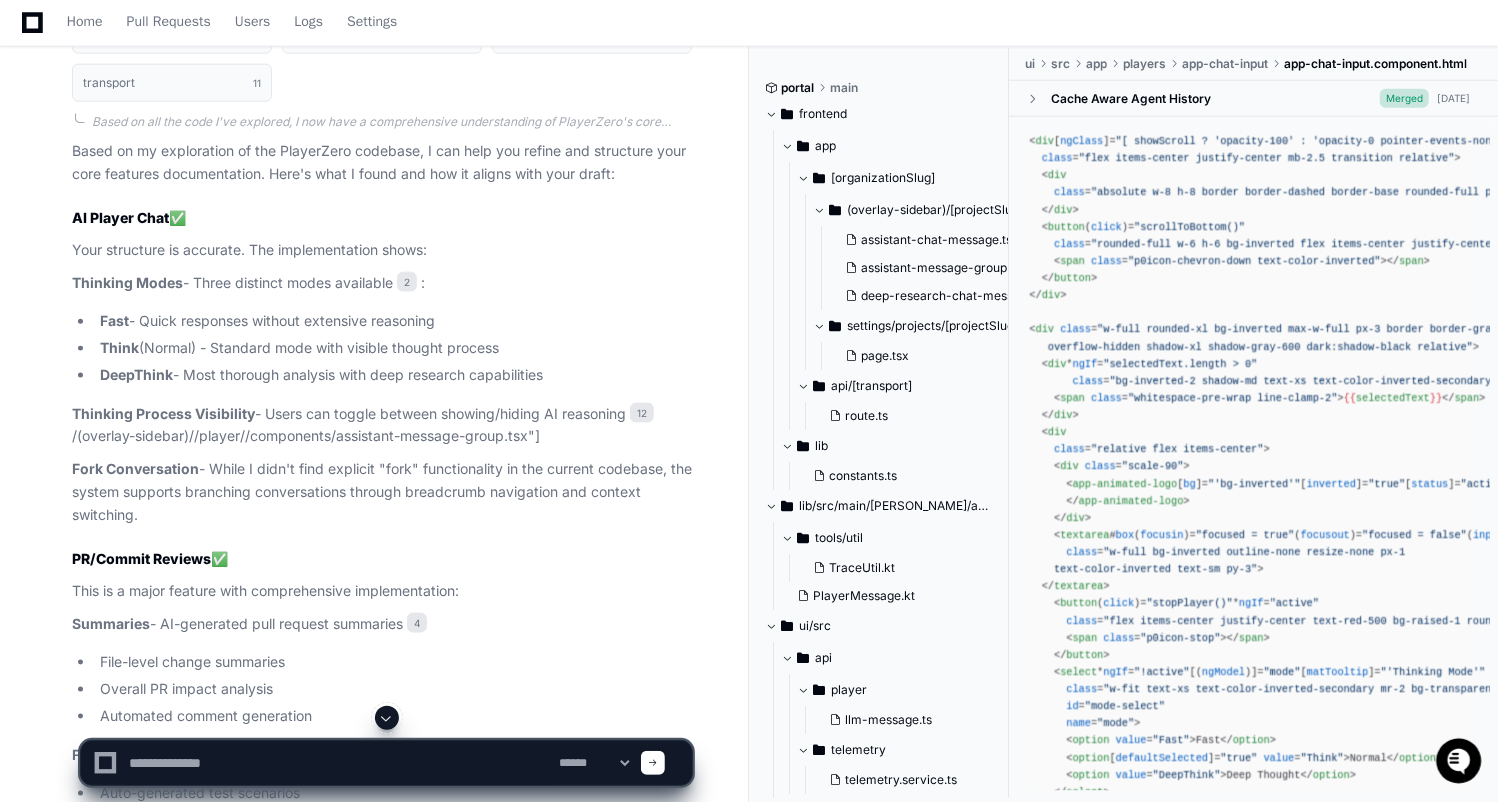 type on "*" 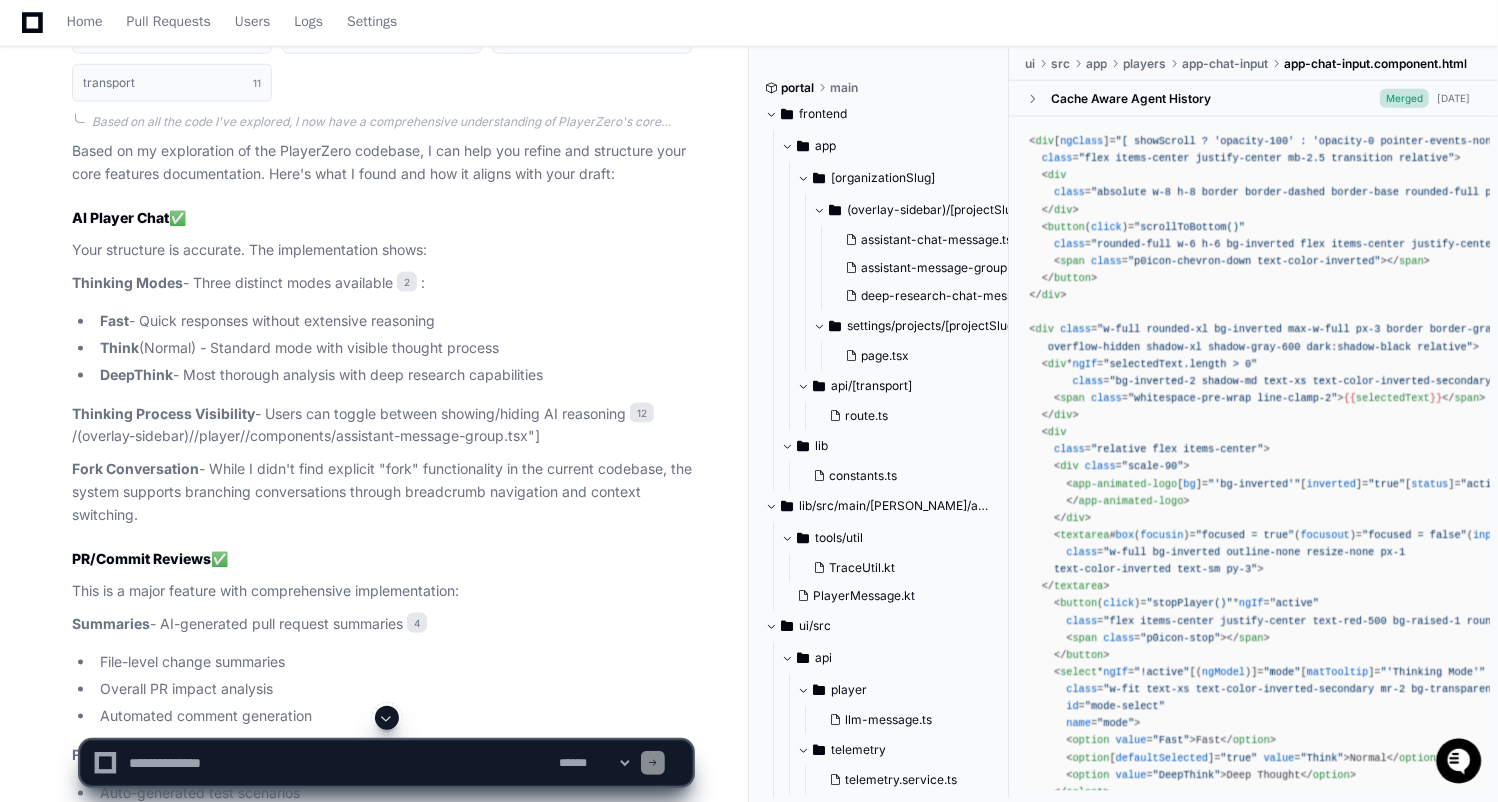 type on "**" 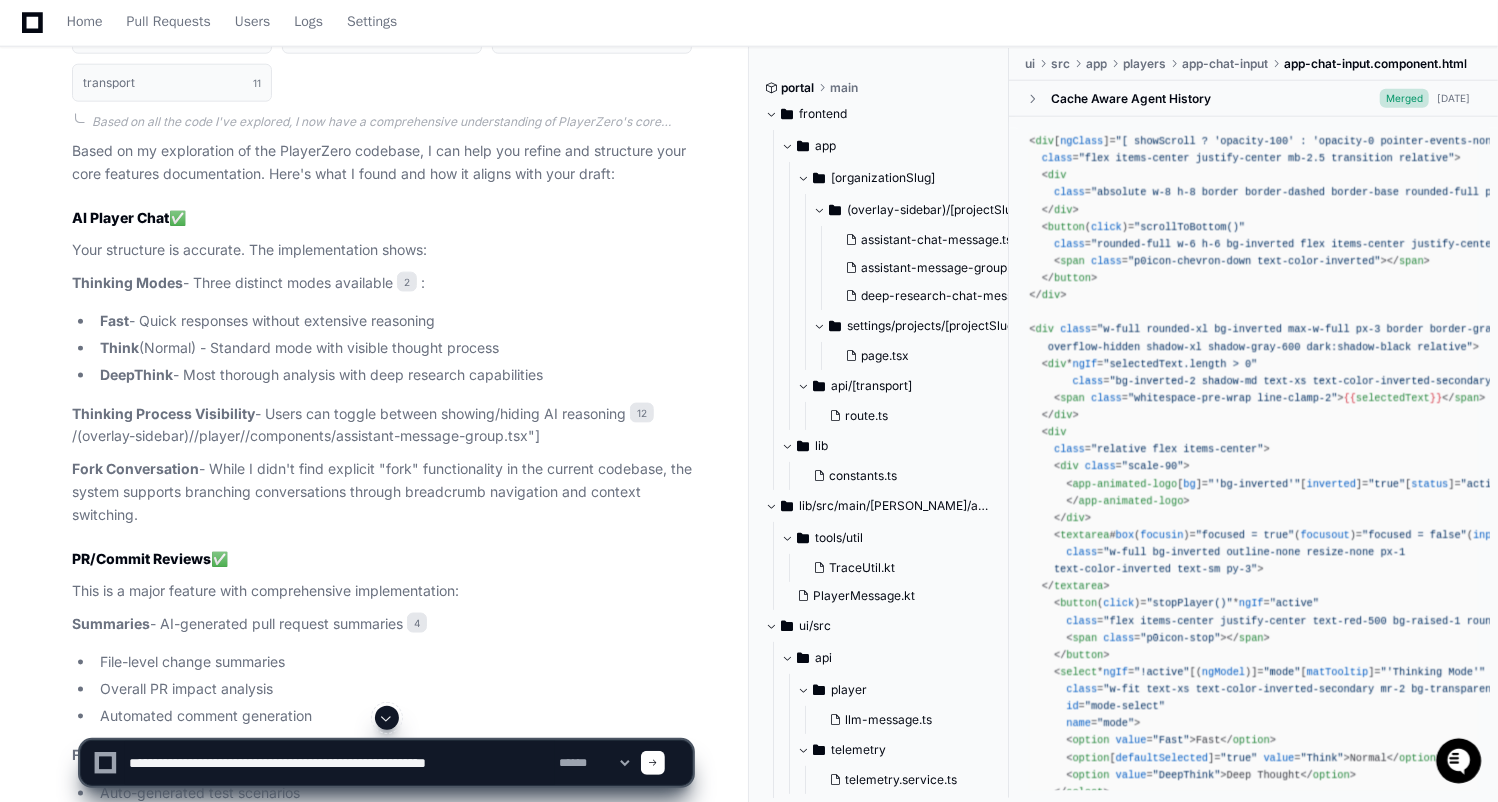click 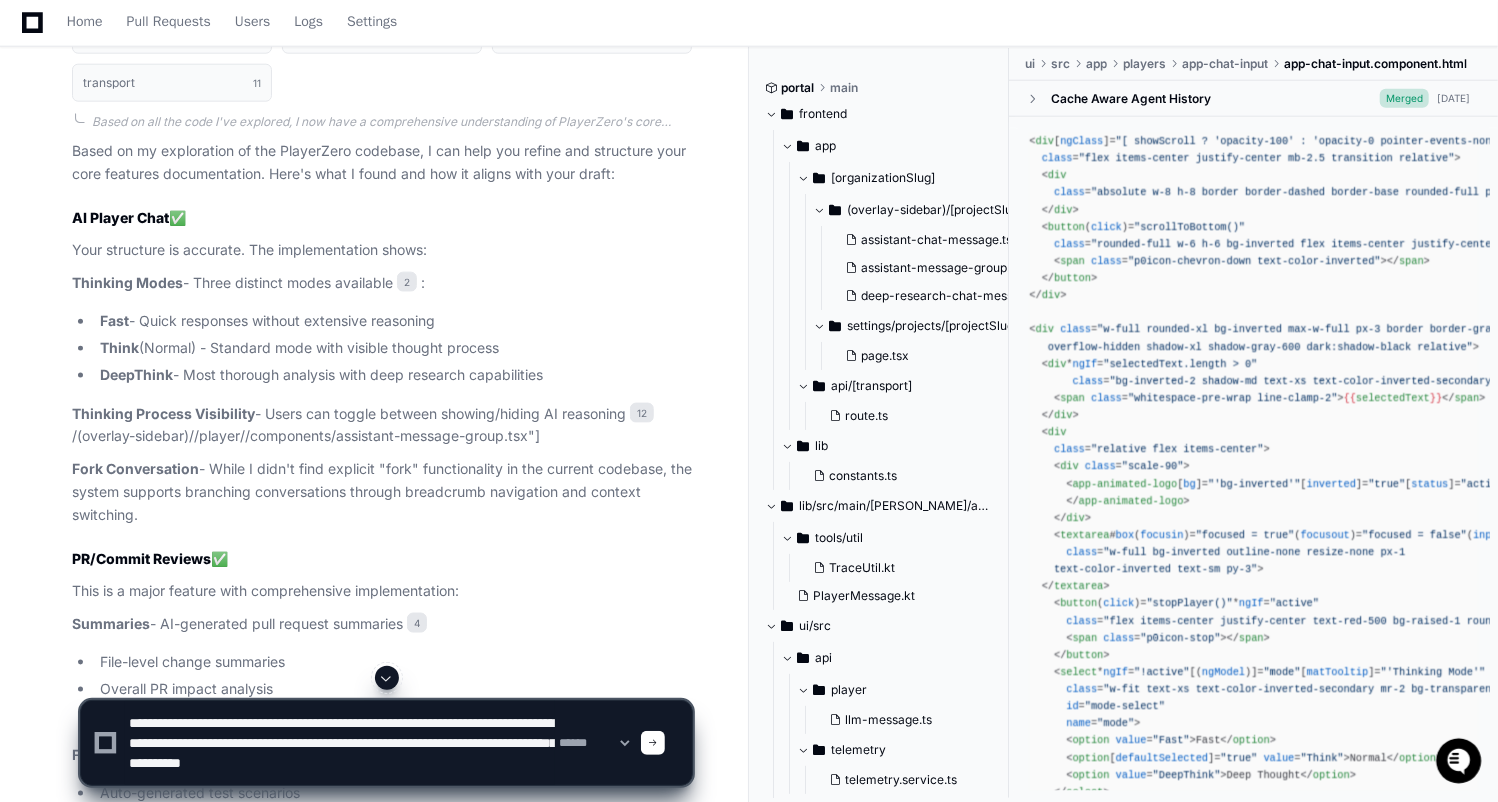 scroll, scrollTop: 6, scrollLeft: 0, axis: vertical 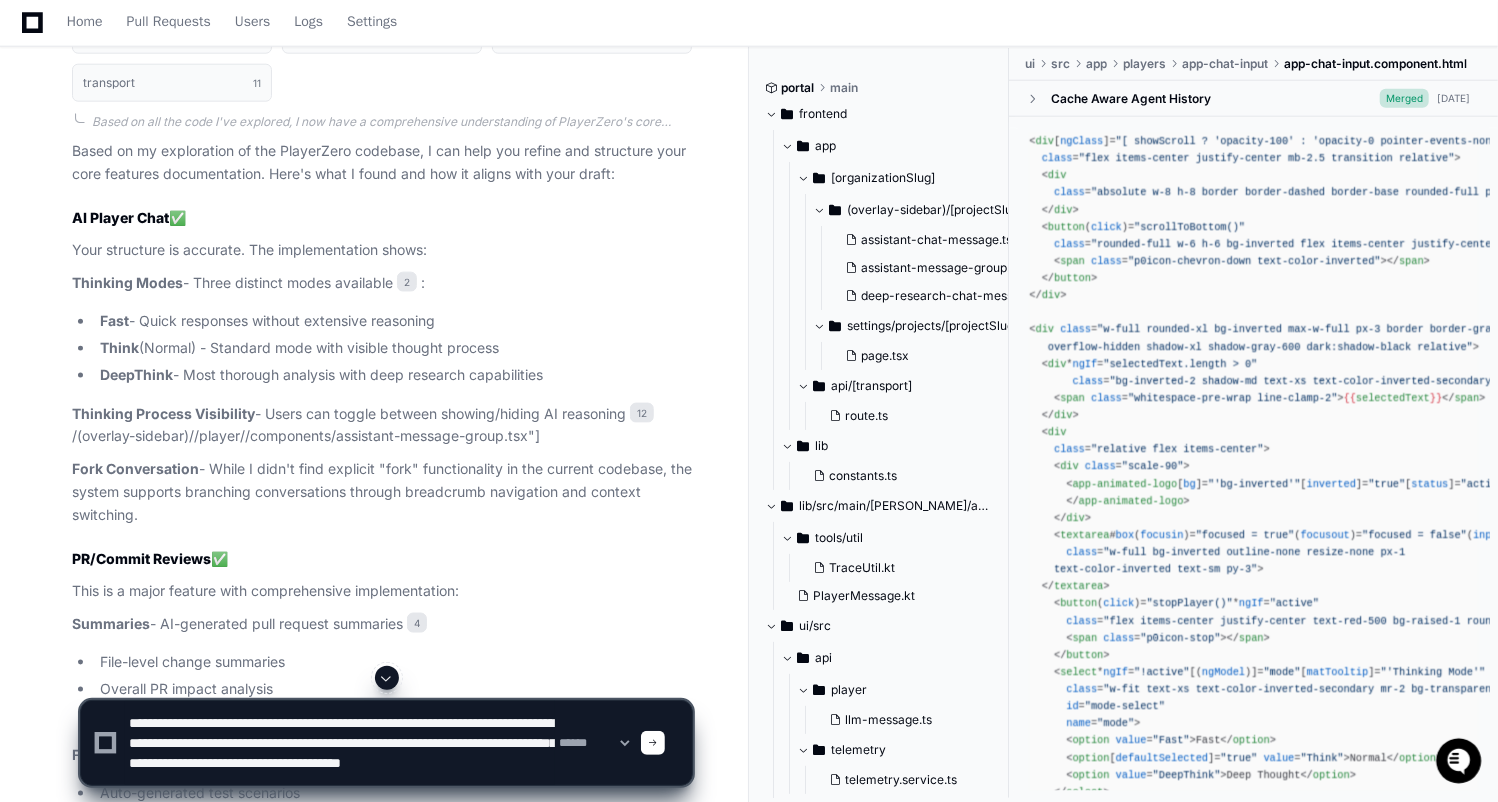 click 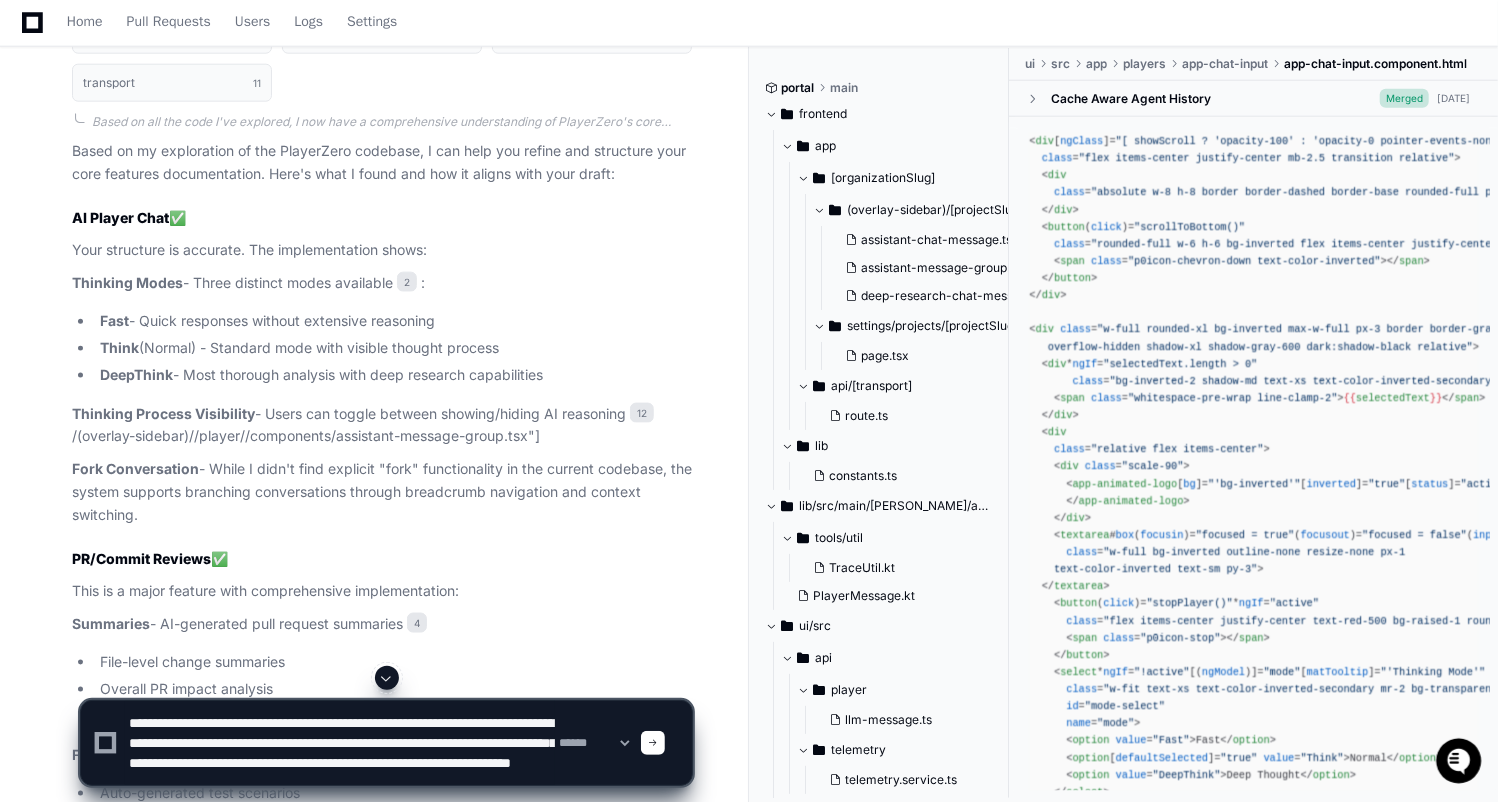 scroll, scrollTop: 26, scrollLeft: 0, axis: vertical 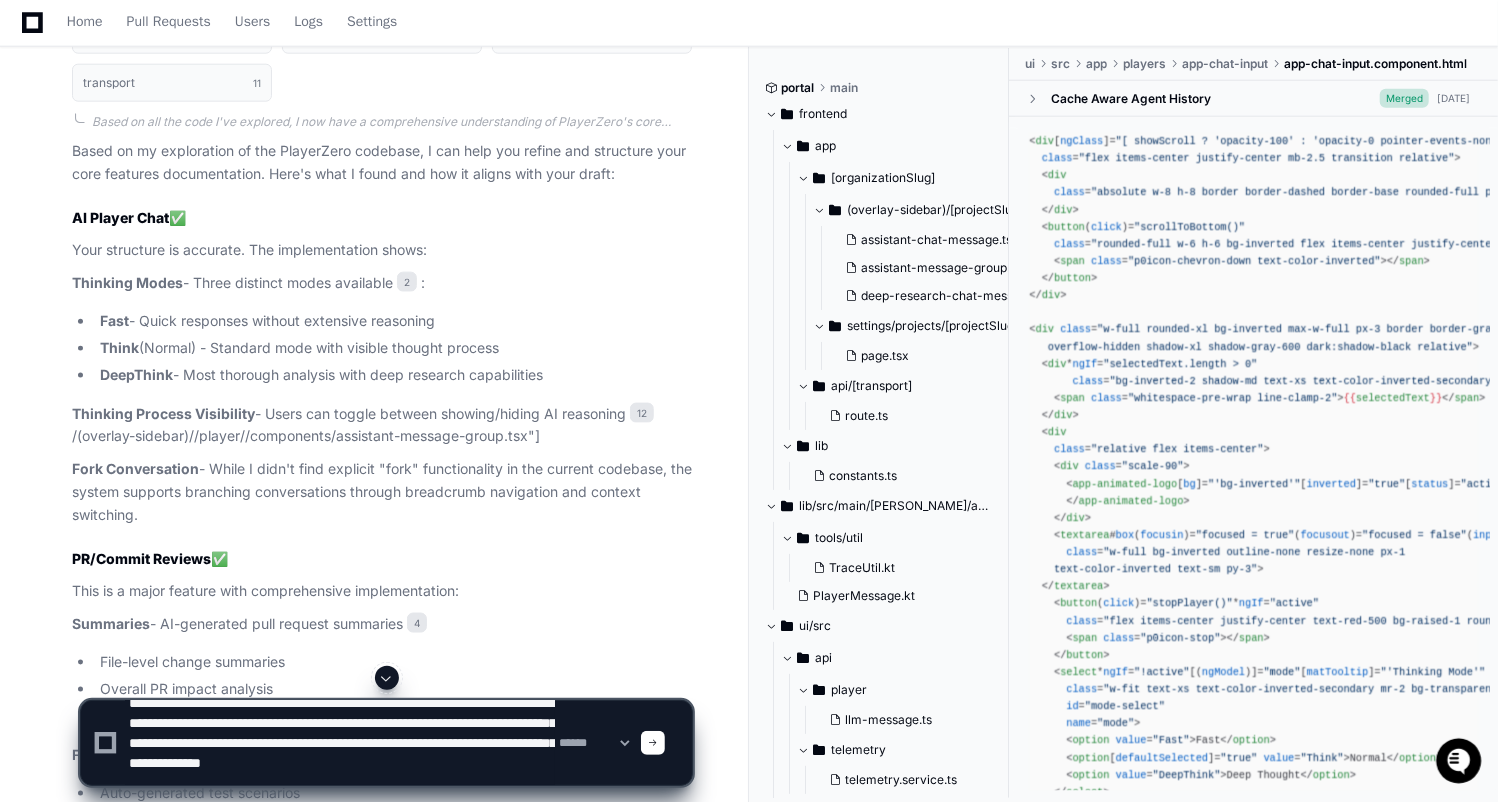 click 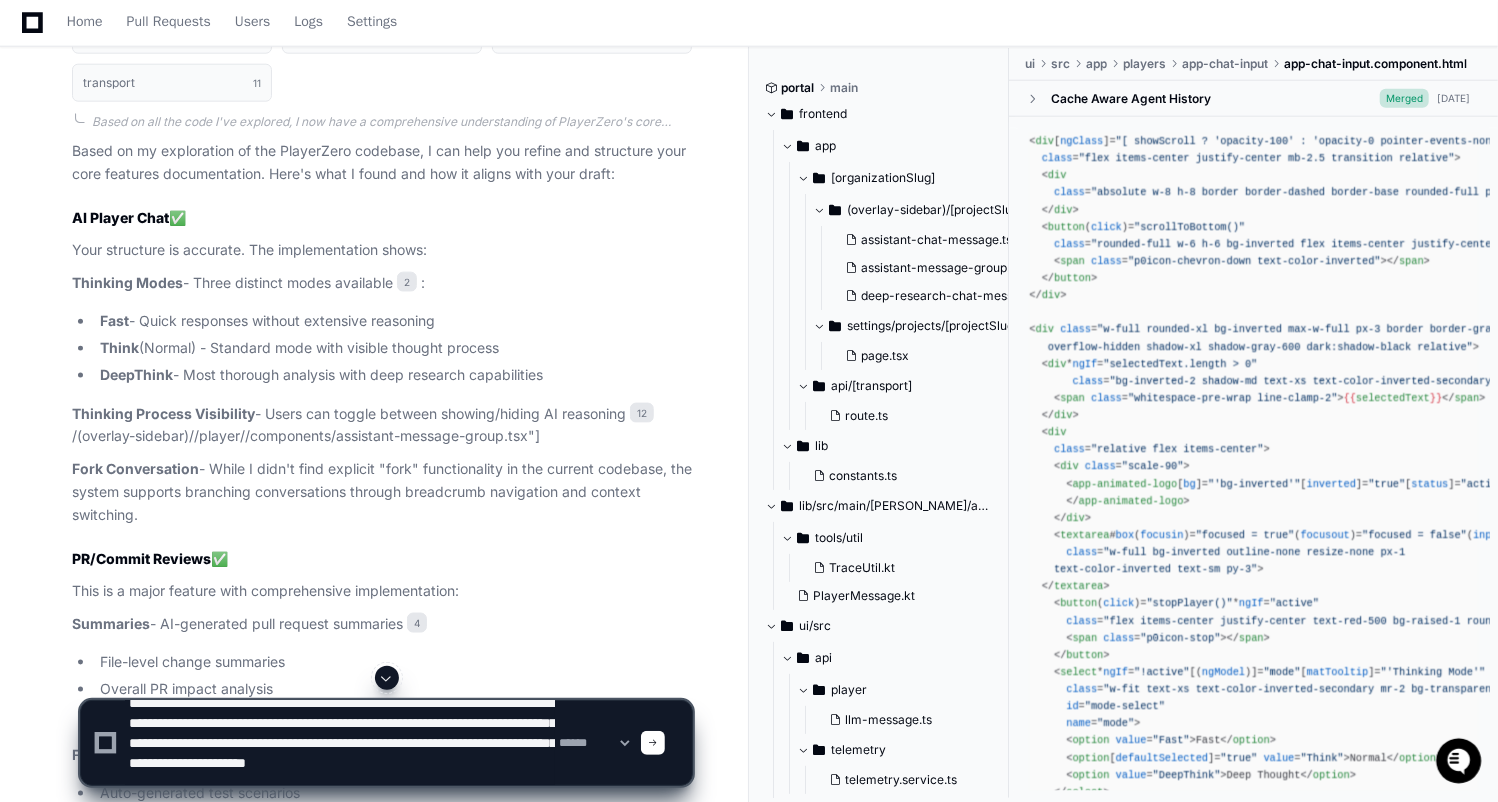 click 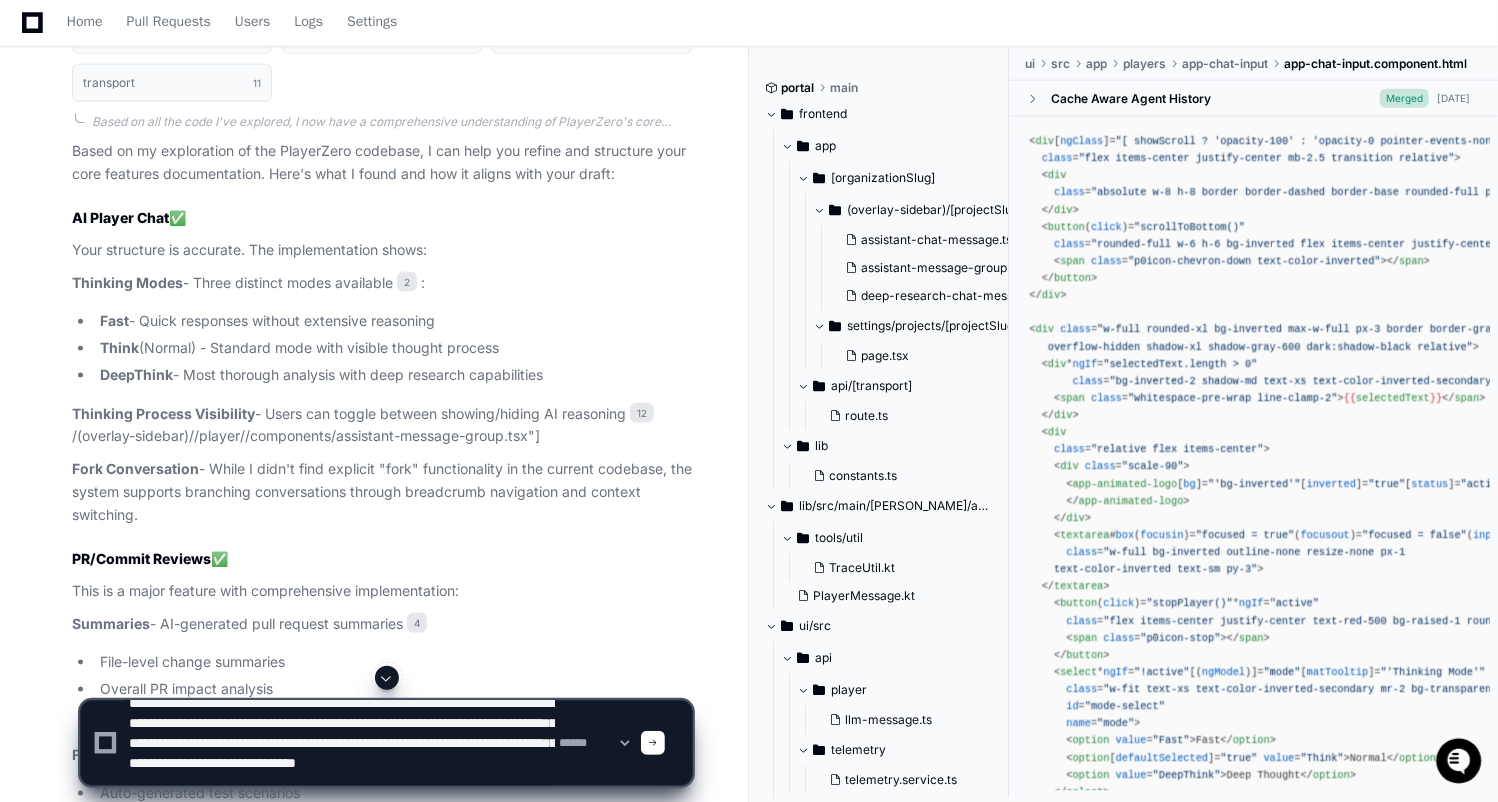 type on "**********" 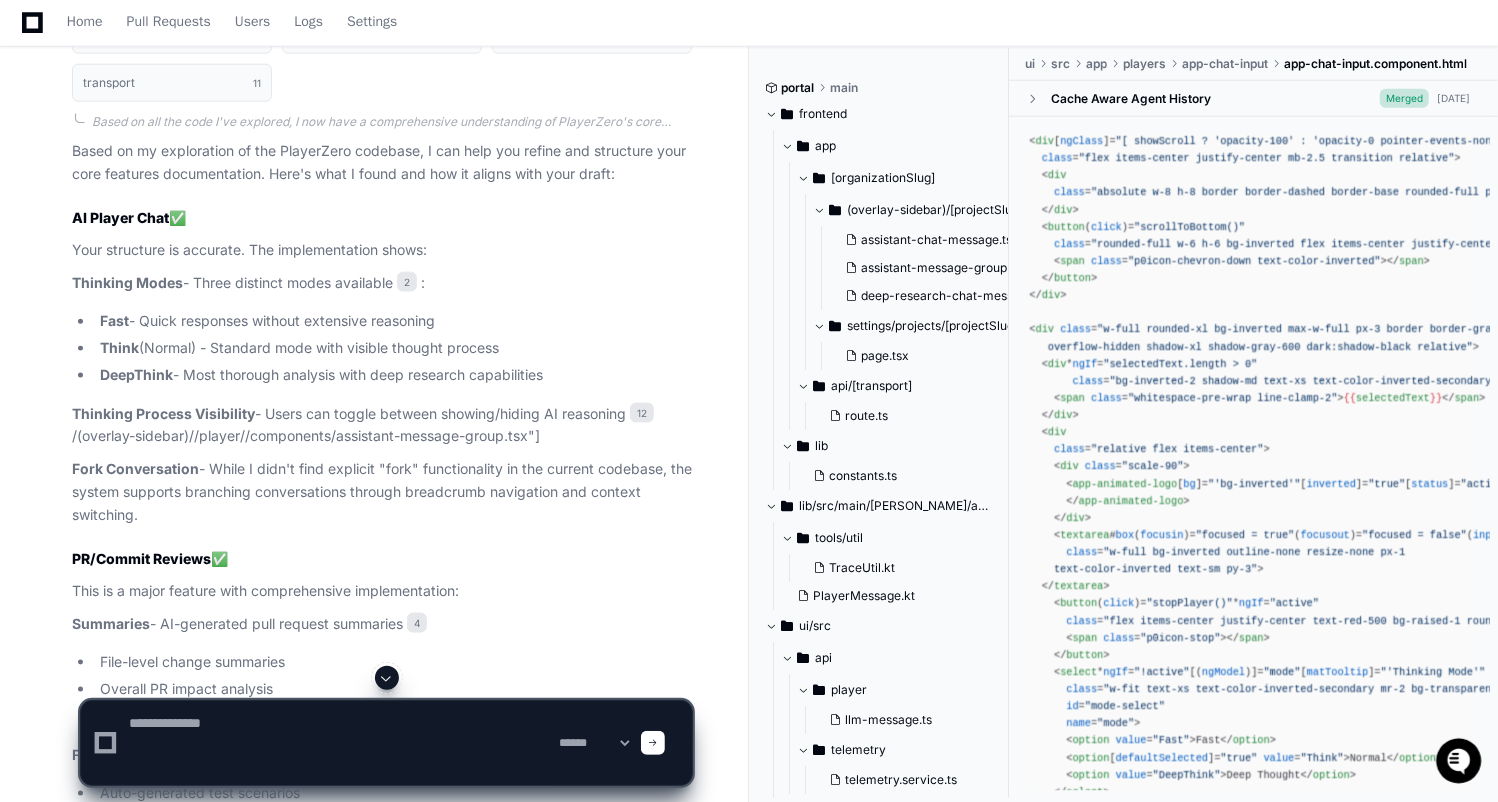 scroll, scrollTop: 0, scrollLeft: 0, axis: both 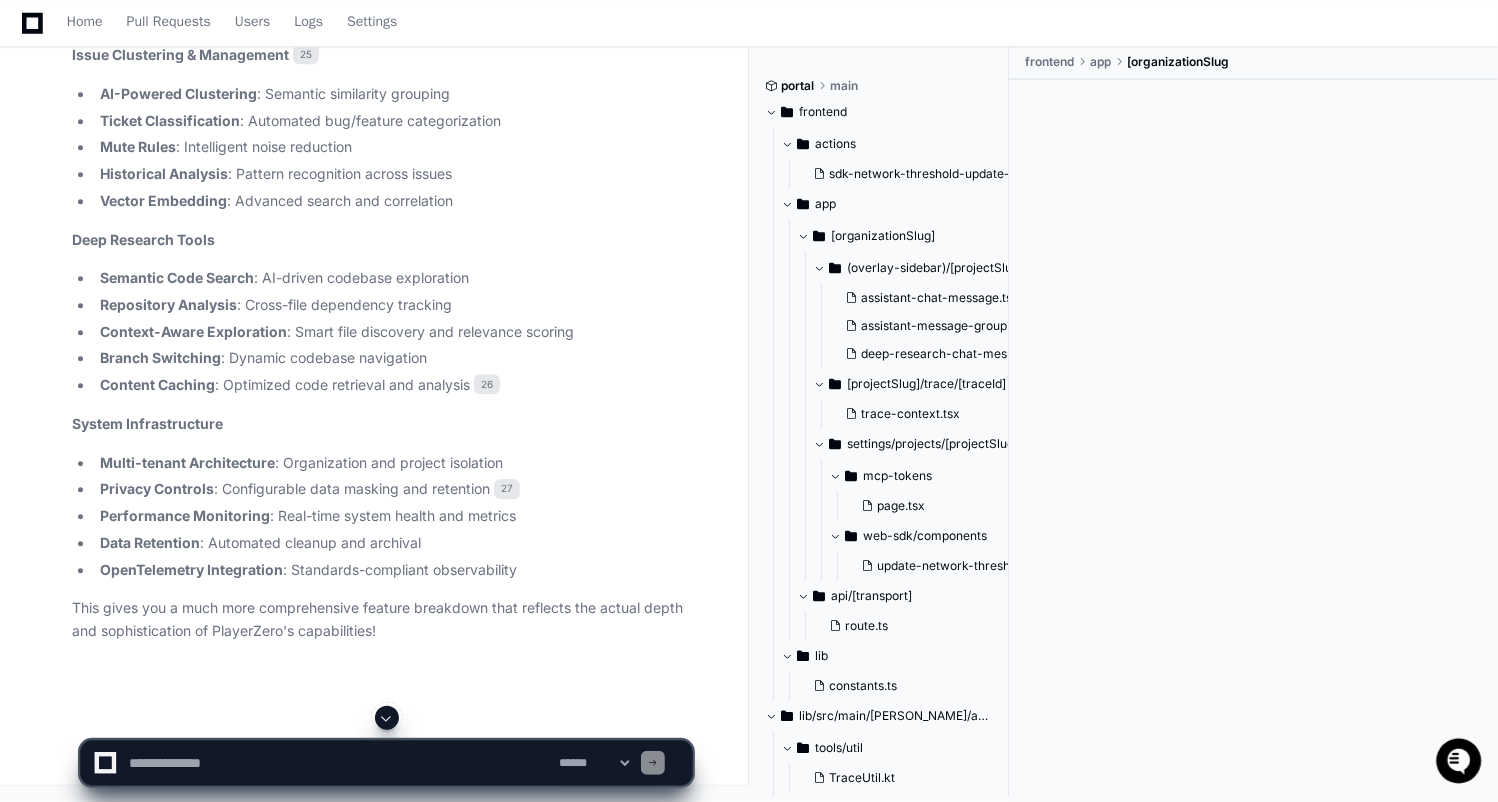 click 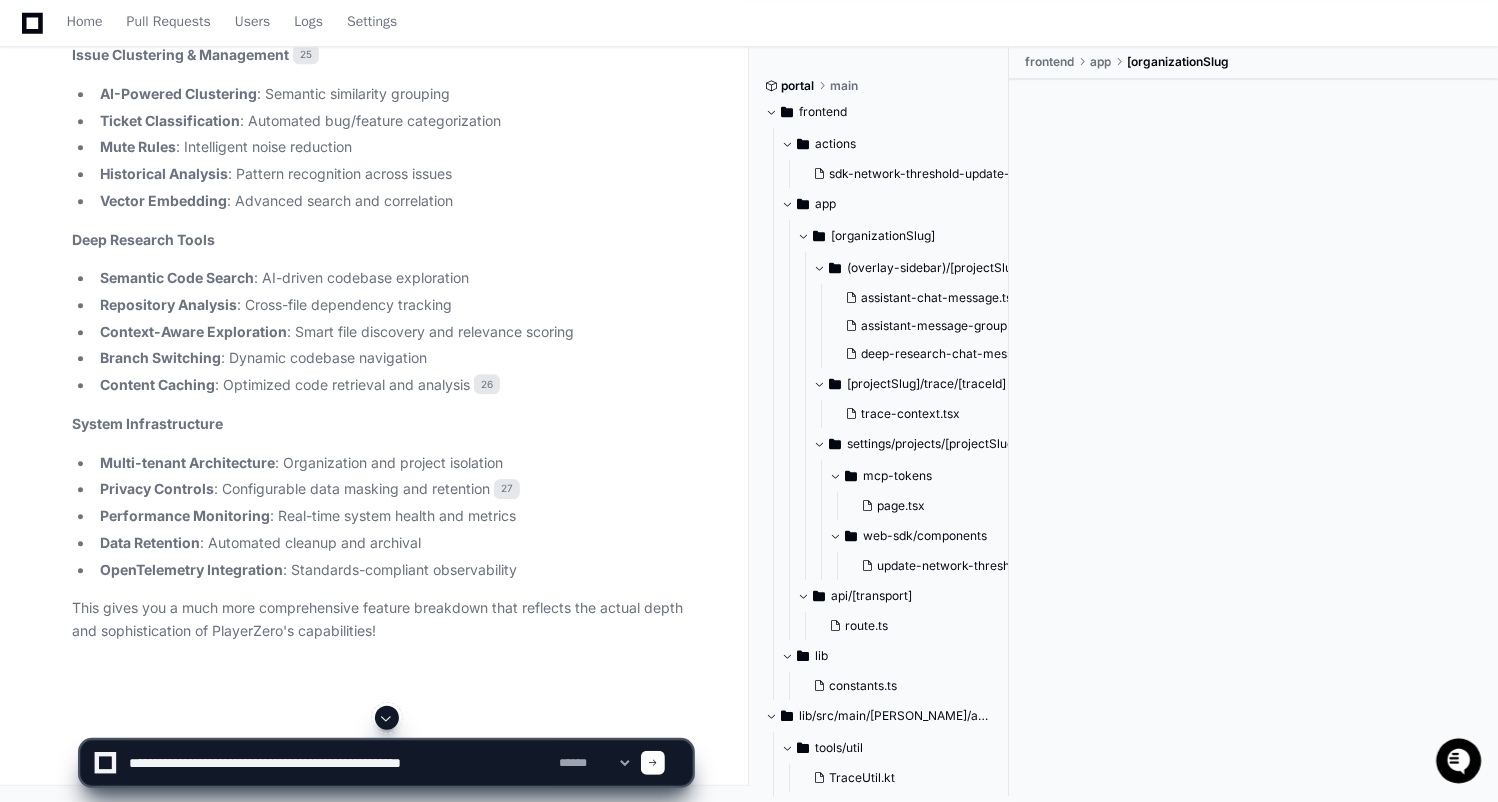 type on "**********" 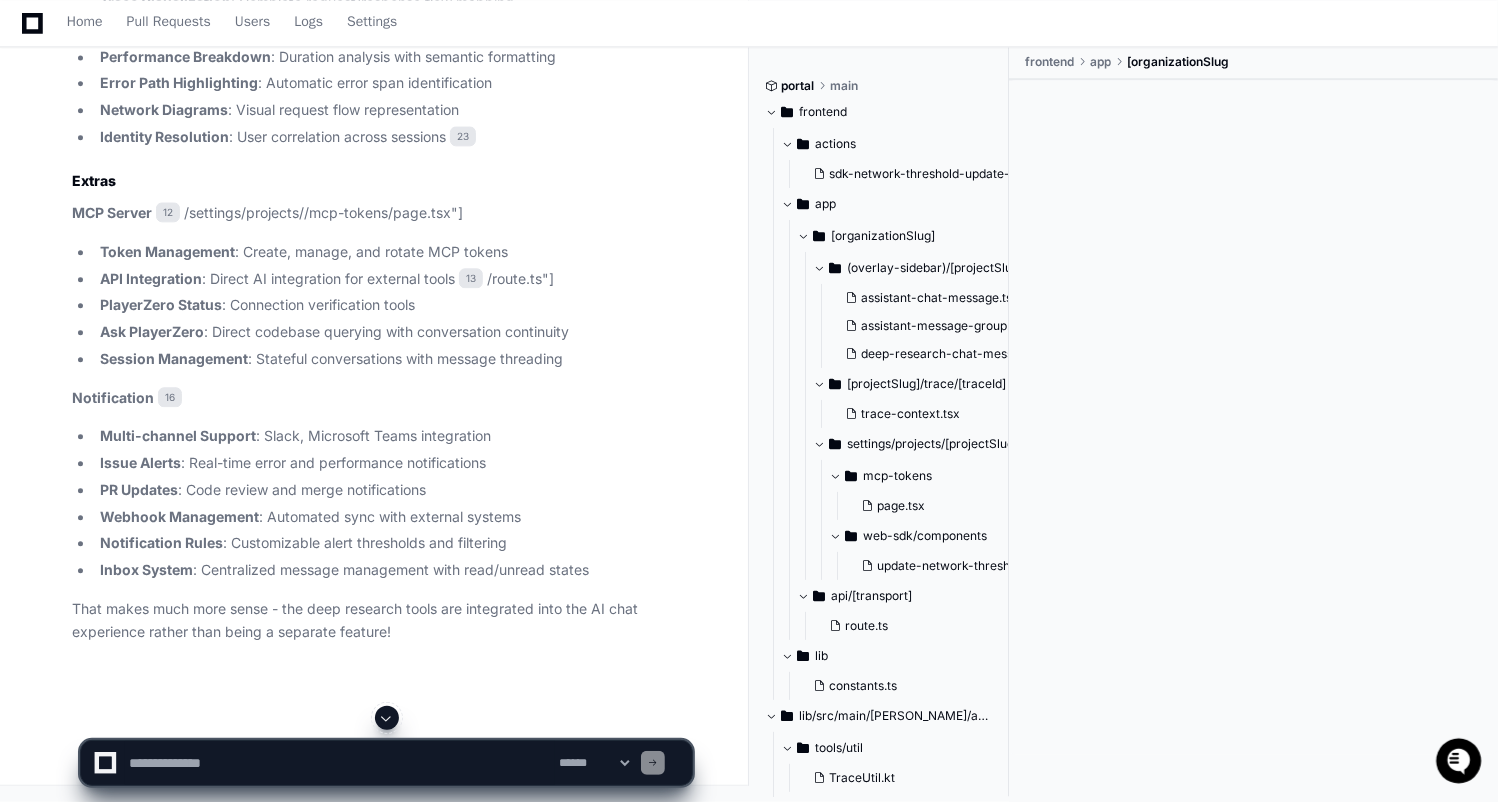 scroll, scrollTop: 11786, scrollLeft: 0, axis: vertical 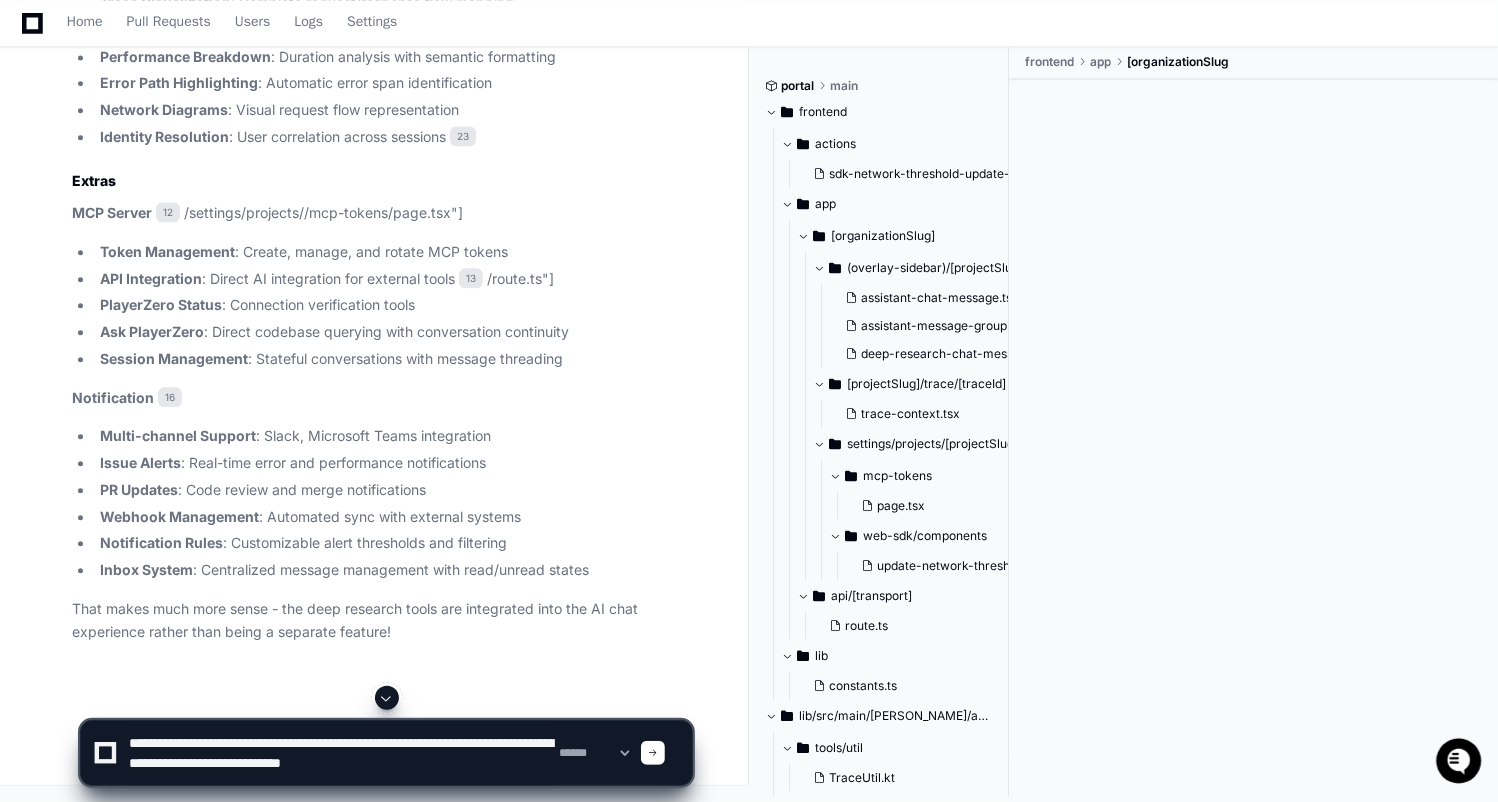 type on "**********" 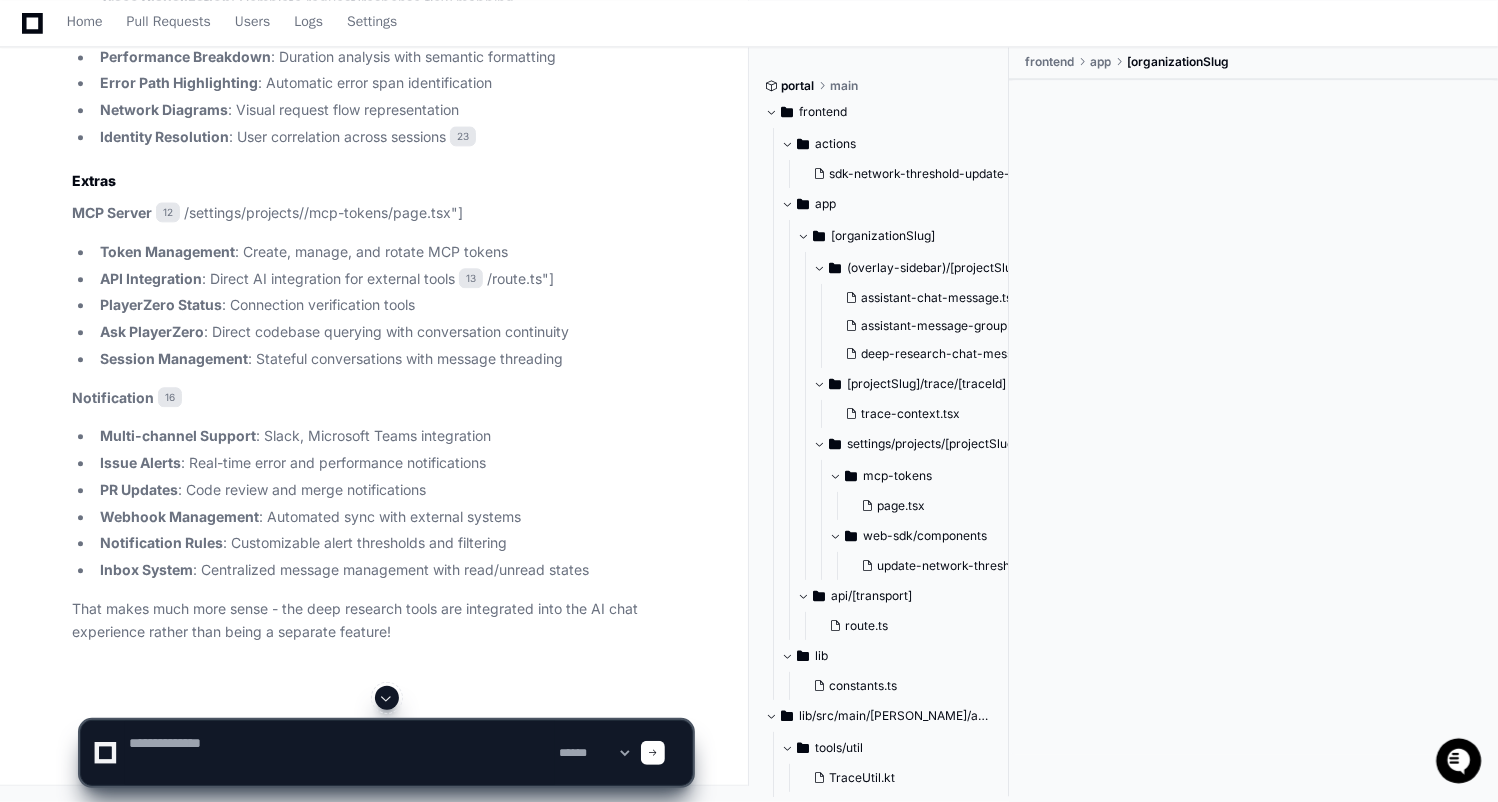 scroll, scrollTop: 0, scrollLeft: 0, axis: both 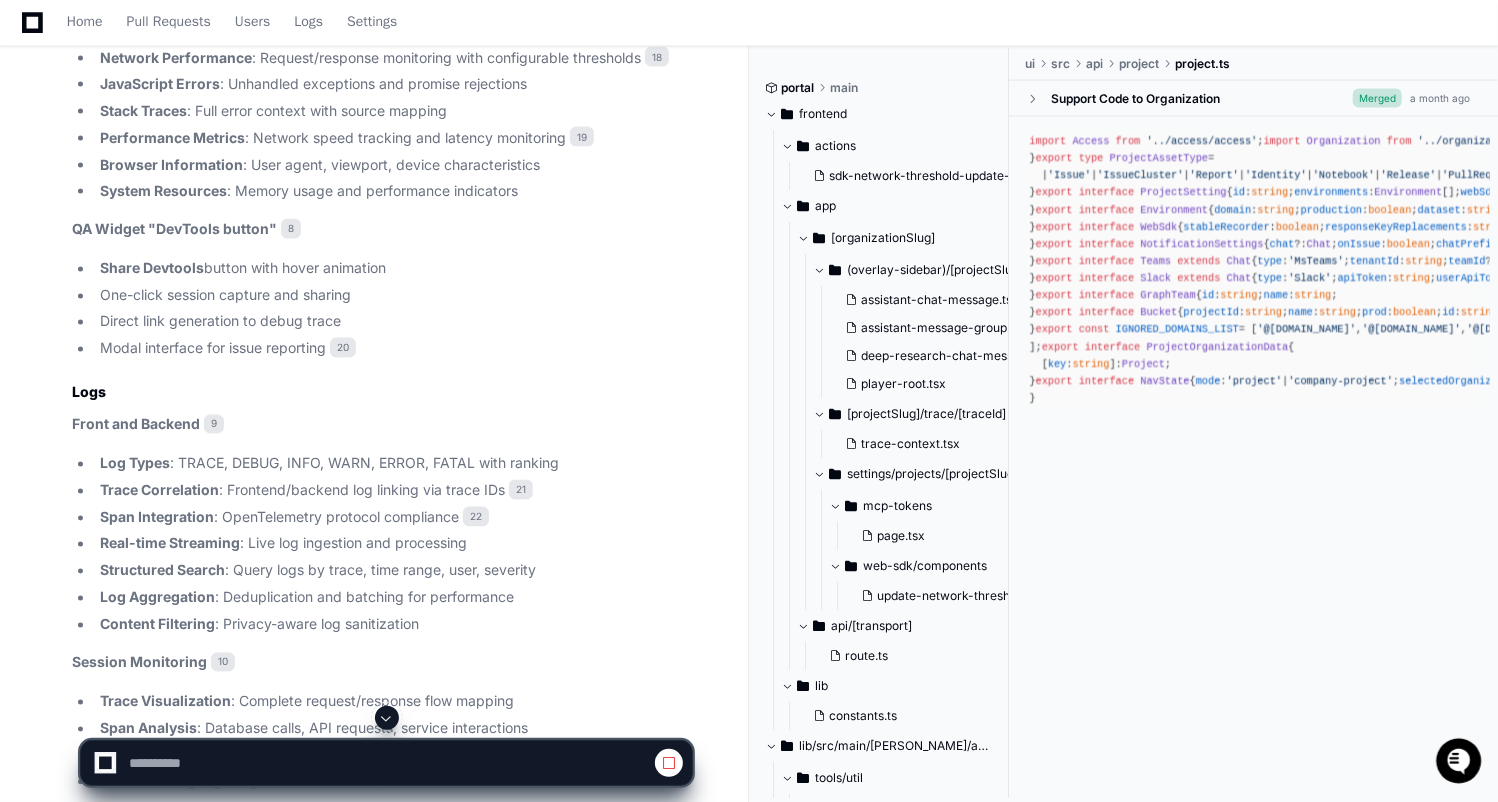click on "Canvas recording support" 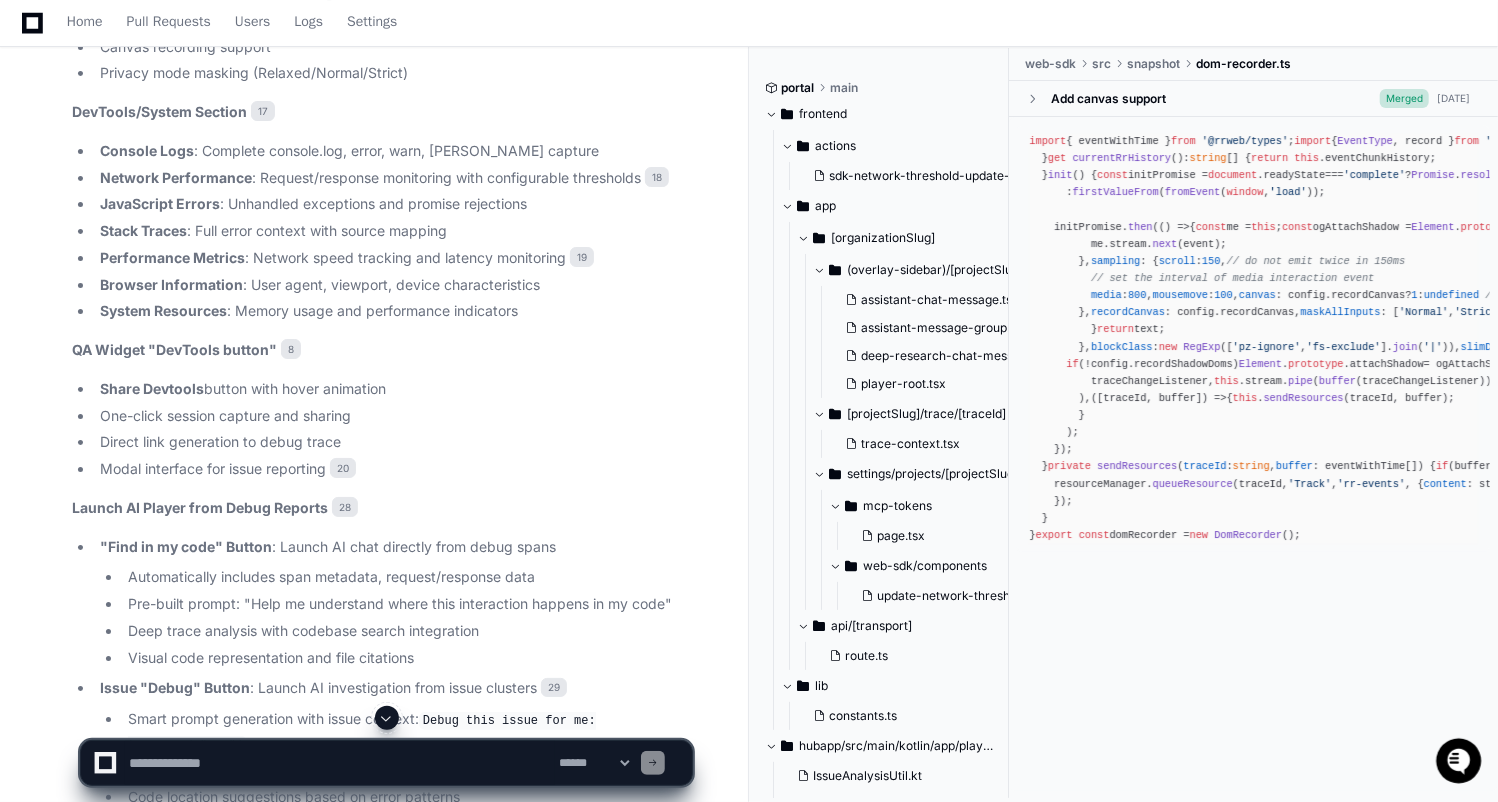 scroll, scrollTop: 13438, scrollLeft: 0, axis: vertical 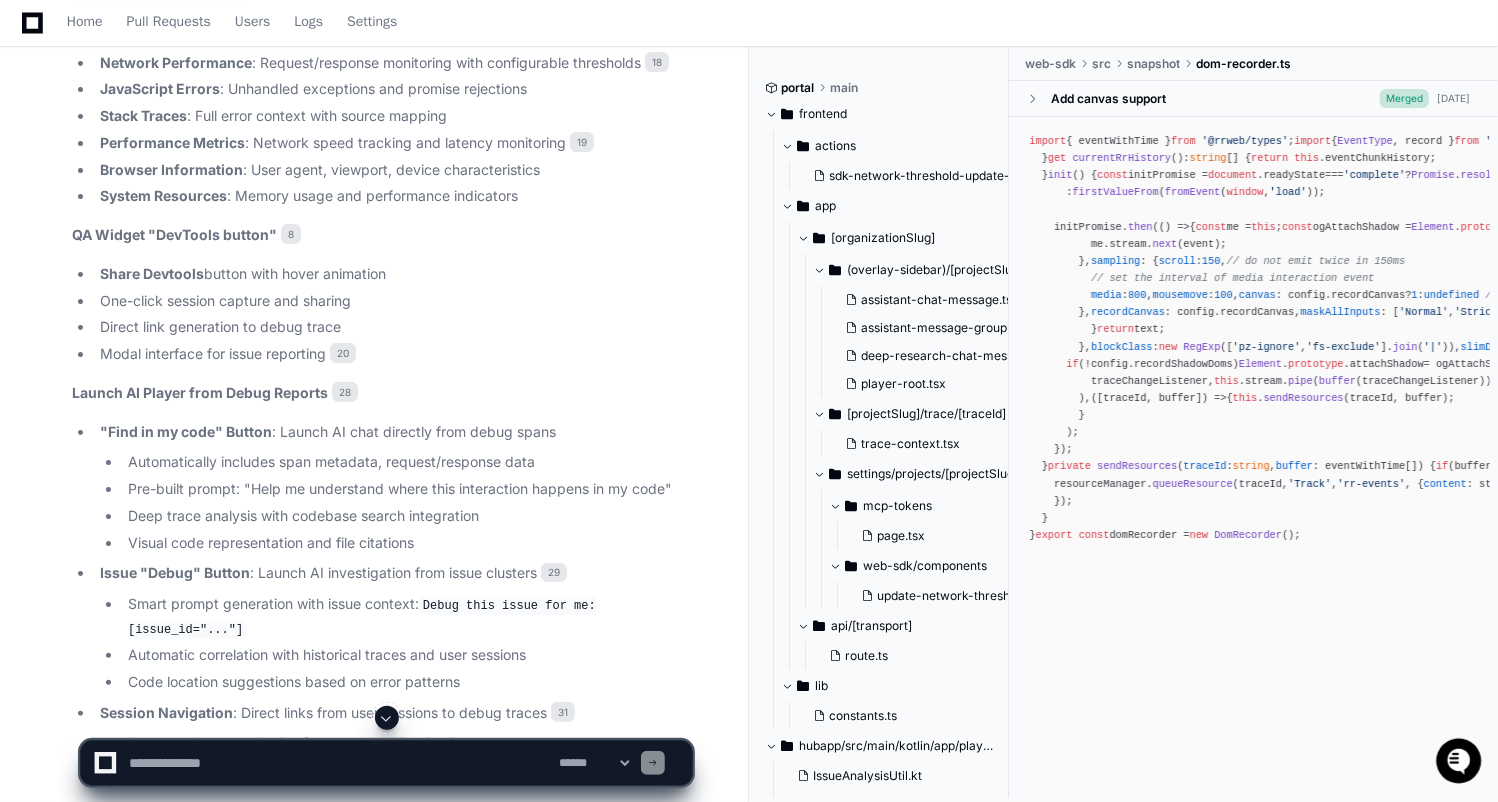 click 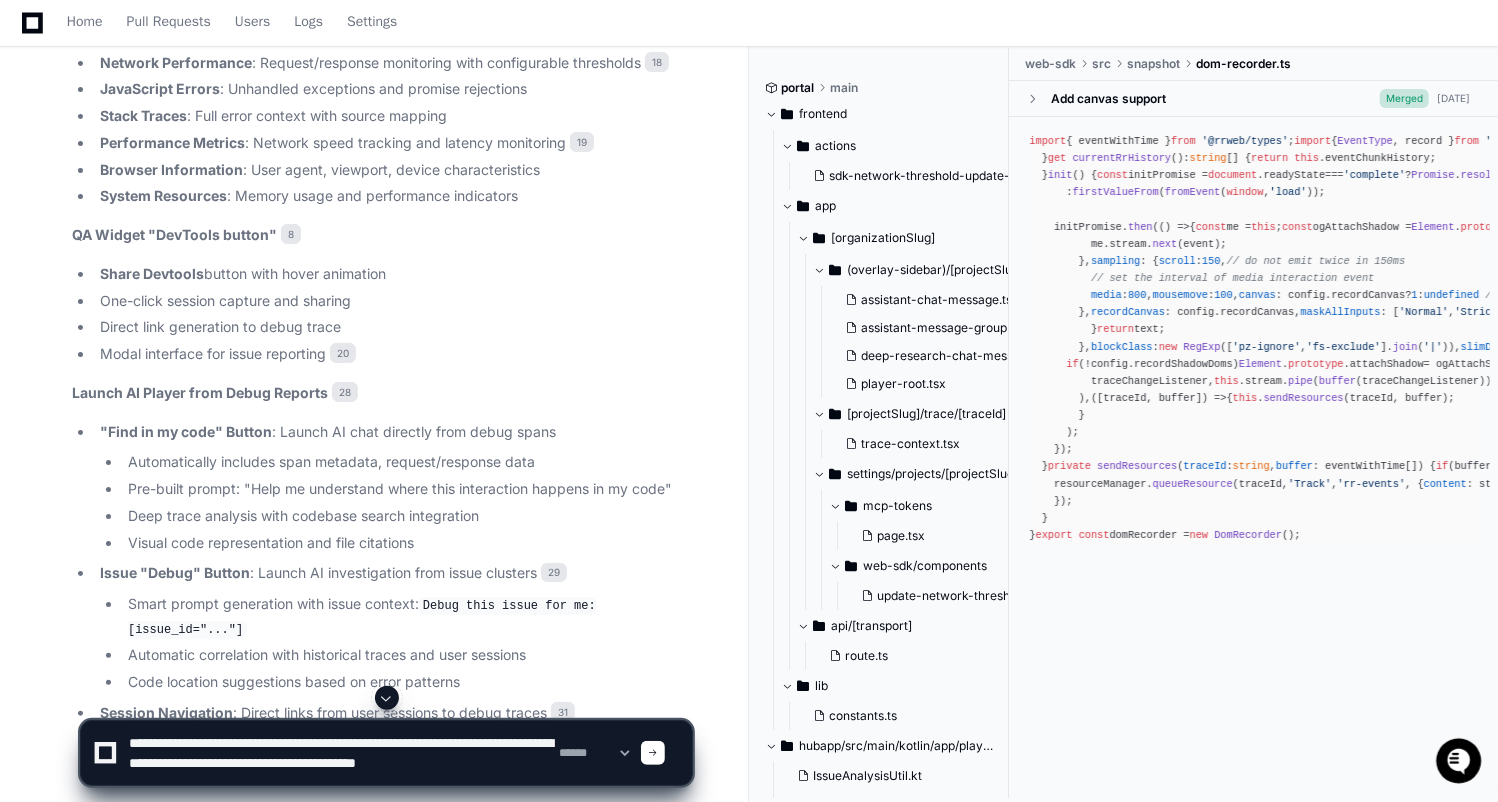 scroll, scrollTop: 6, scrollLeft: 0, axis: vertical 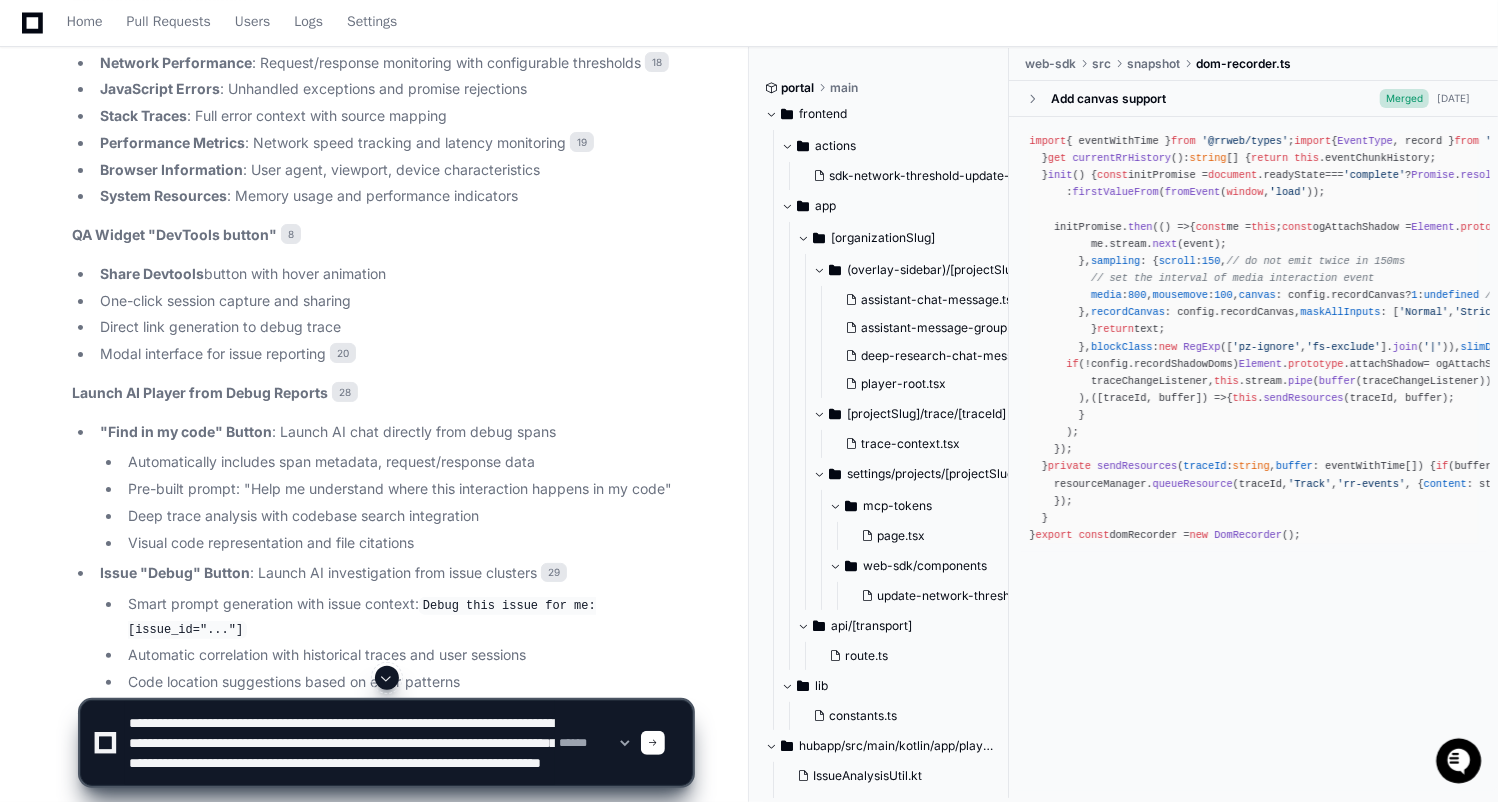 type on "**********" 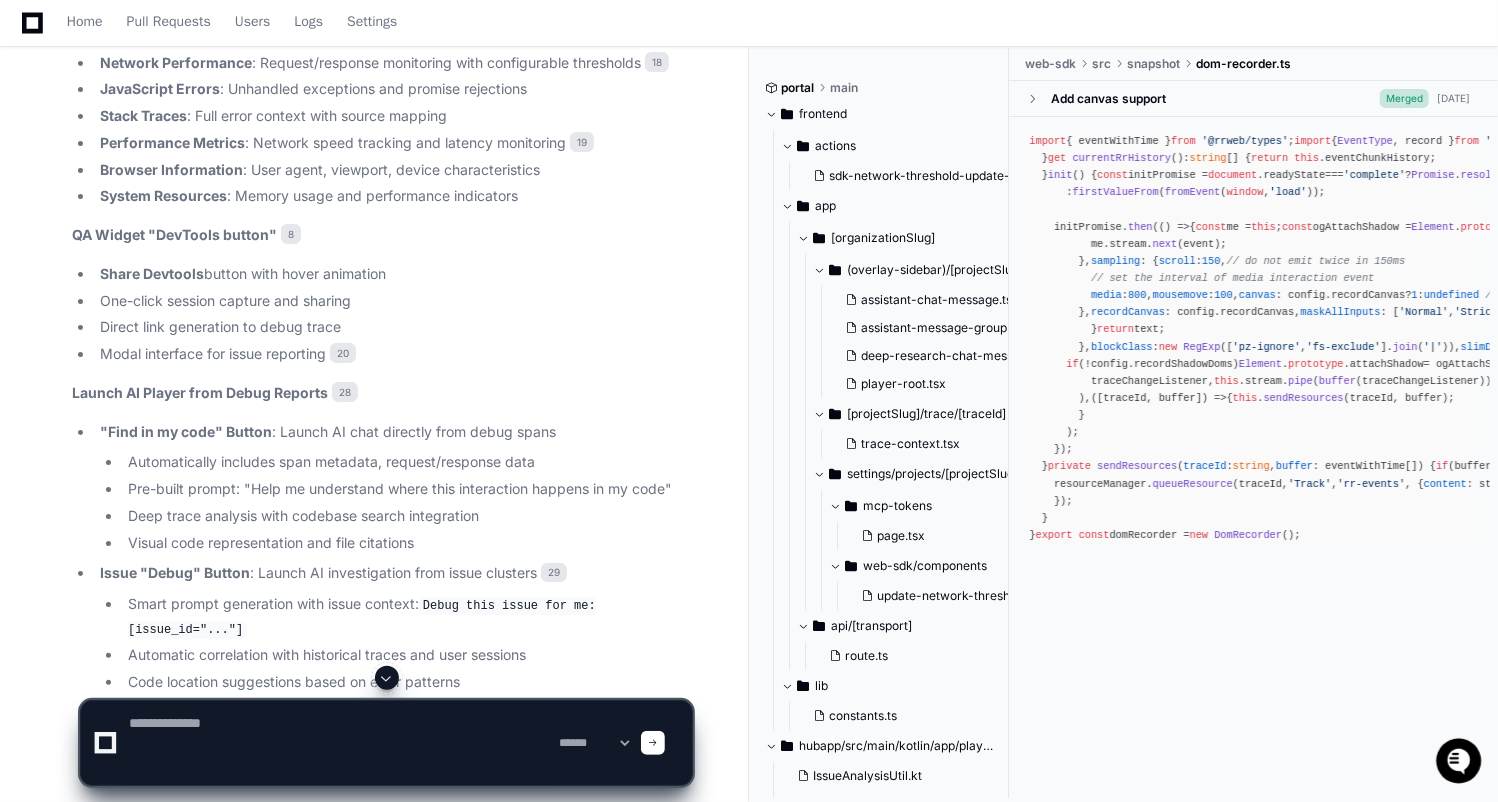 scroll, scrollTop: 0, scrollLeft: 0, axis: both 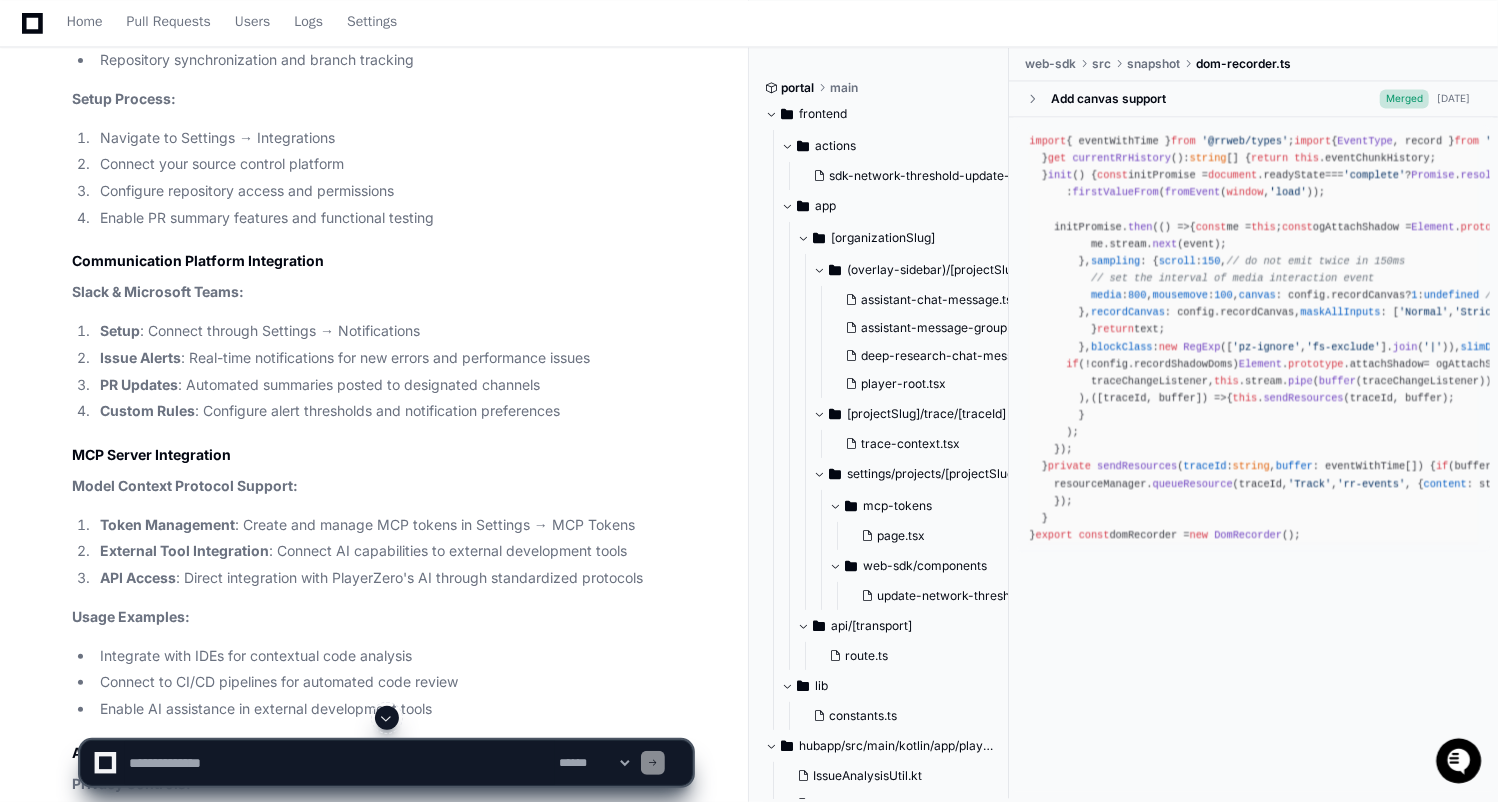 click 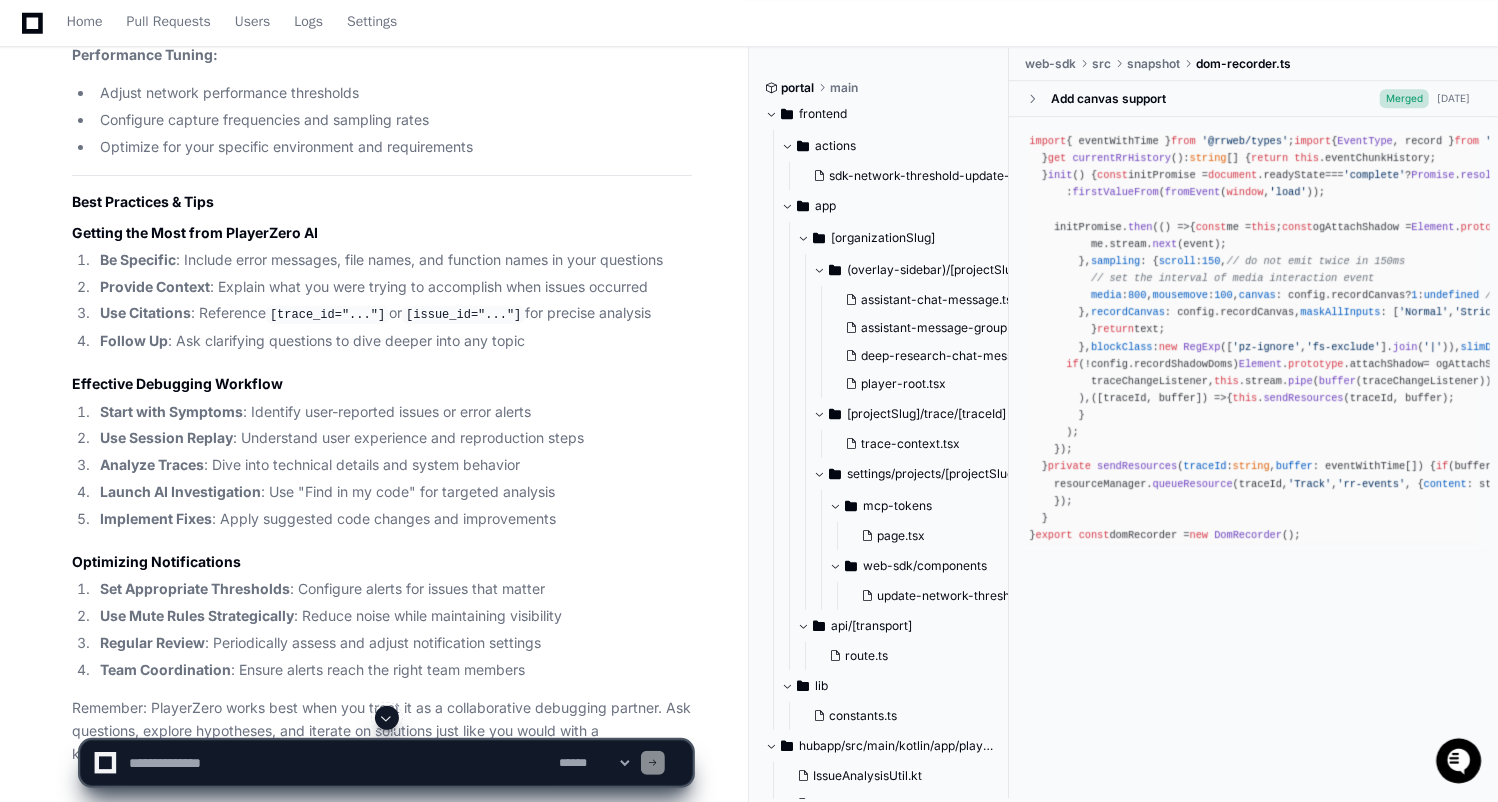 scroll, scrollTop: 21831, scrollLeft: 0, axis: vertical 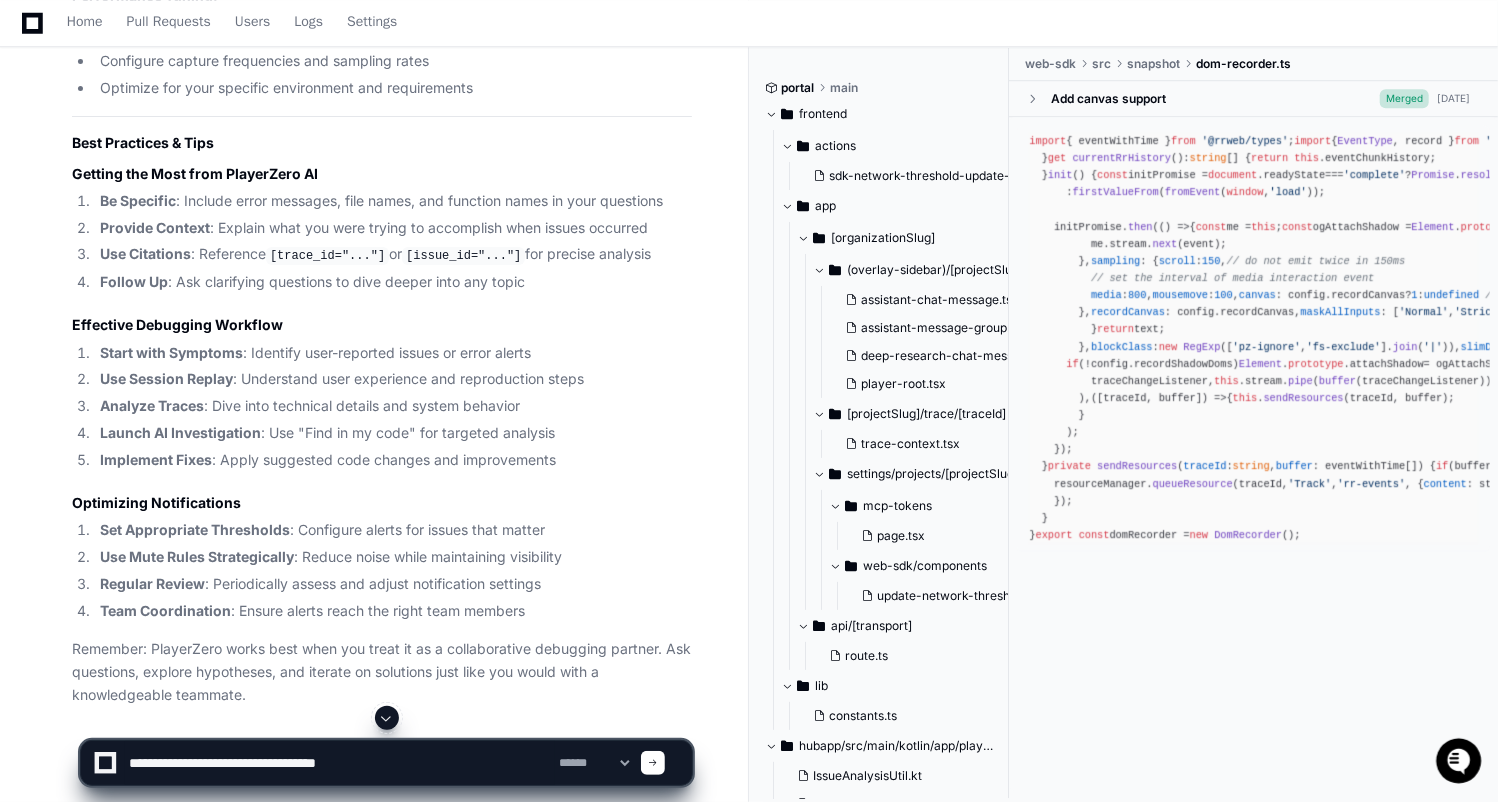 click 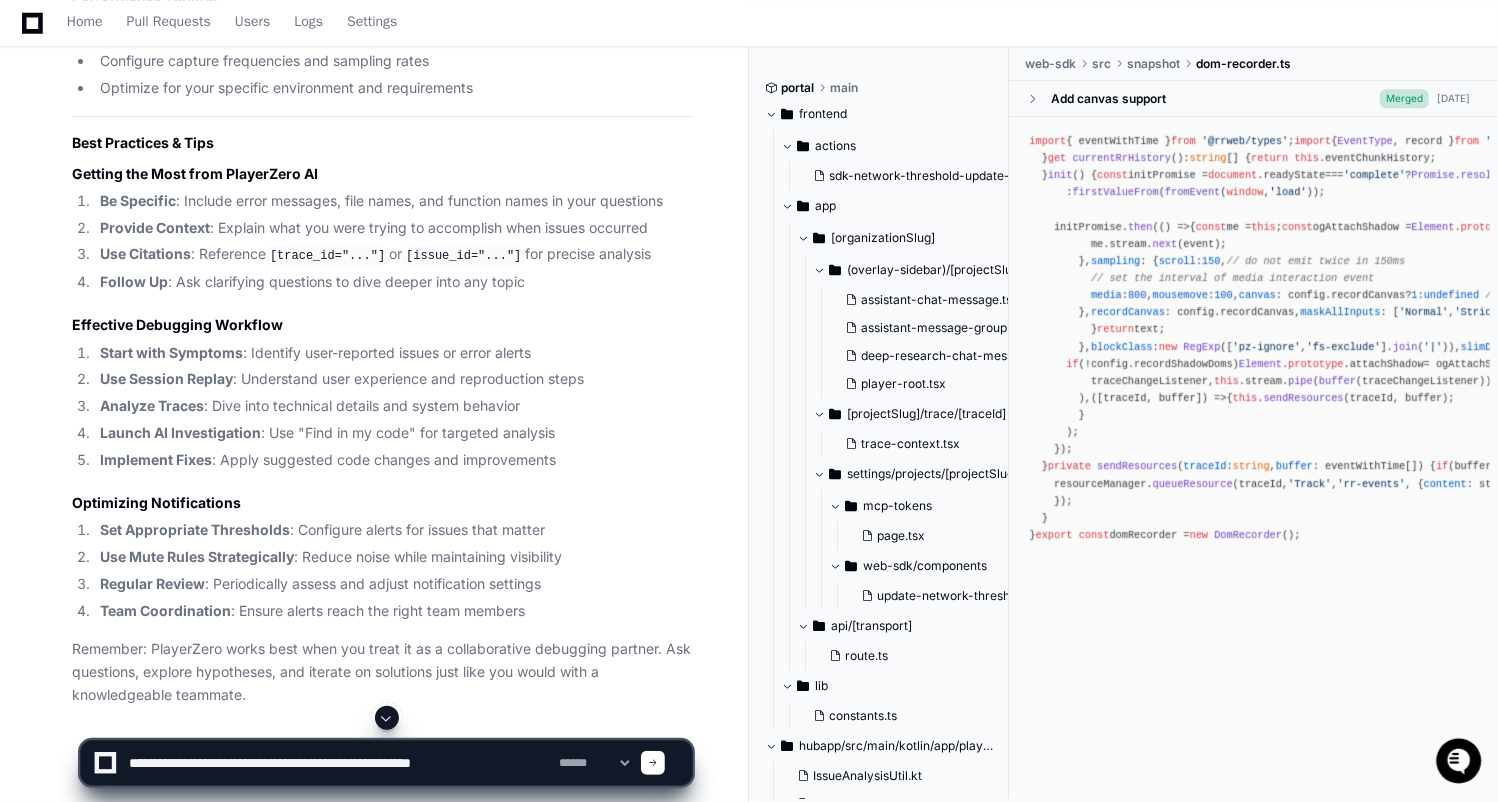 drag, startPoint x: 477, startPoint y: 763, endPoint x: 356, endPoint y: 763, distance: 121 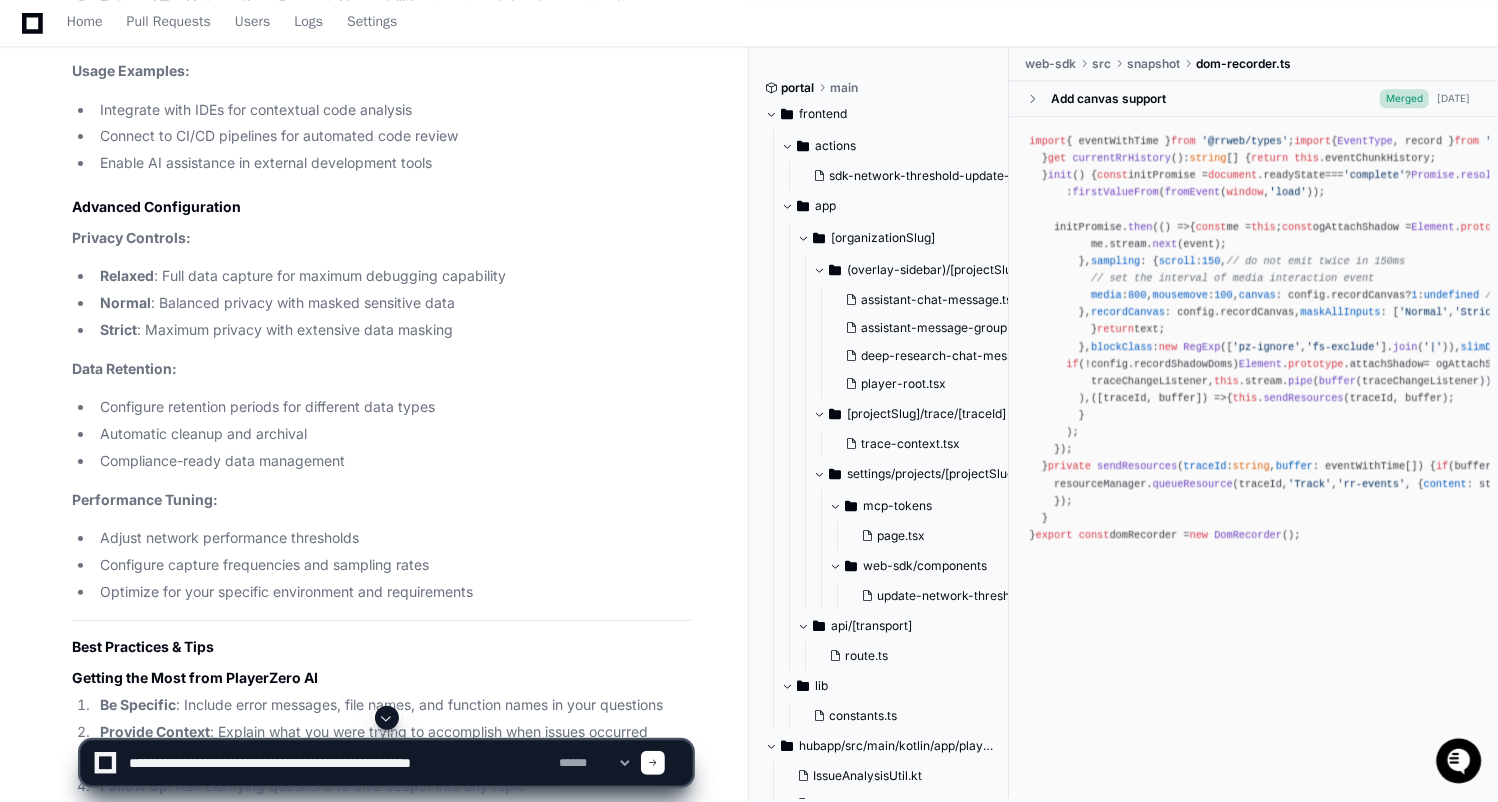 scroll, scrollTop: 20911, scrollLeft: 0, axis: vertical 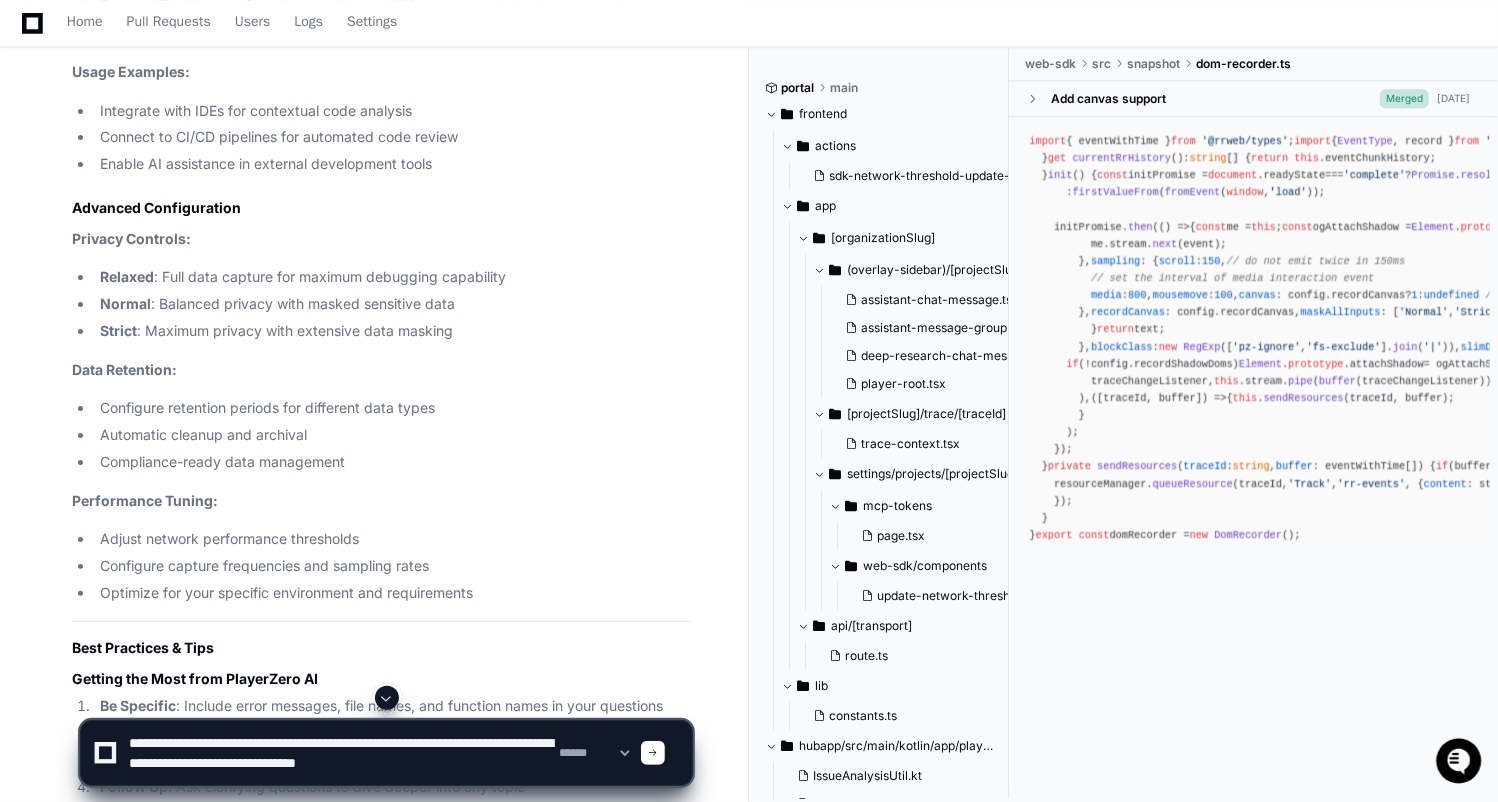 type on "**********" 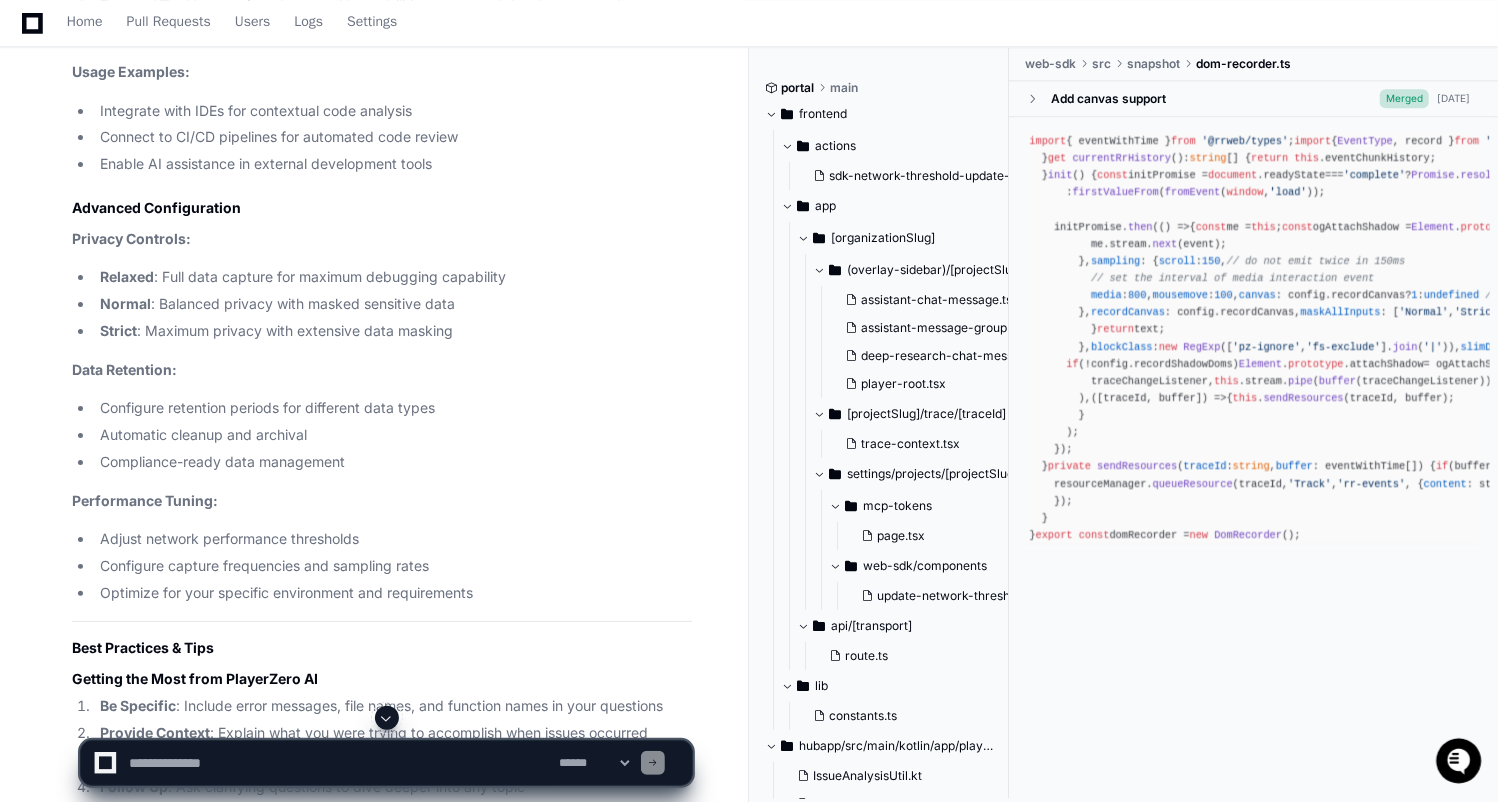 scroll, scrollTop: 0, scrollLeft: 0, axis: both 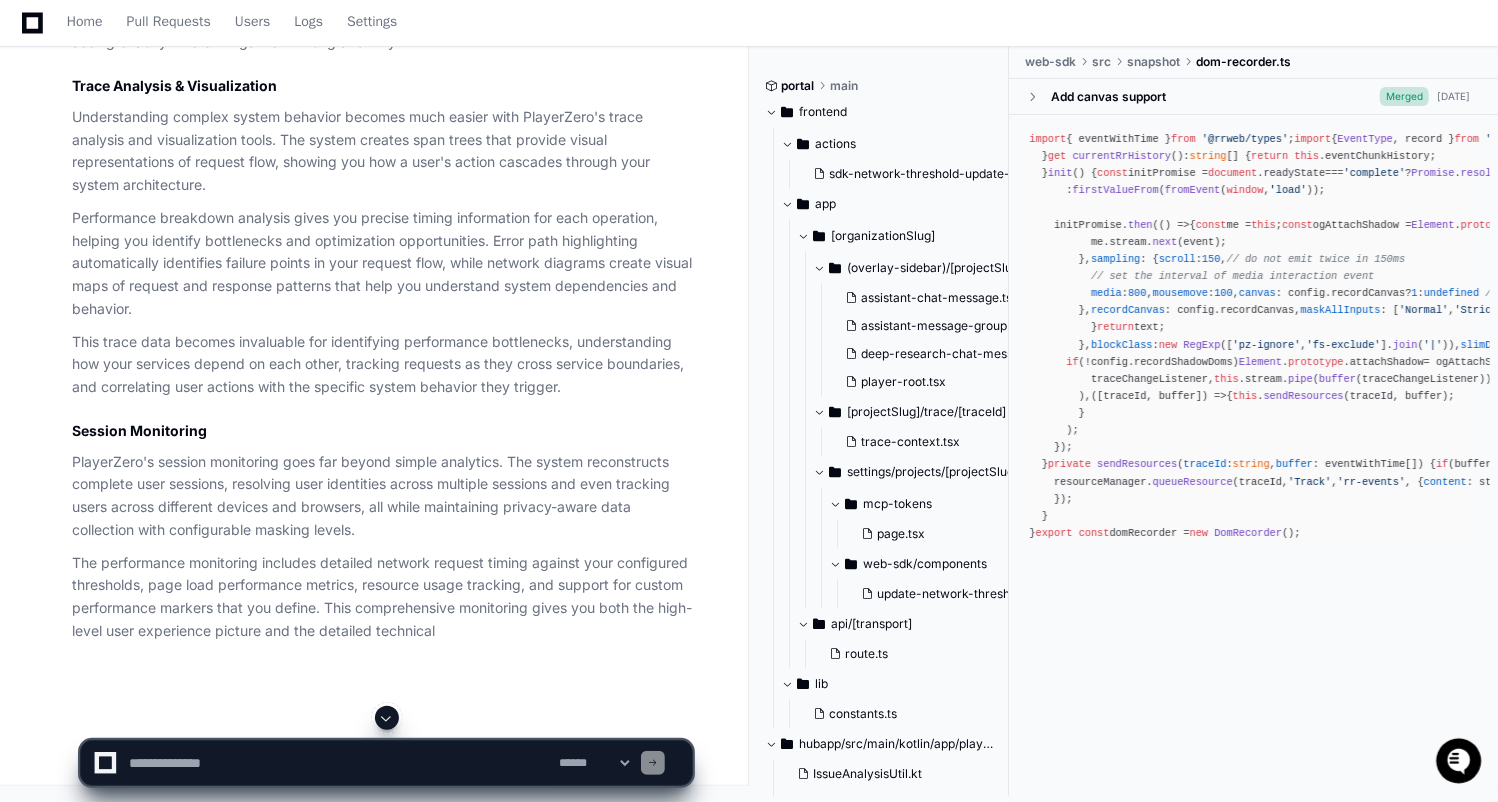 click 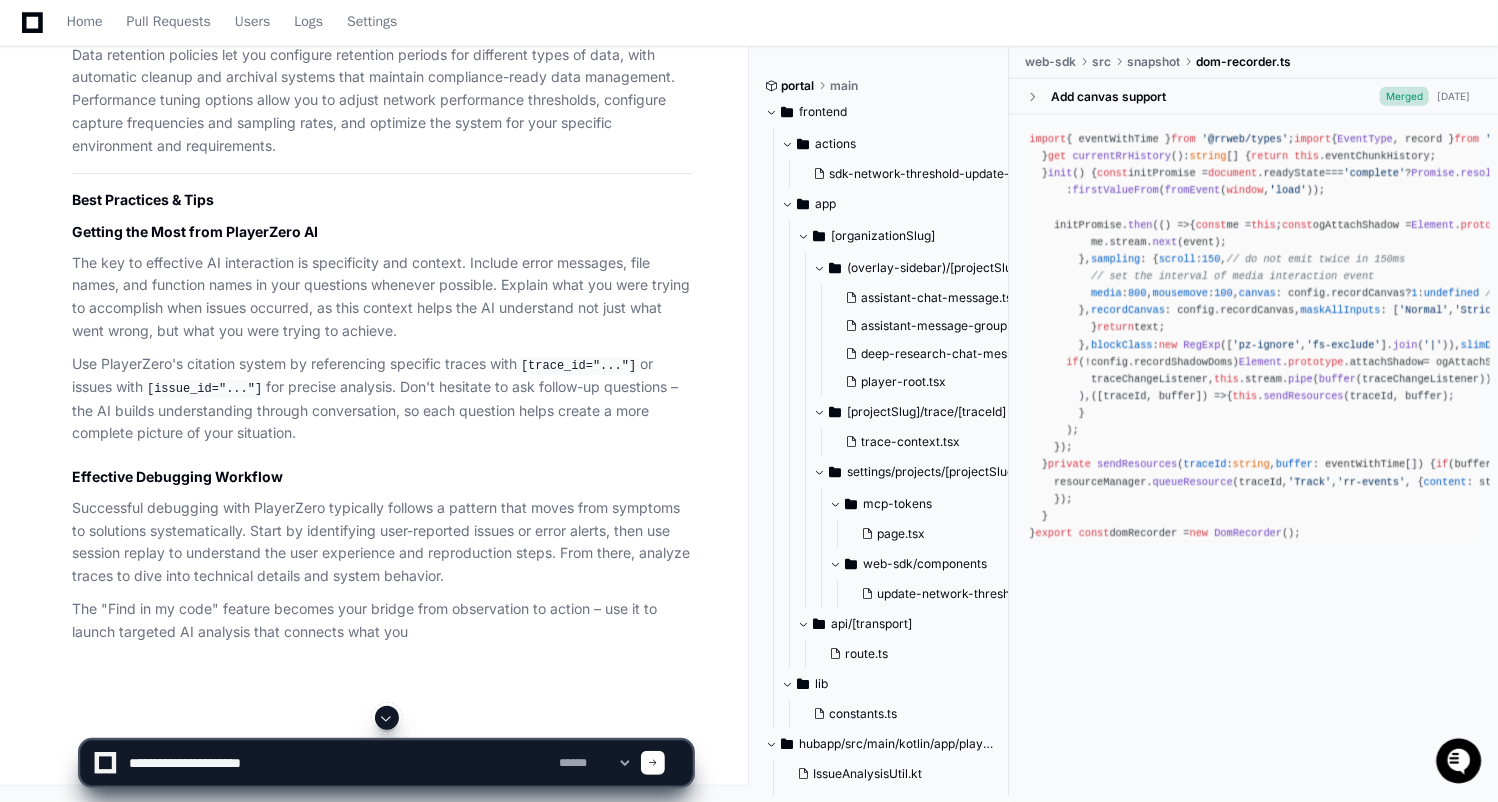 scroll, scrollTop: 28838, scrollLeft: 0, axis: vertical 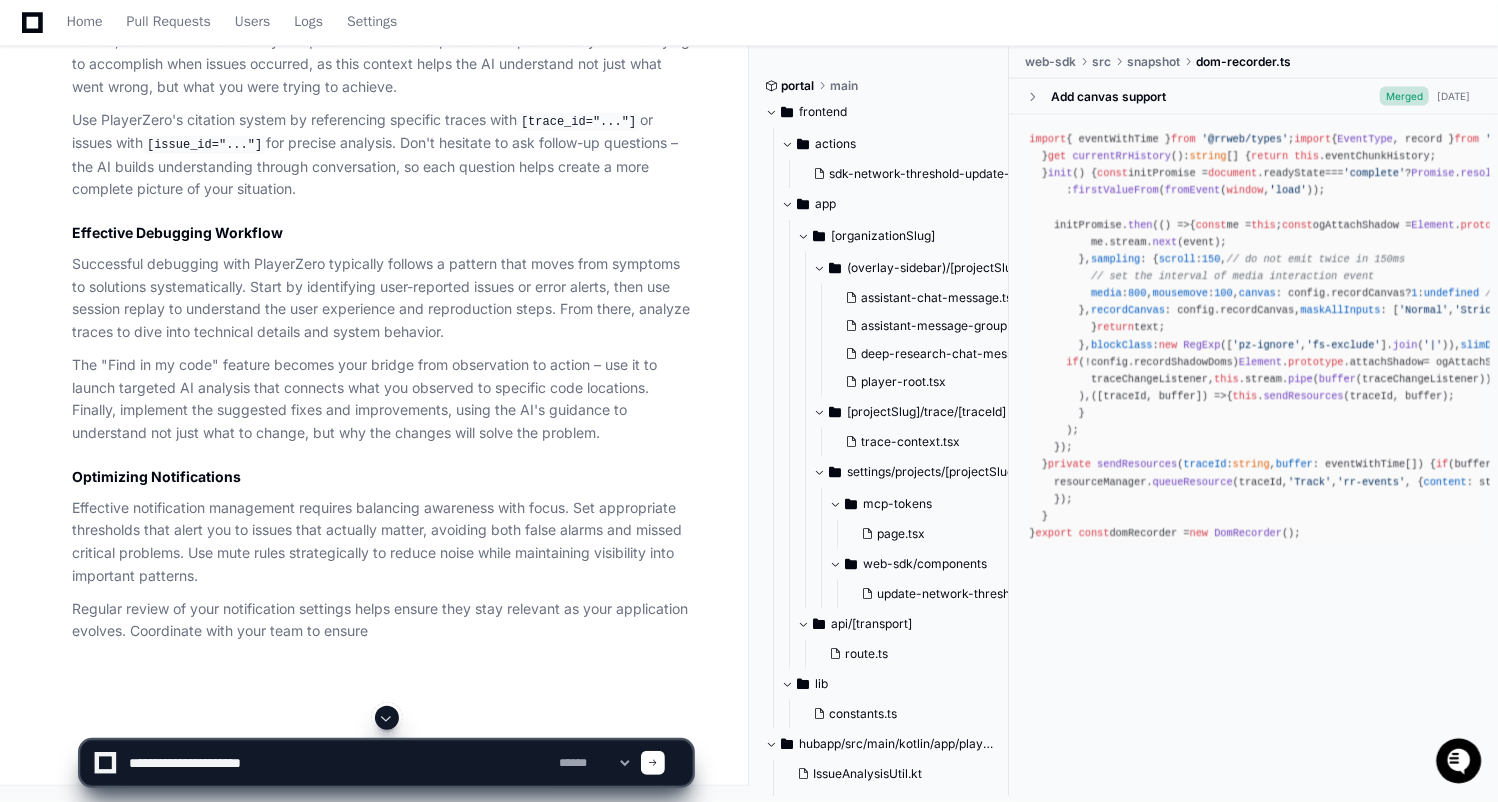 click 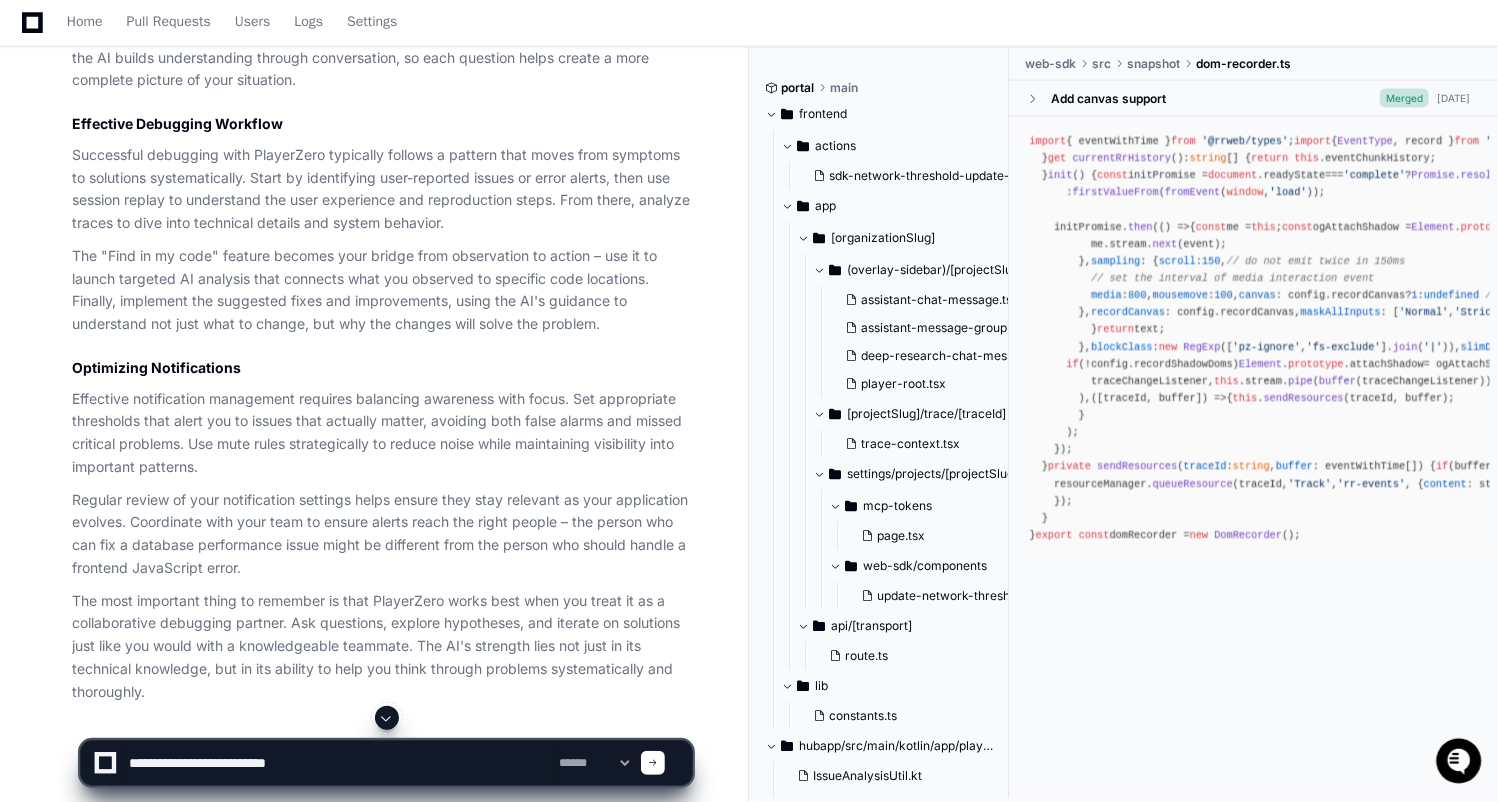 click 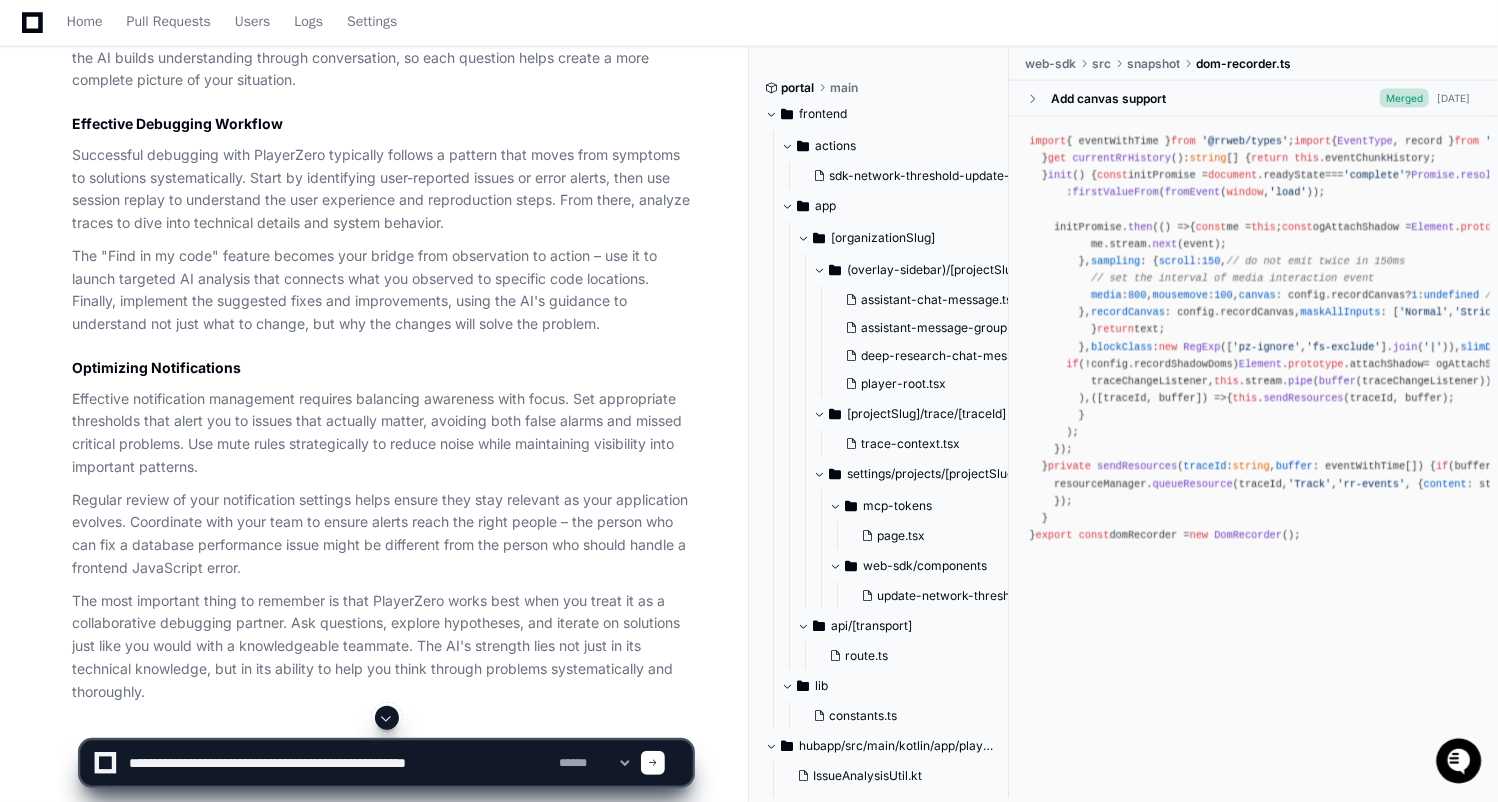 type on "**********" 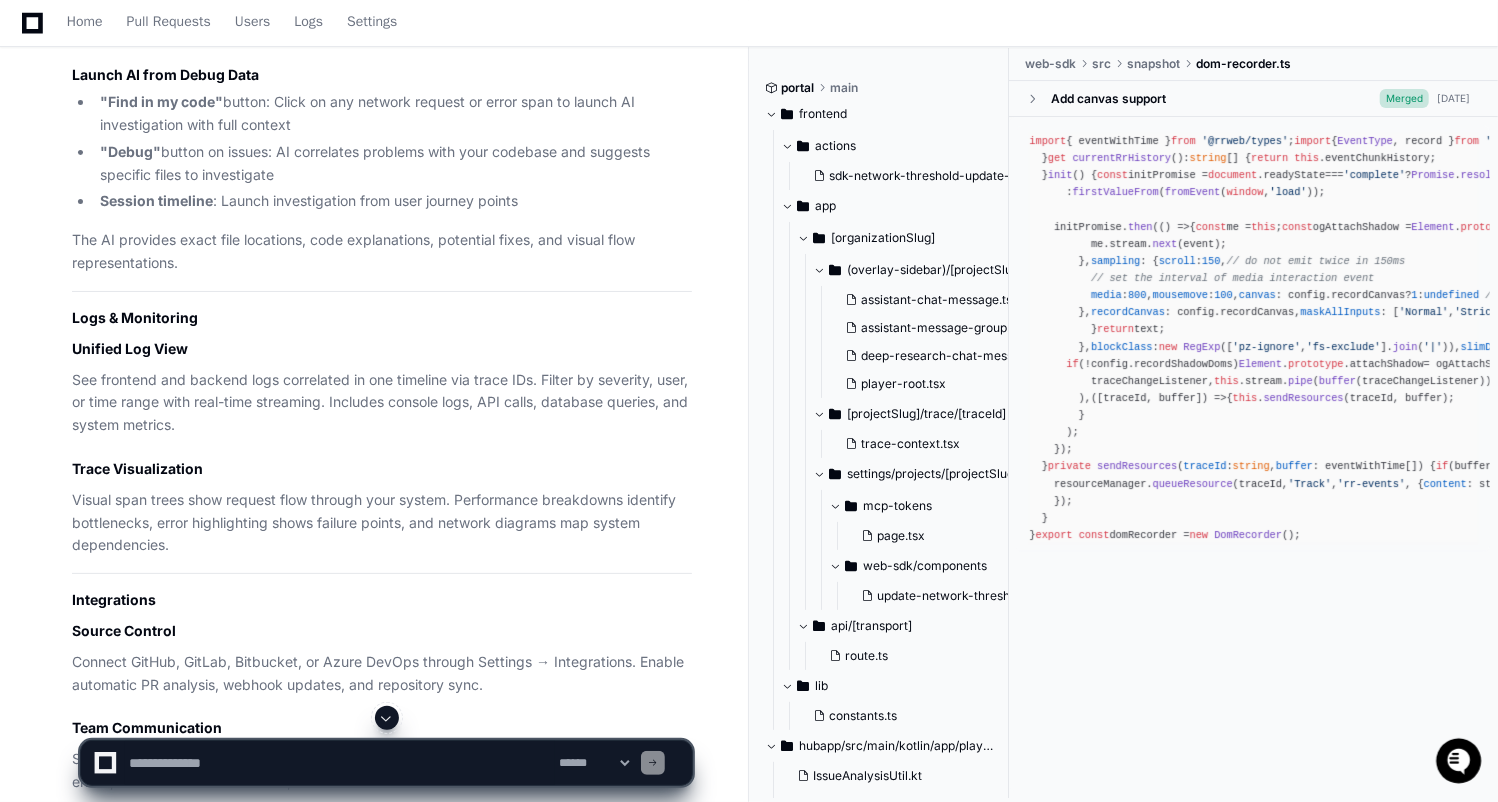 scroll, scrollTop: 30996, scrollLeft: 0, axis: vertical 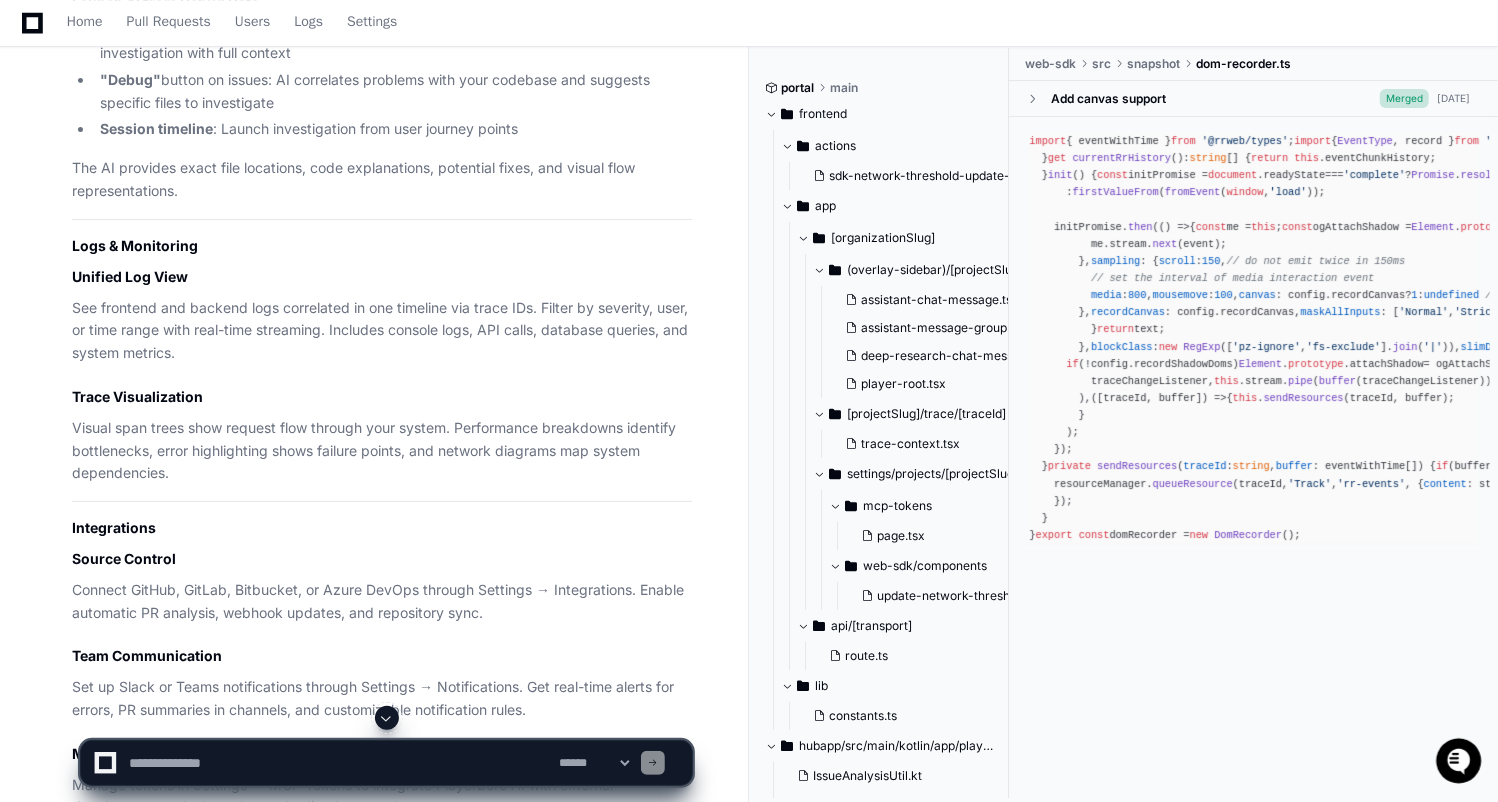 click on "PlayerZero records everything: user actions, DOM snapshots, console logs, network requests, and system info. View complete session replays with automatic rage click detection and error correlation." 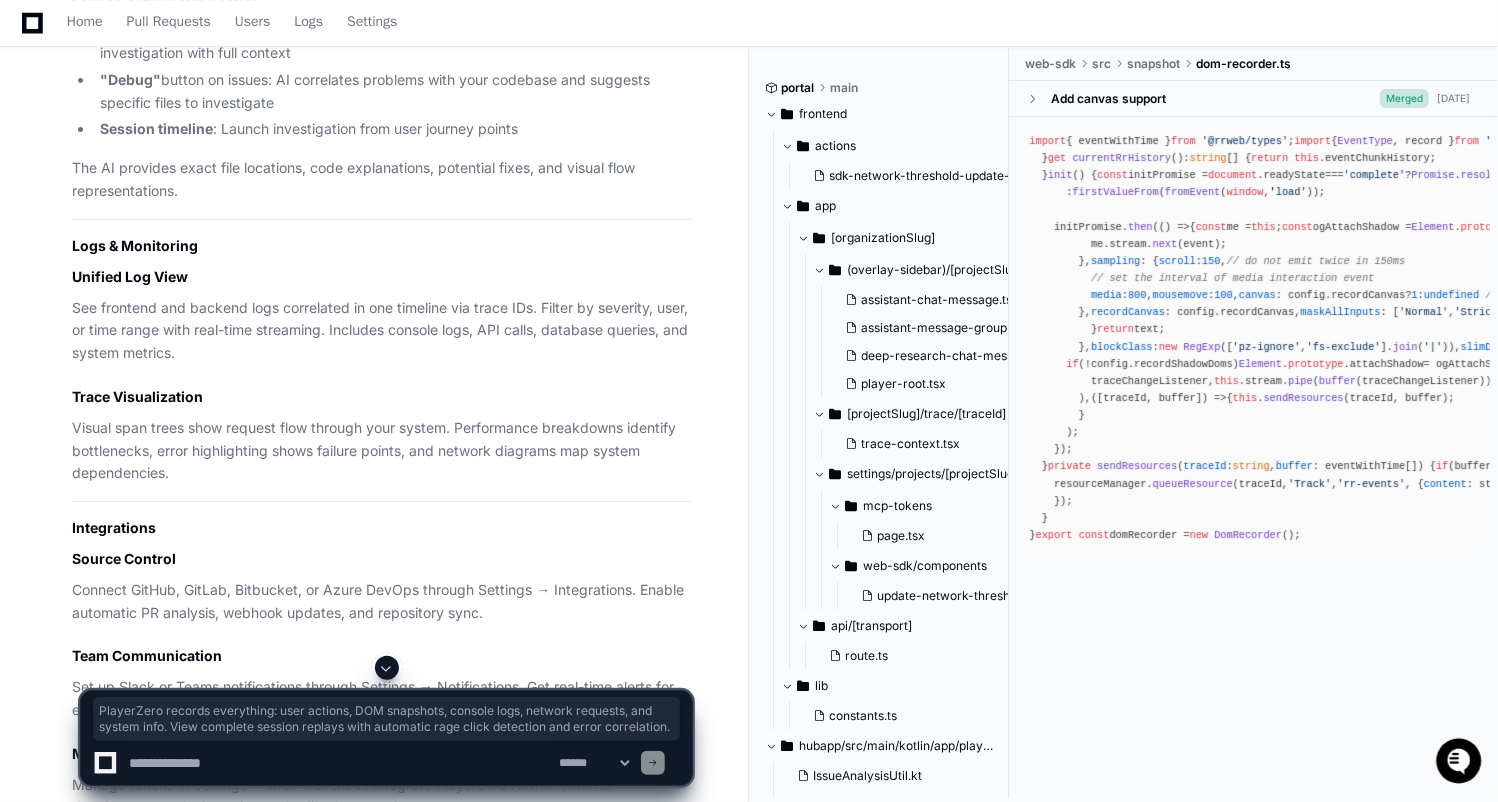drag, startPoint x: 187, startPoint y: 330, endPoint x: 65, endPoint y: 279, distance: 132.23087 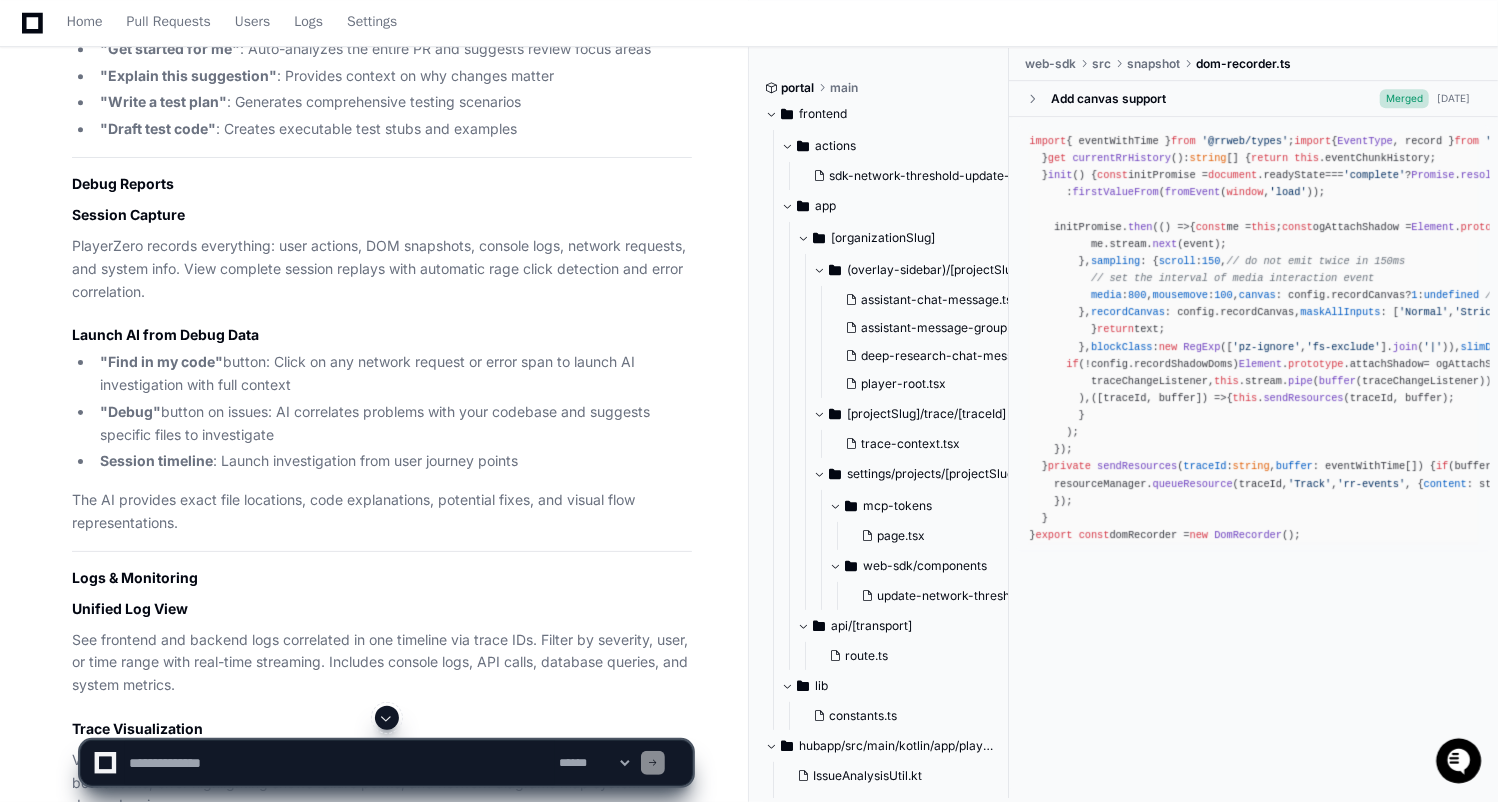 scroll, scrollTop: 30847, scrollLeft: 0, axis: vertical 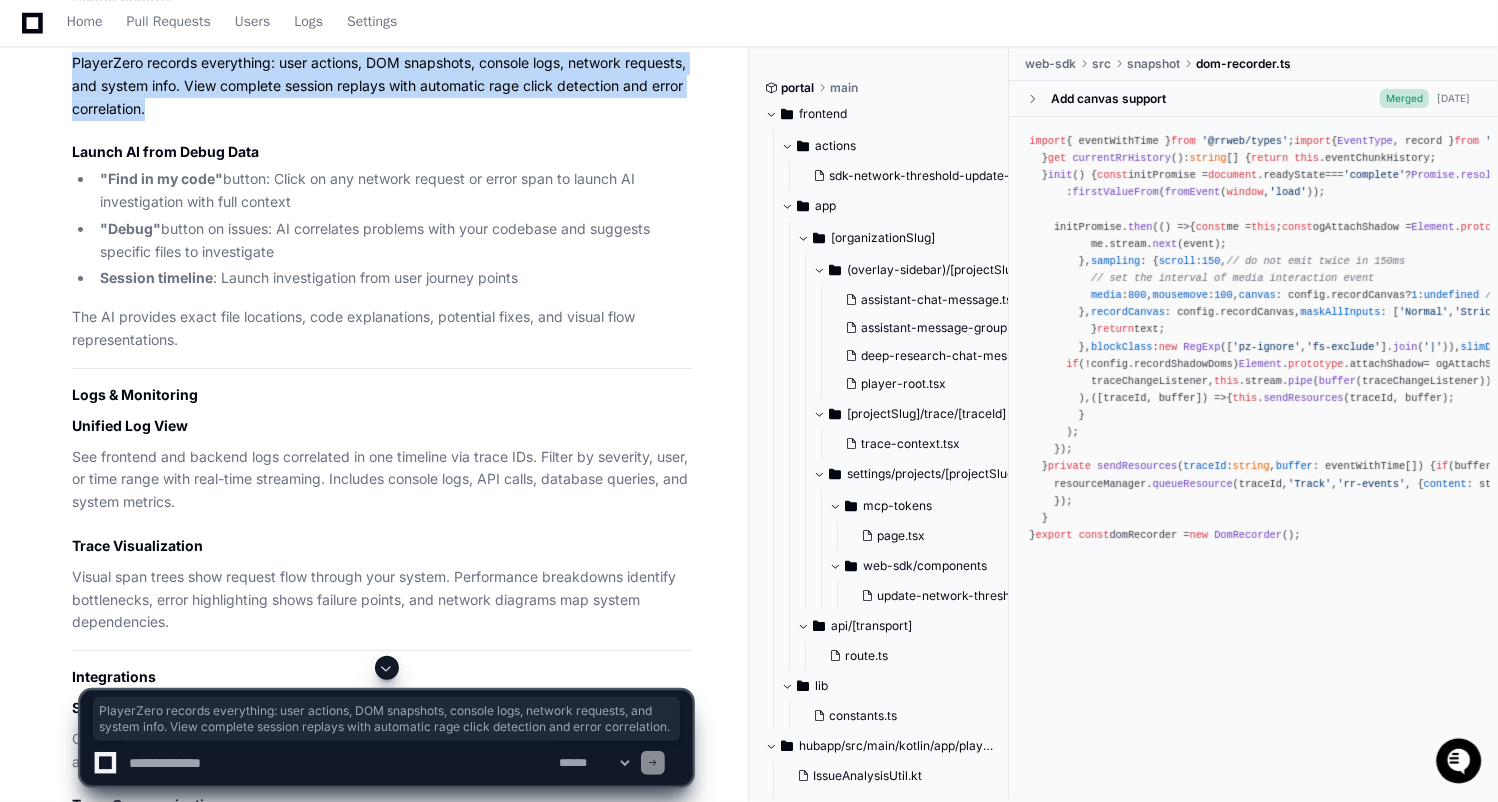 drag, startPoint x: 165, startPoint y: 471, endPoint x: 69, endPoint y: 433, distance: 103.24728 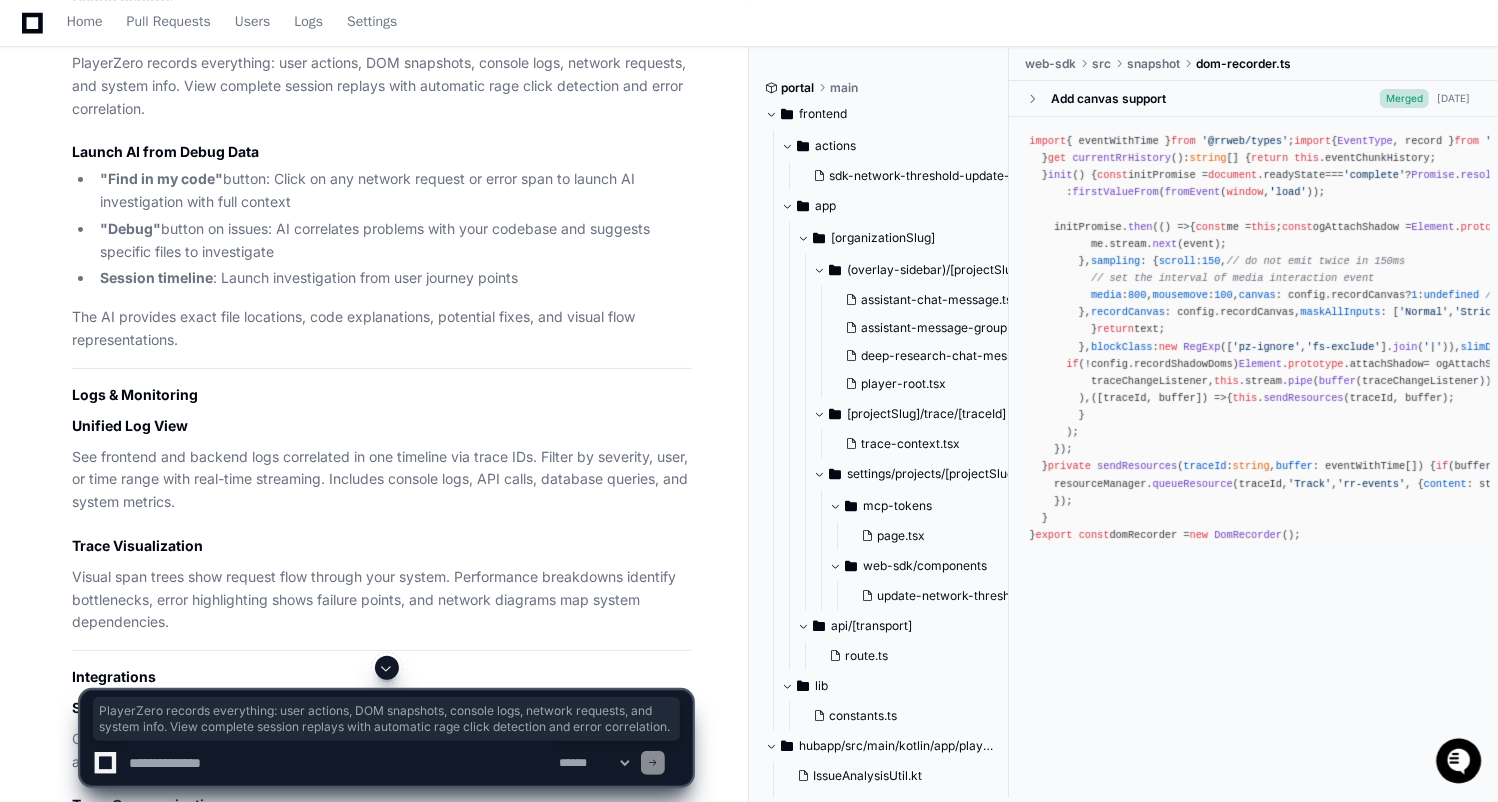 click 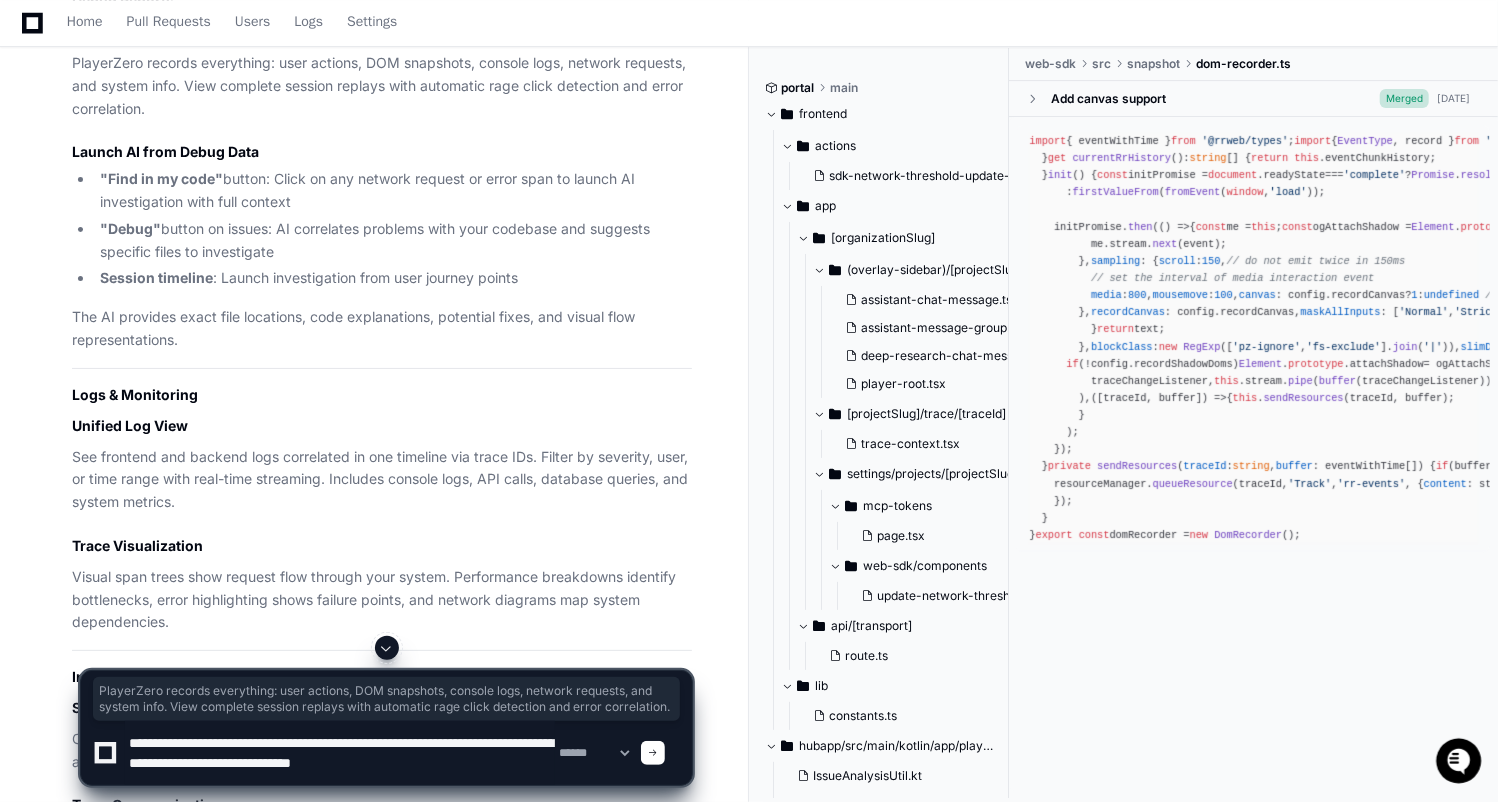 scroll, scrollTop: 6, scrollLeft: 0, axis: vertical 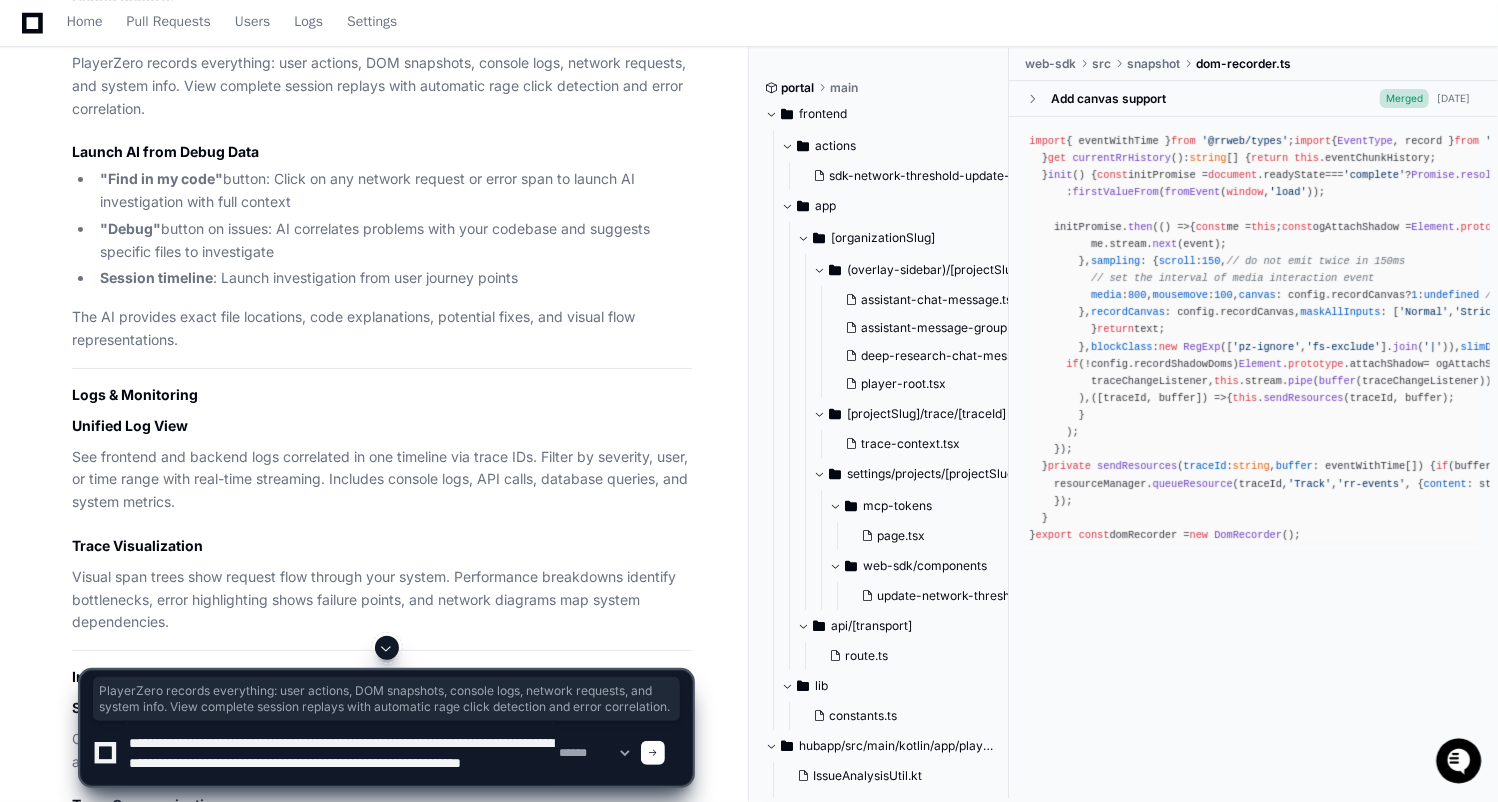 type on "**********" 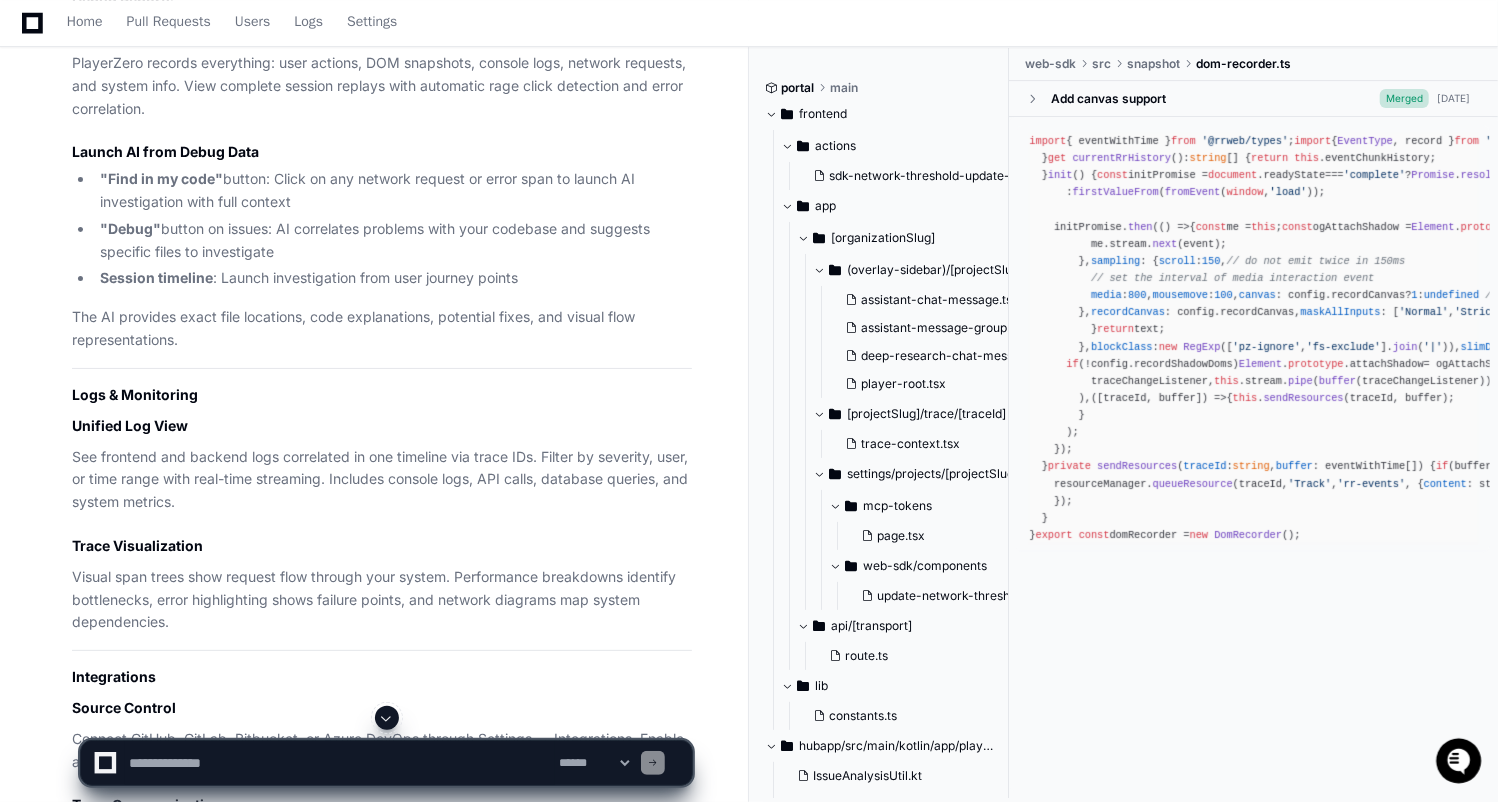 scroll, scrollTop: 0, scrollLeft: 0, axis: both 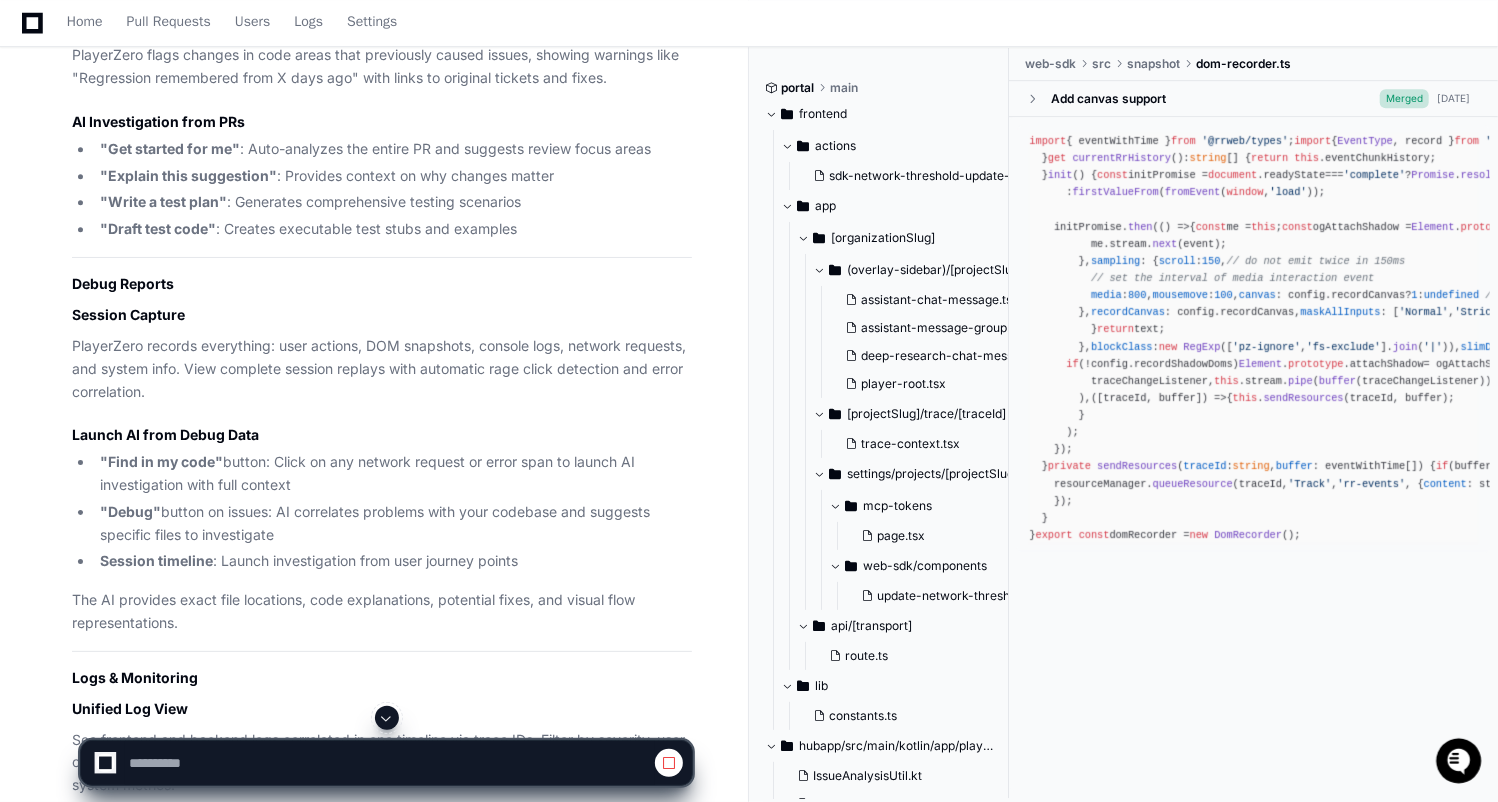 click on "The system generates functional test scenarios based on your code changes, including edge cases and regression tests. Find these as checklists in your PR comments, each linked to relevant code changes." 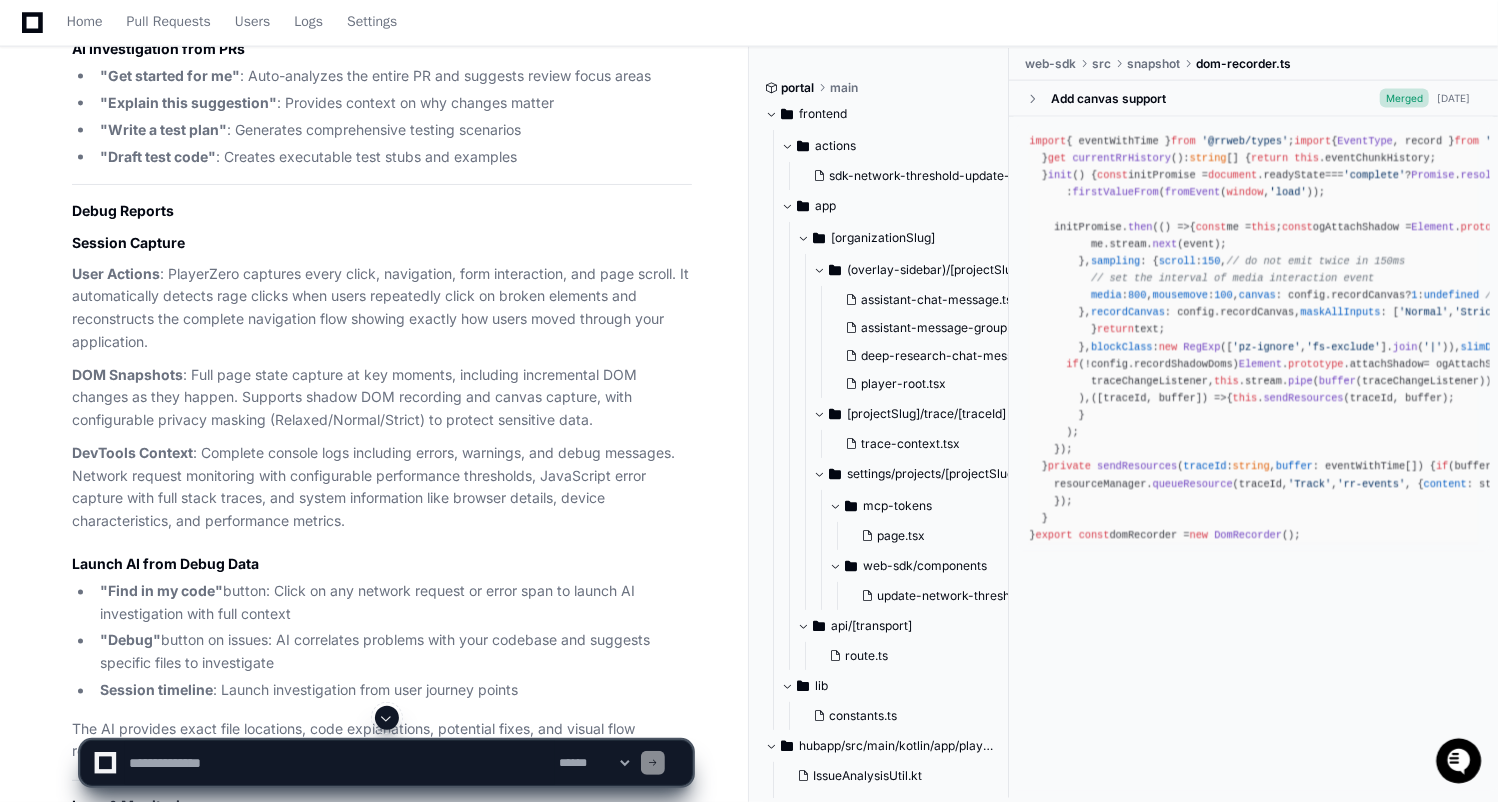 scroll, scrollTop: 33087, scrollLeft: 0, axis: vertical 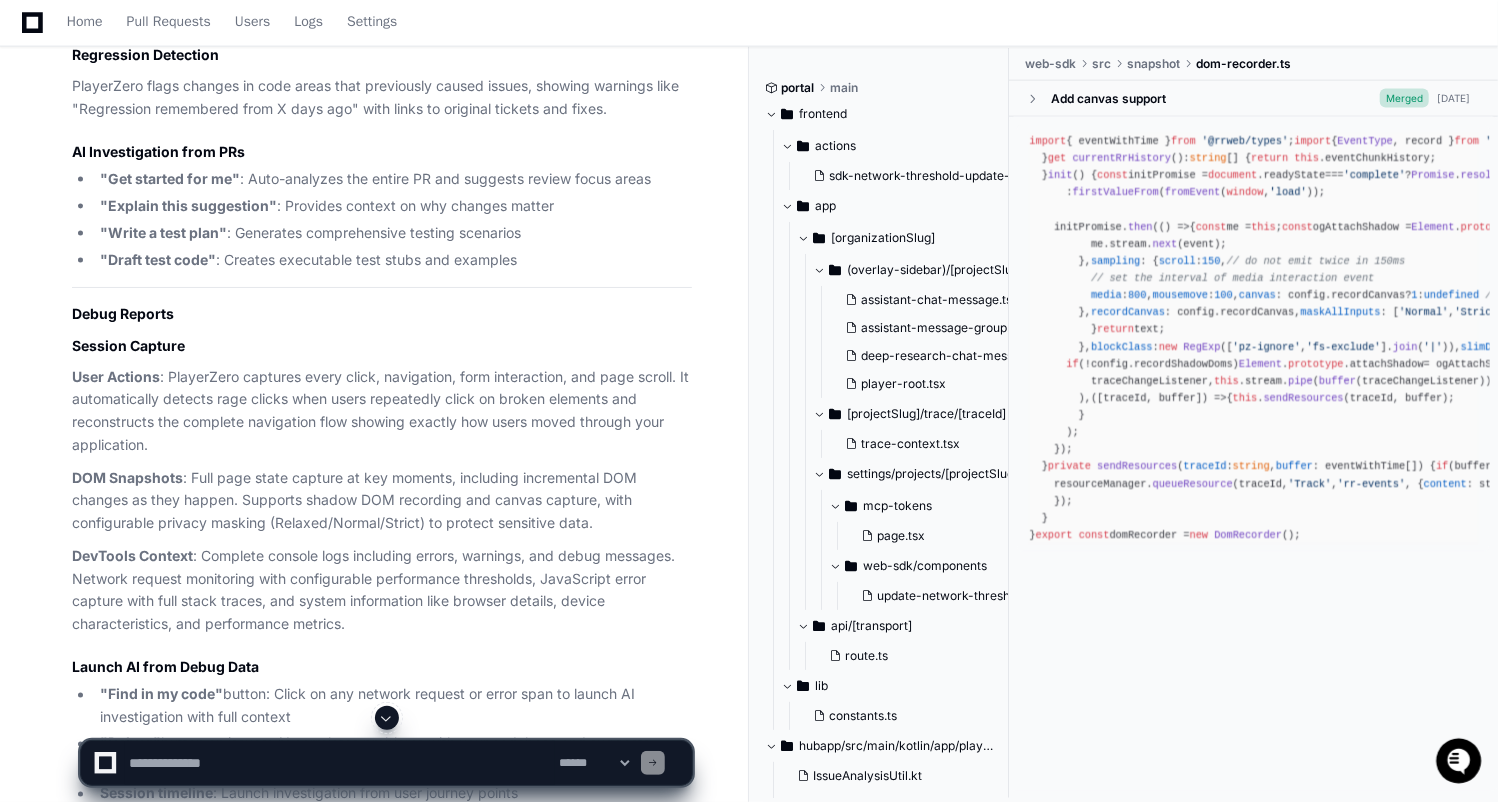 click on "PlayerZero analyzes every PR and posts intelligent summaries in your GitHub/GitLab comments. You get an overall summary, file-by-file breakdowns, and business impact analysis that both technical and non-technical team members can understand." 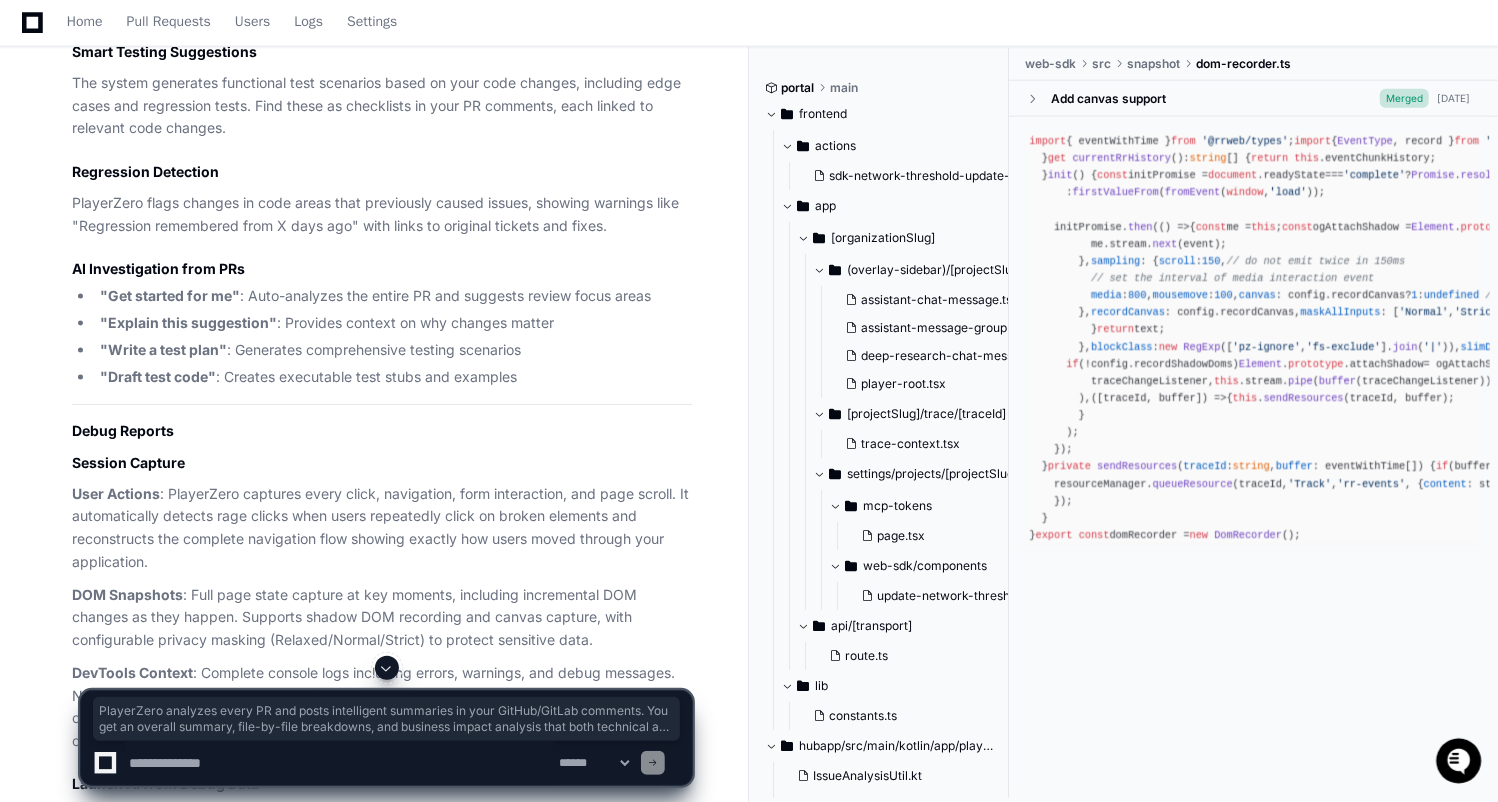 scroll, scrollTop: 32876, scrollLeft: 0, axis: vertical 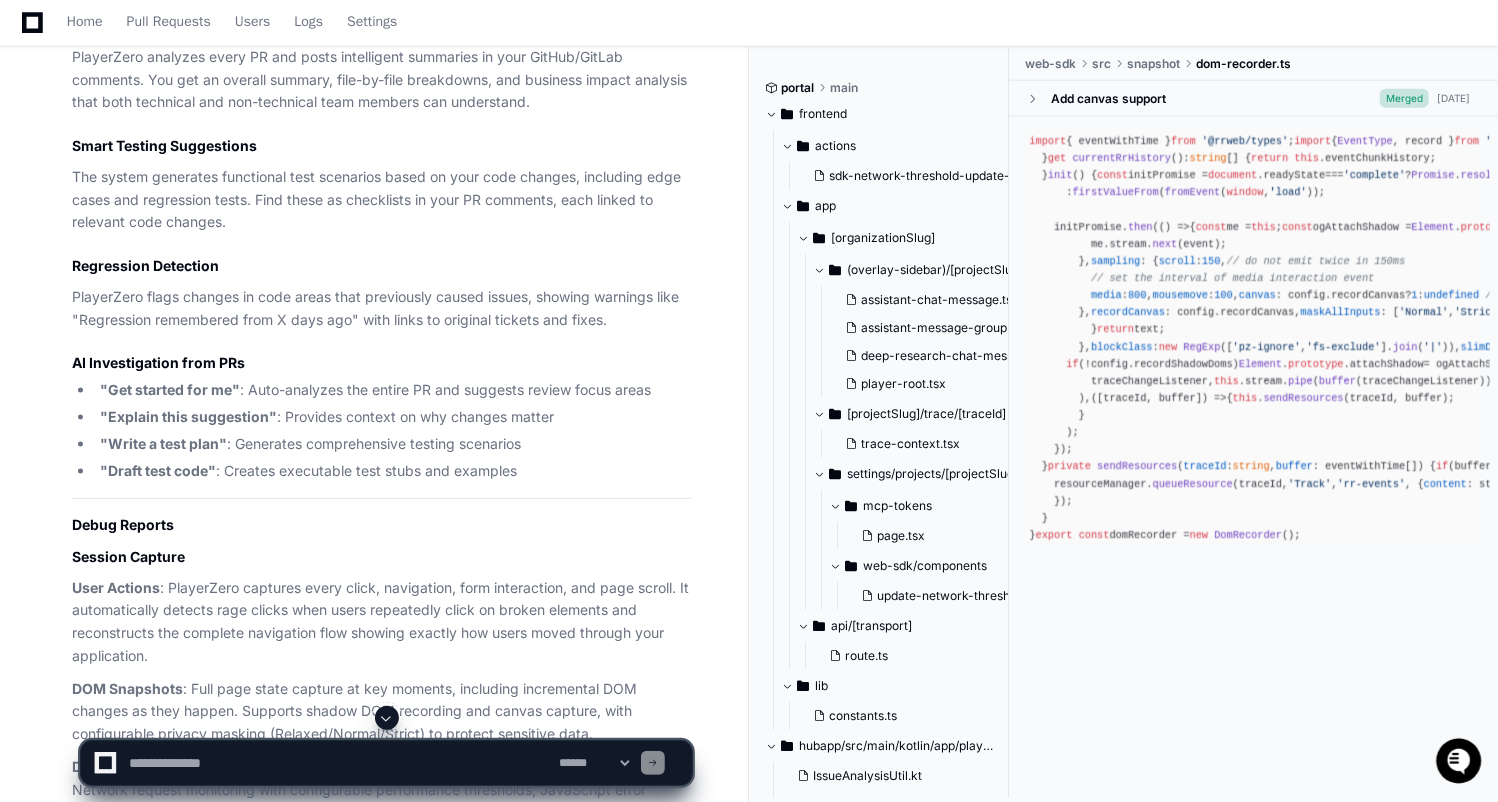 click on "Ask complex questions like "How does authentication work?" and the AI will systematically explore your codebase. Use  Fork Conversation  to branch into different topics while keeping your original investigation thread. The AI automatically searches across files and understands code relationships to give you complete answers." 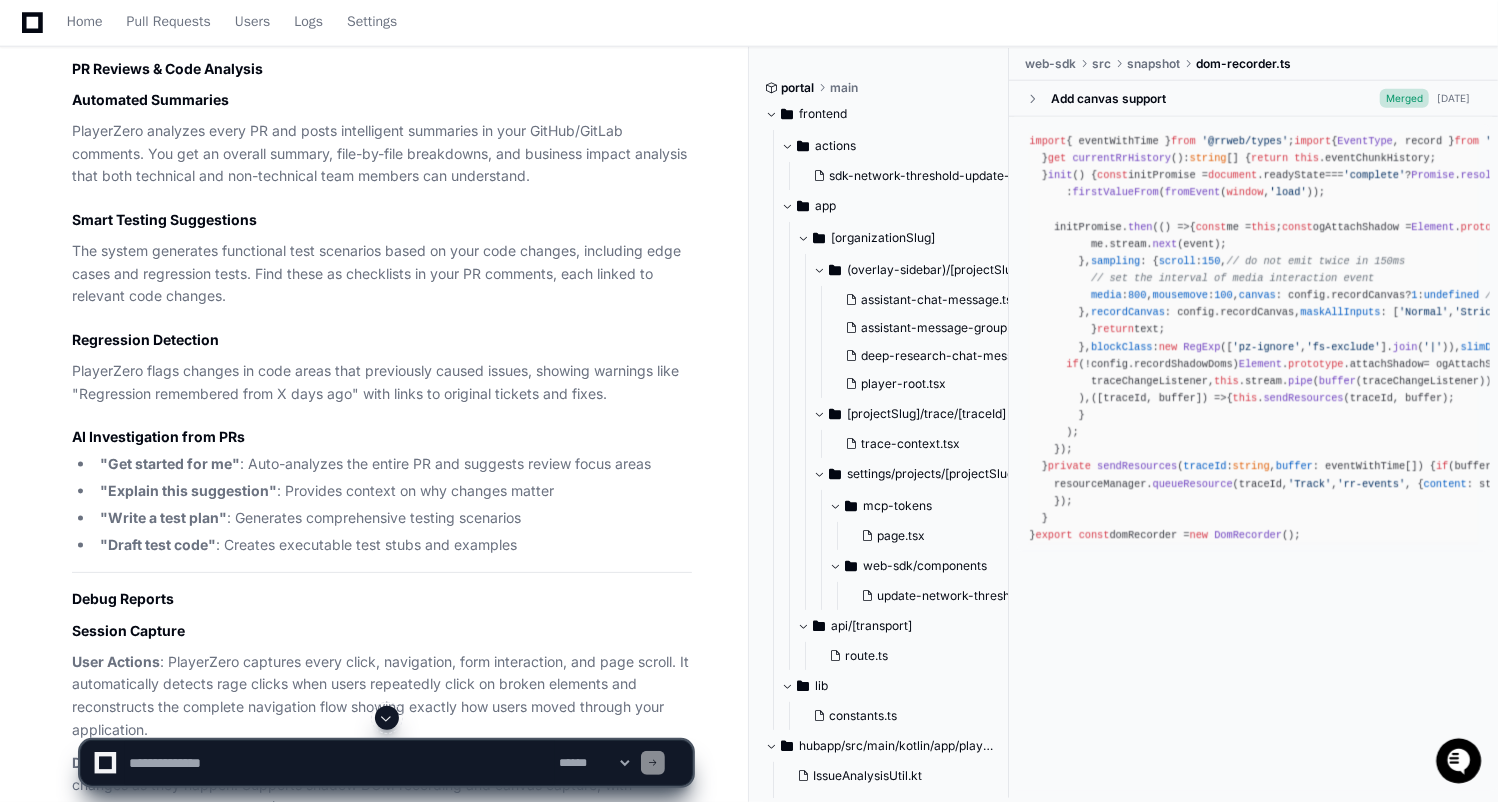 scroll, scrollTop: 32796, scrollLeft: 0, axis: vertical 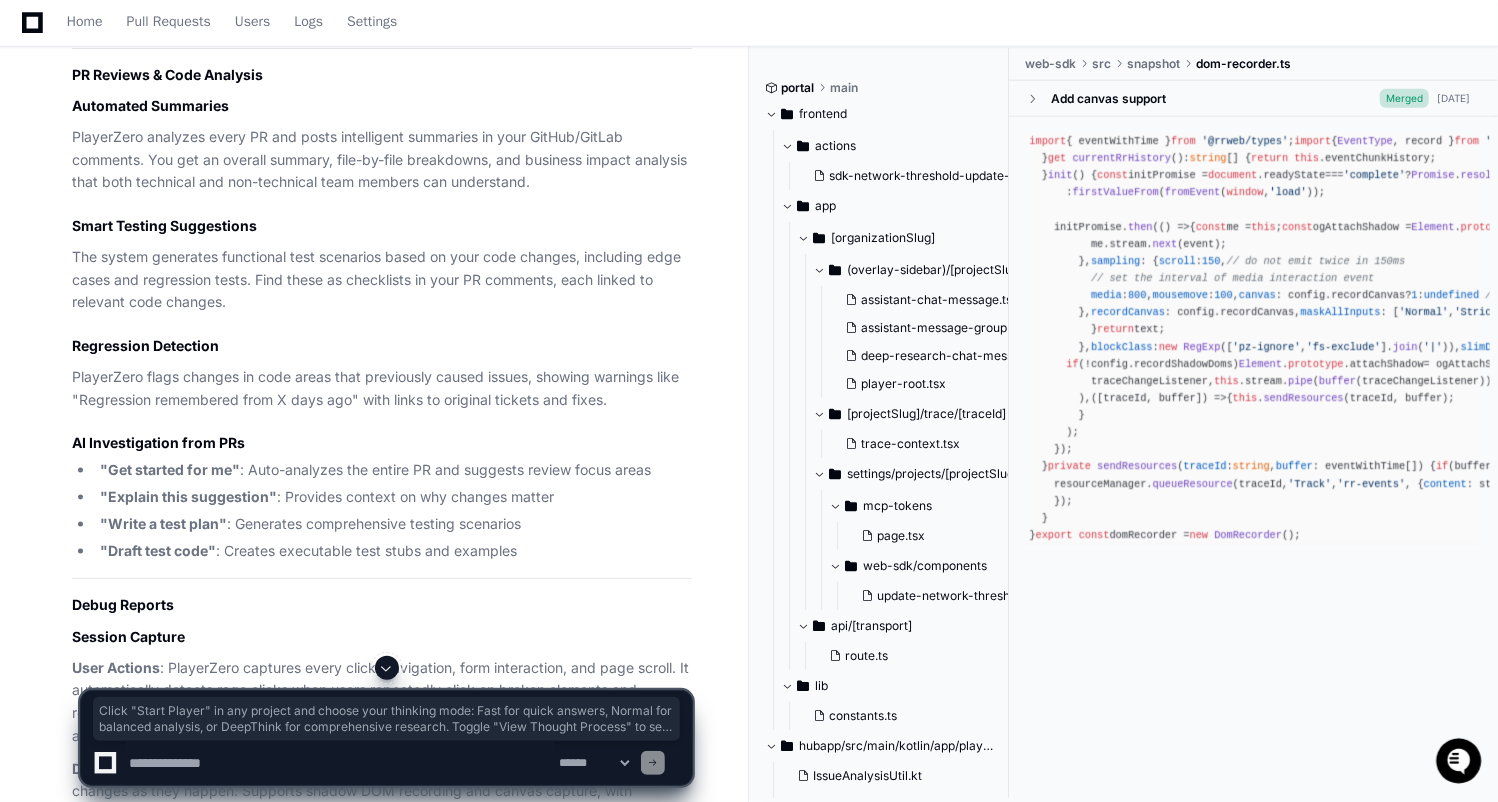 drag, startPoint x: 412, startPoint y: 366, endPoint x: 69, endPoint y: 175, distance: 392.59393 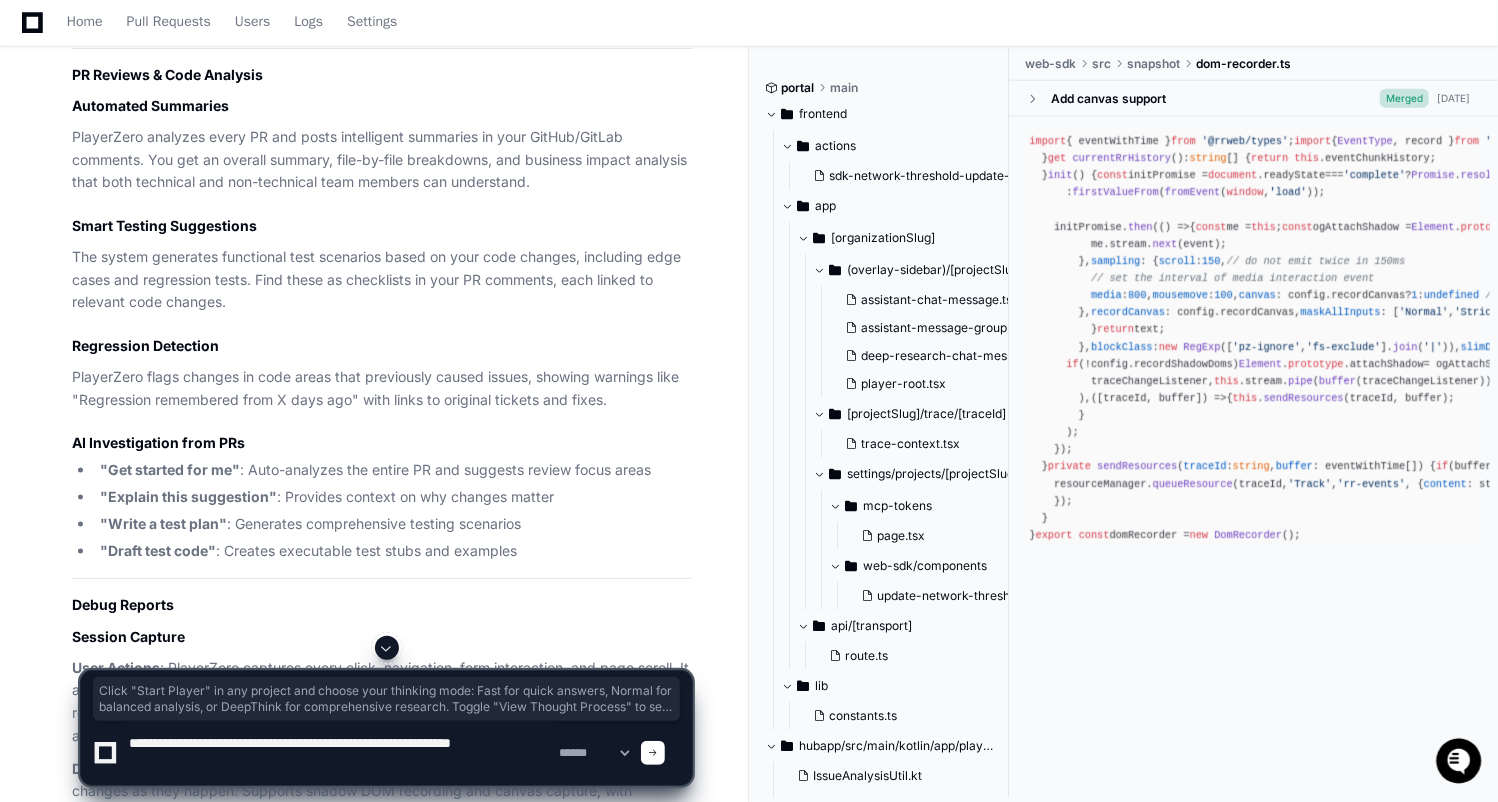 type on "**********" 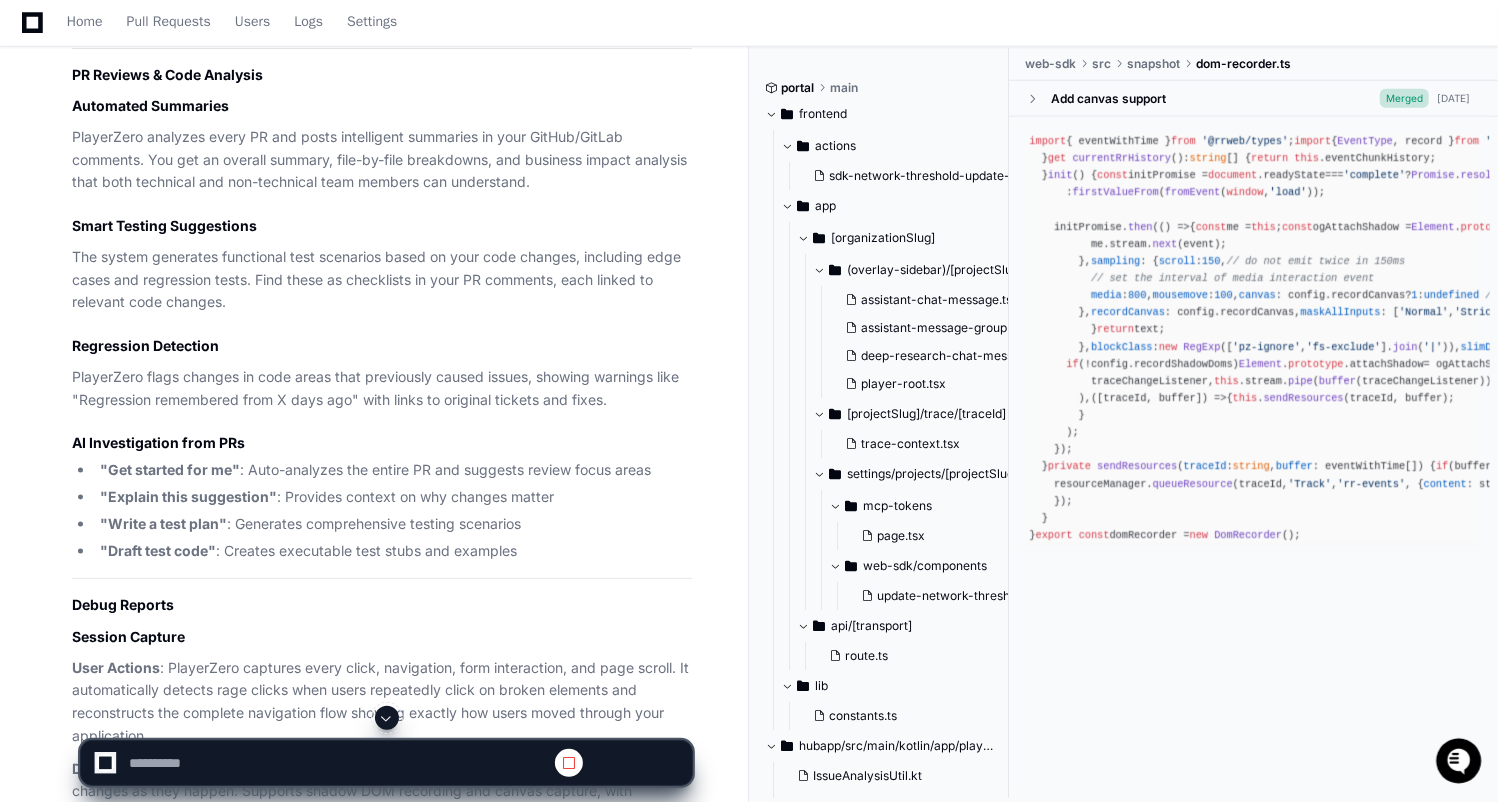 scroll, scrollTop: 0, scrollLeft: 0, axis: both 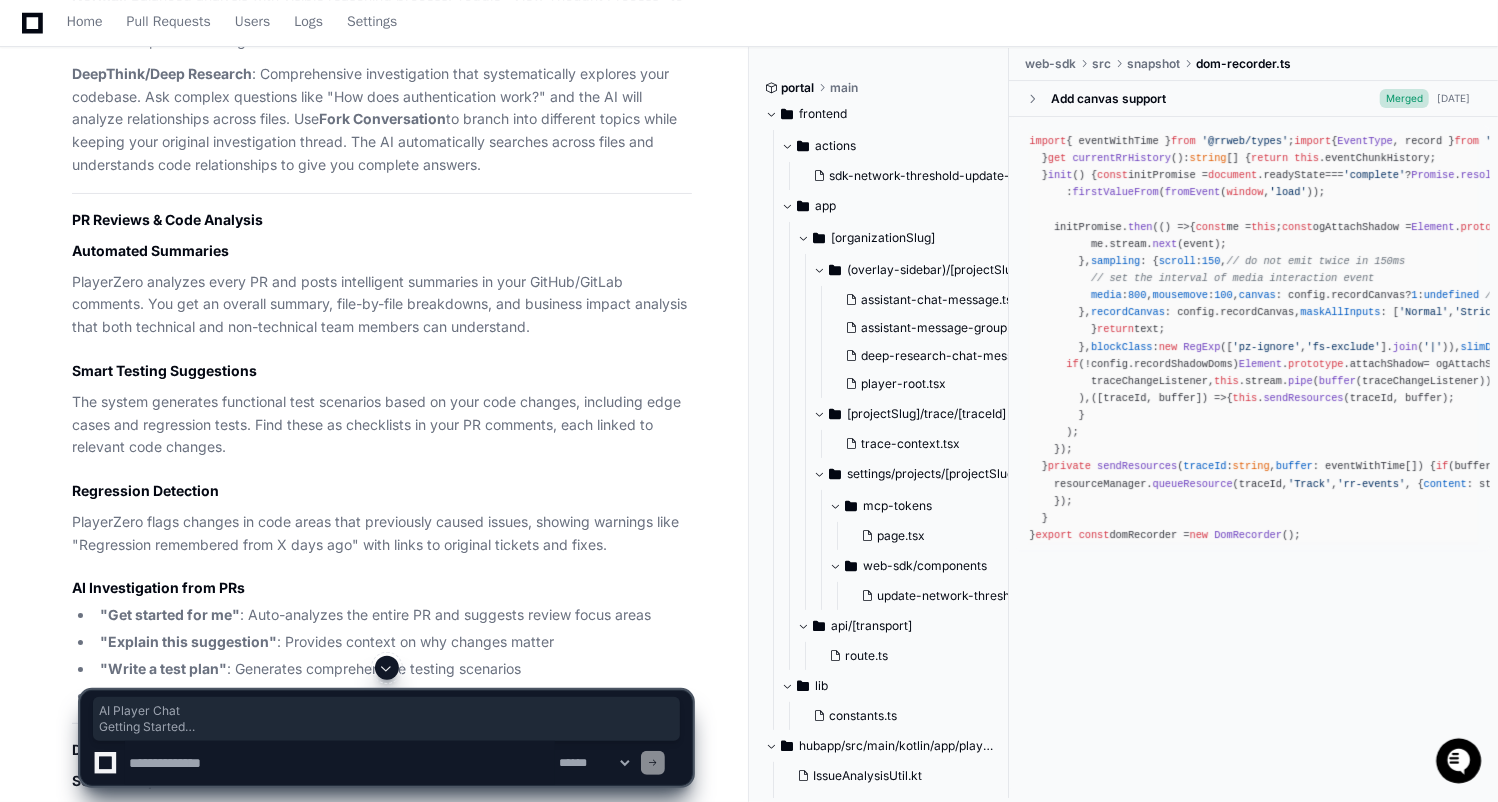 drag, startPoint x: 485, startPoint y: 477, endPoint x: 66, endPoint y: 148, distance: 532.7307 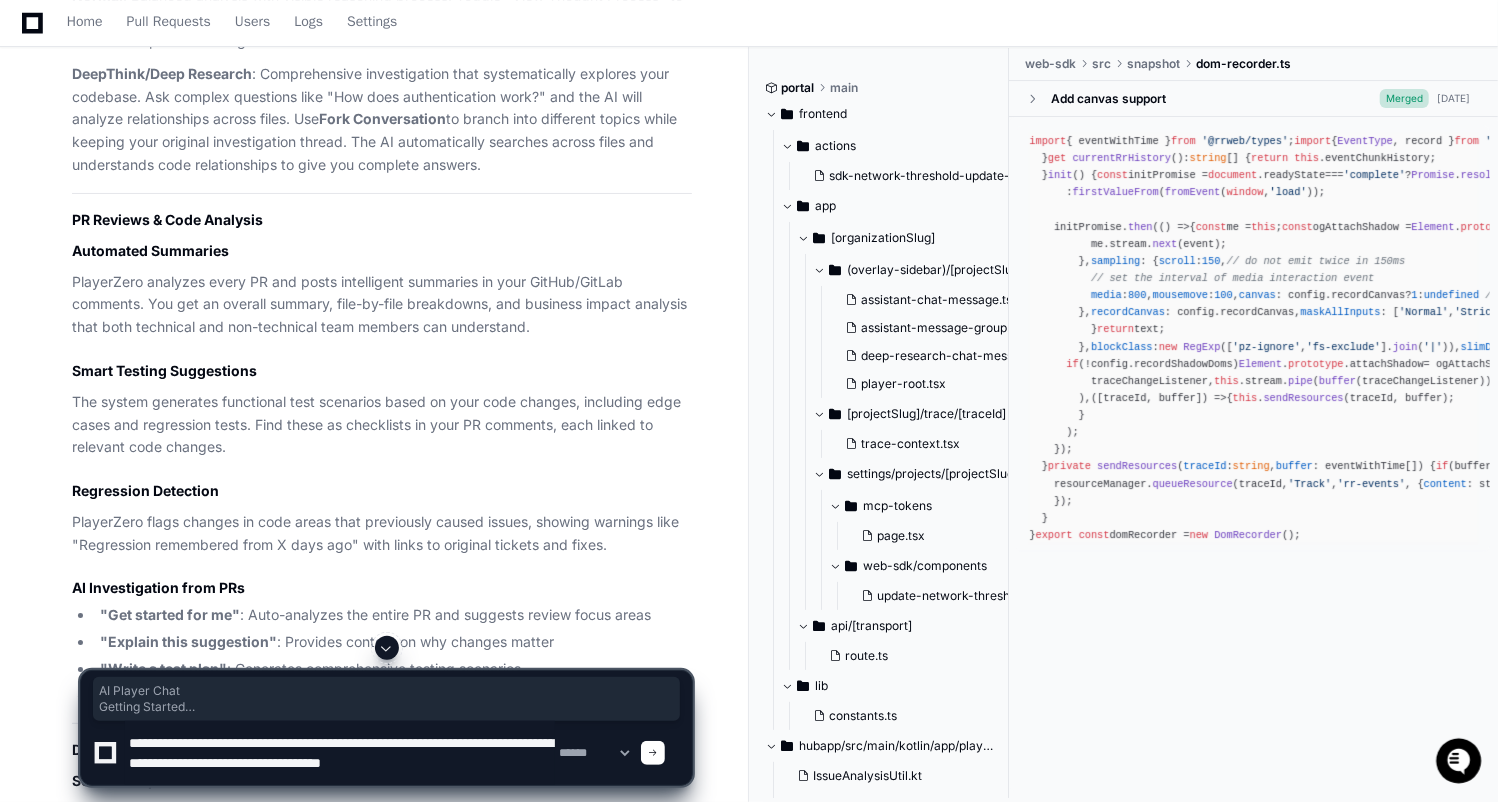 scroll, scrollTop: 6, scrollLeft: 0, axis: vertical 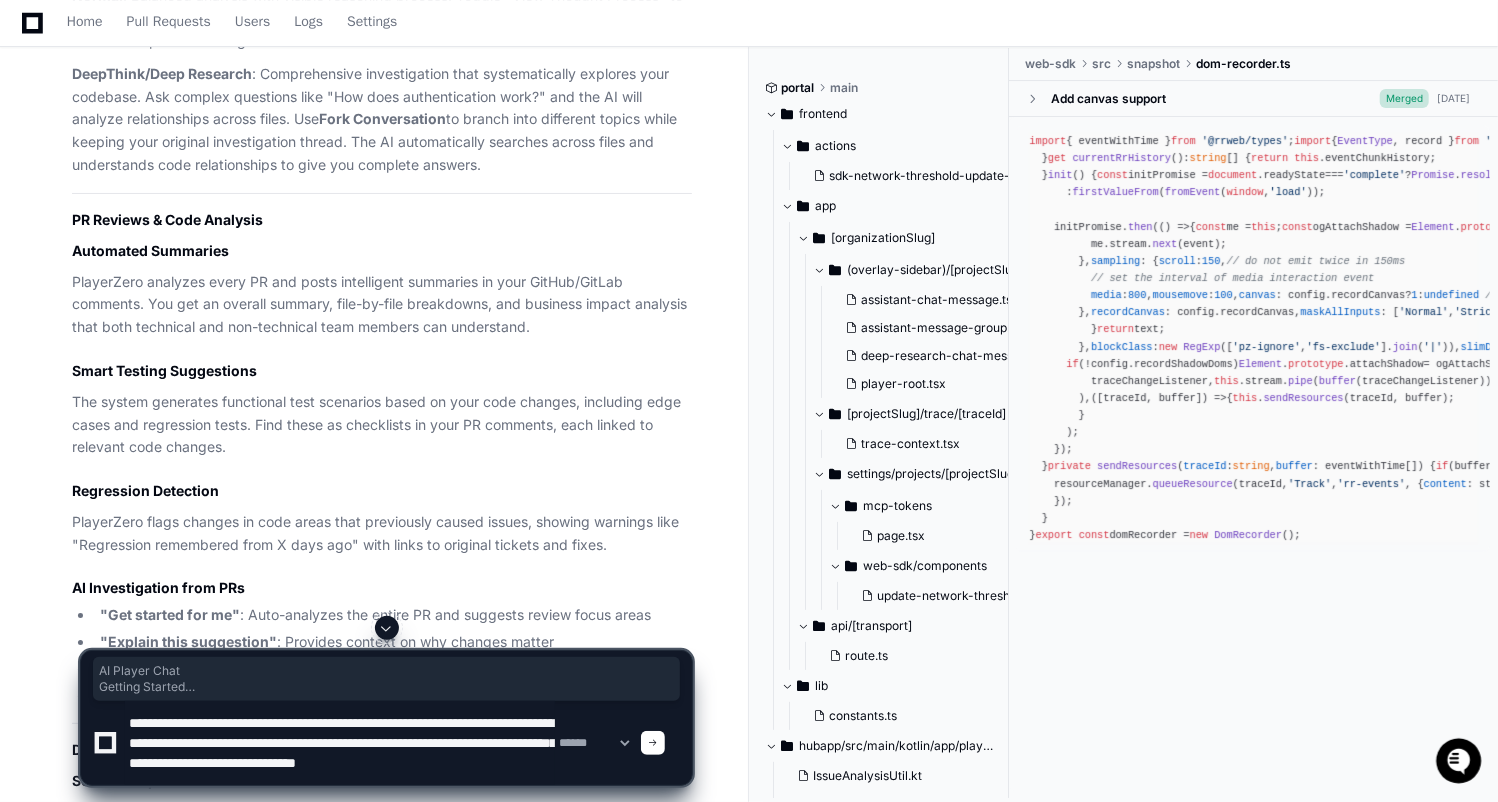 type on "**********" 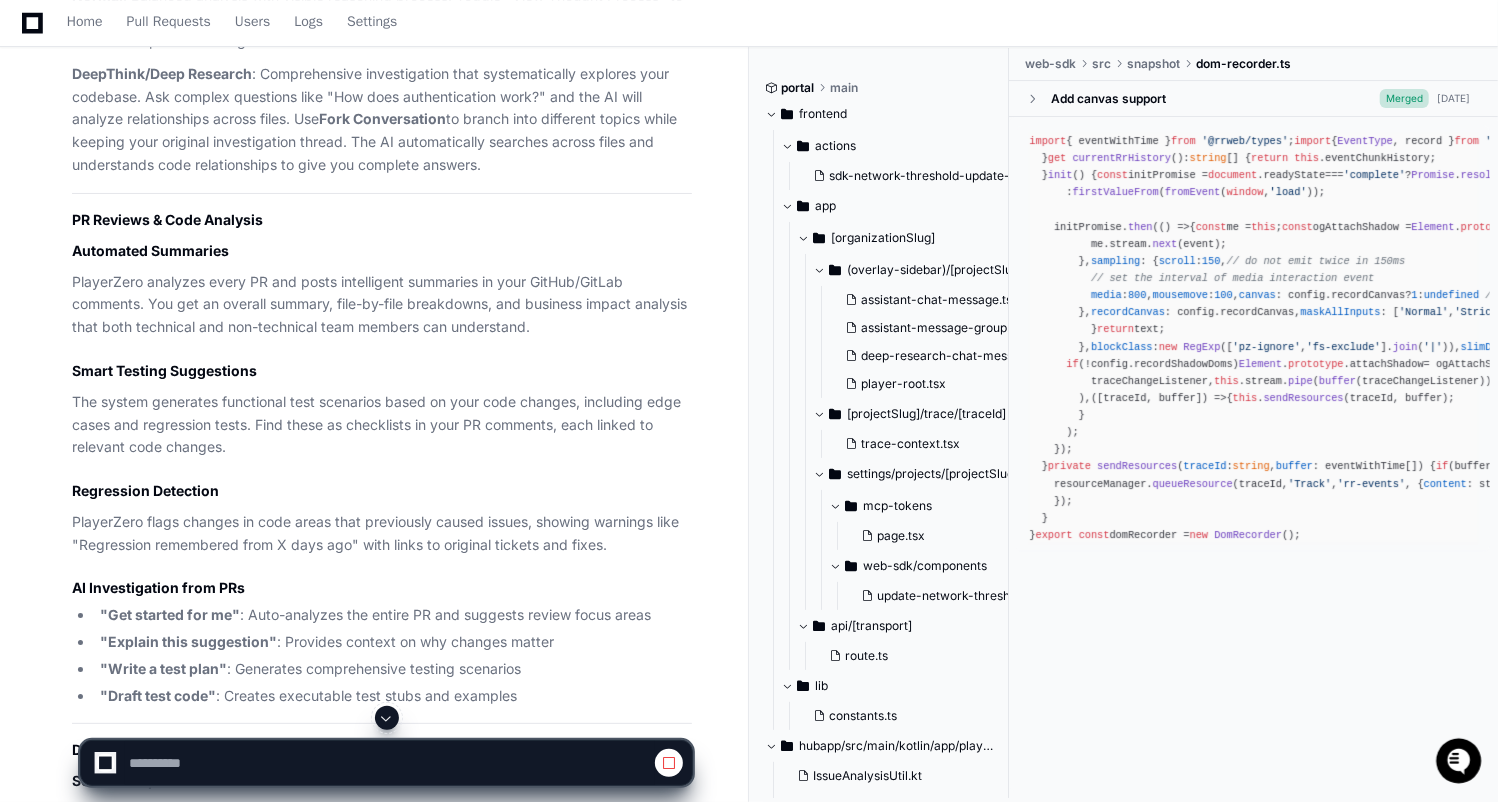 scroll, scrollTop: 0, scrollLeft: 0, axis: both 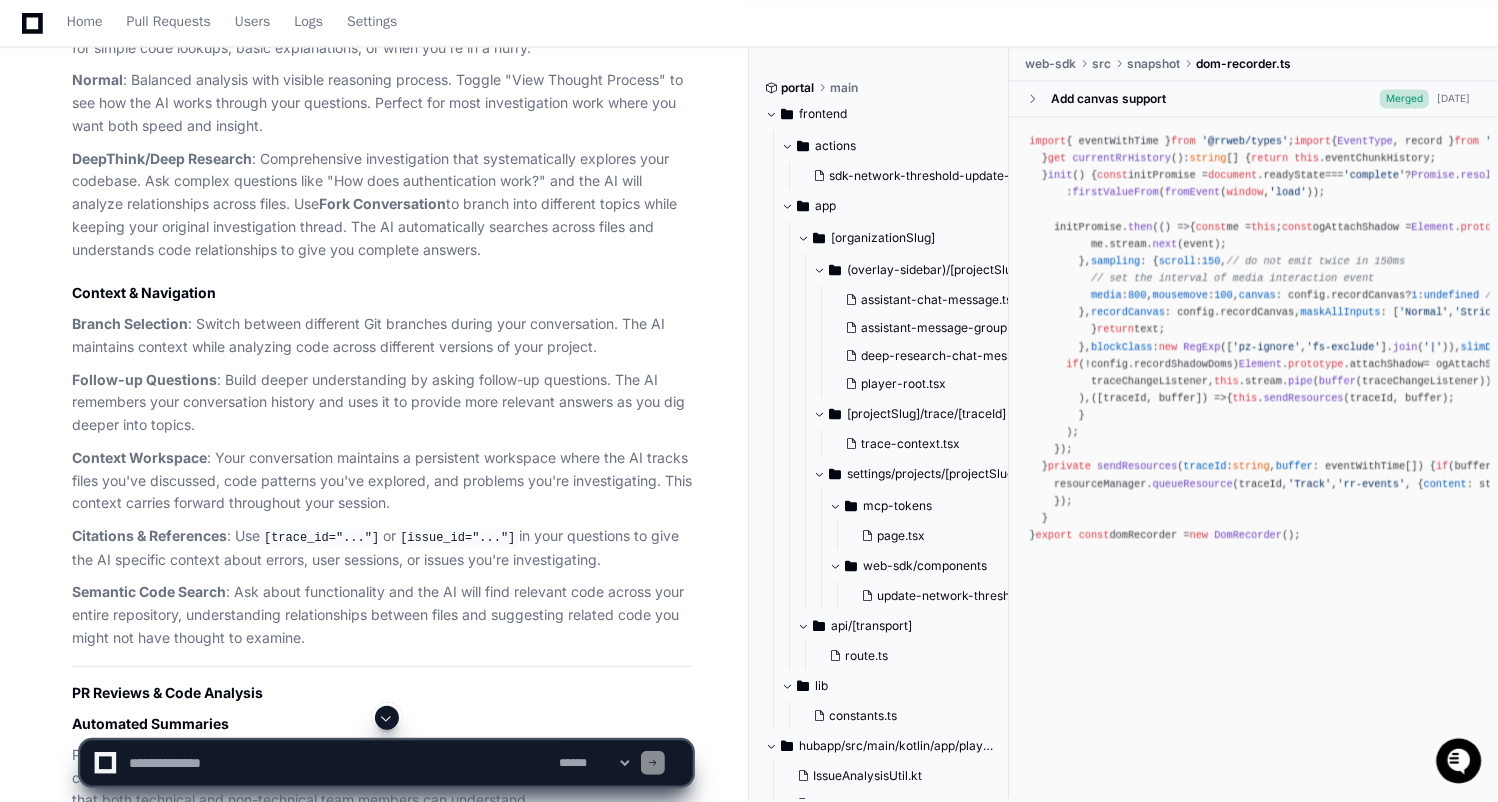 click 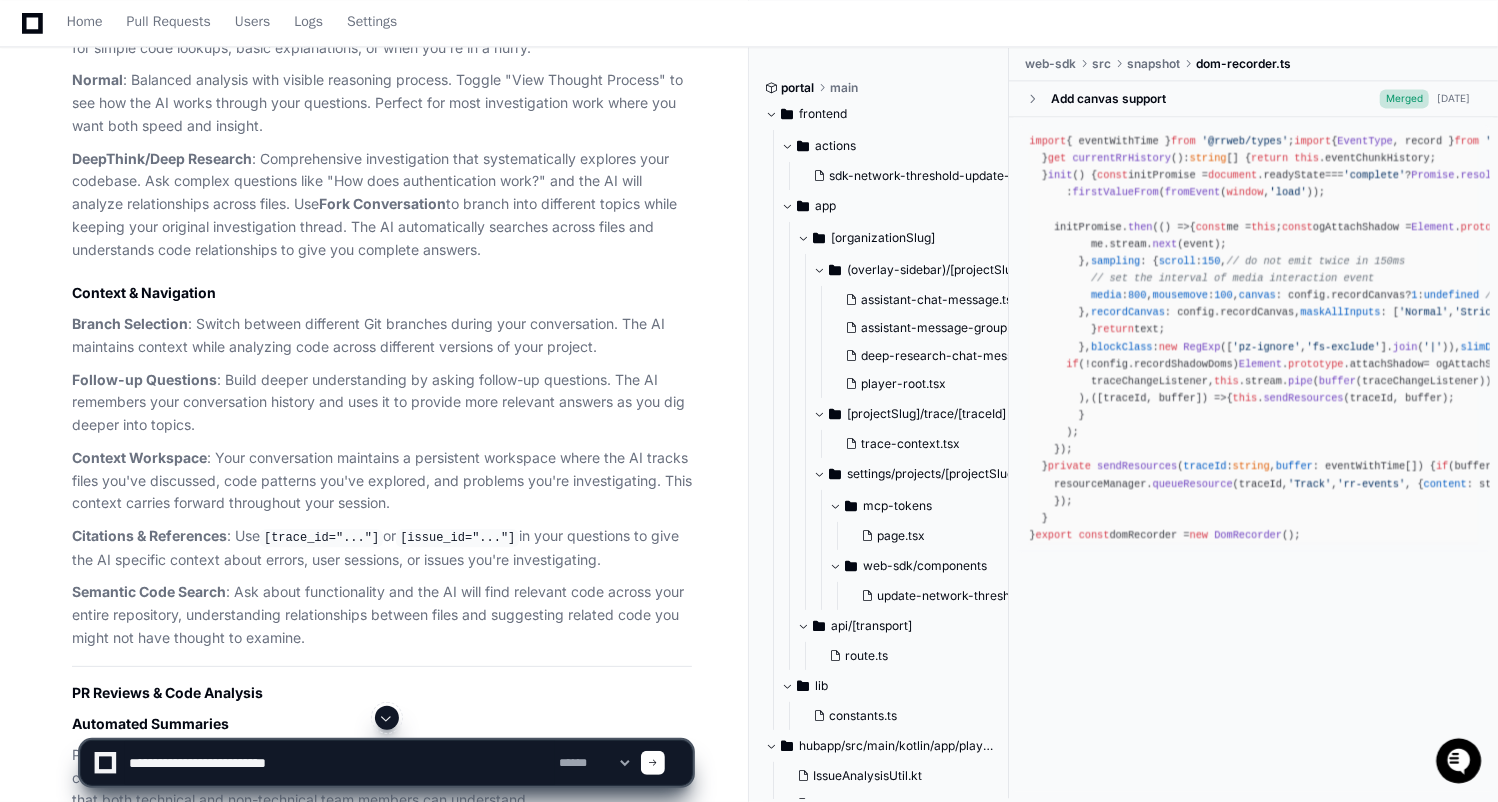 type on "**********" 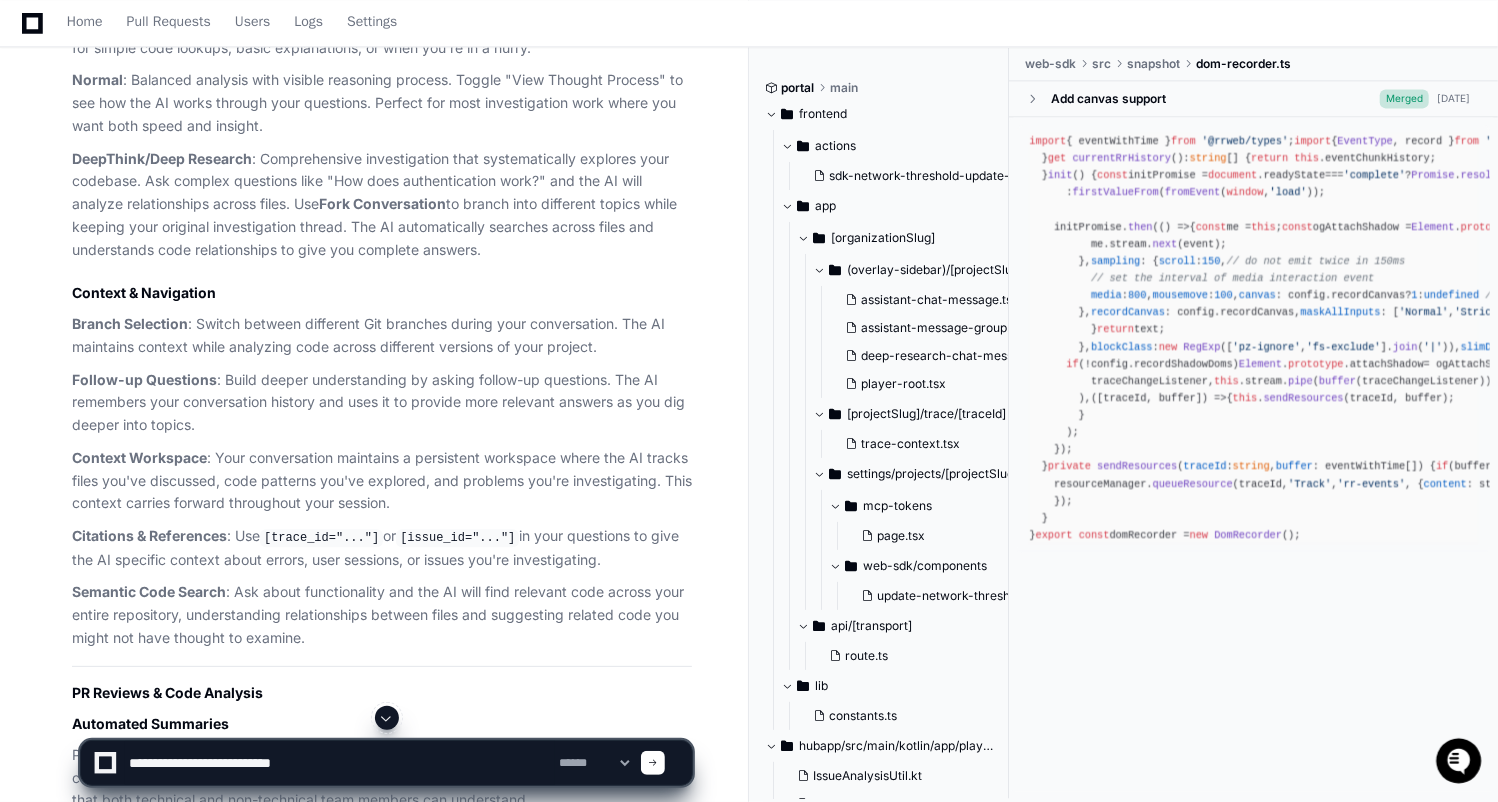 drag, startPoint x: 333, startPoint y: 772, endPoint x: 90, endPoint y: 760, distance: 243.29611 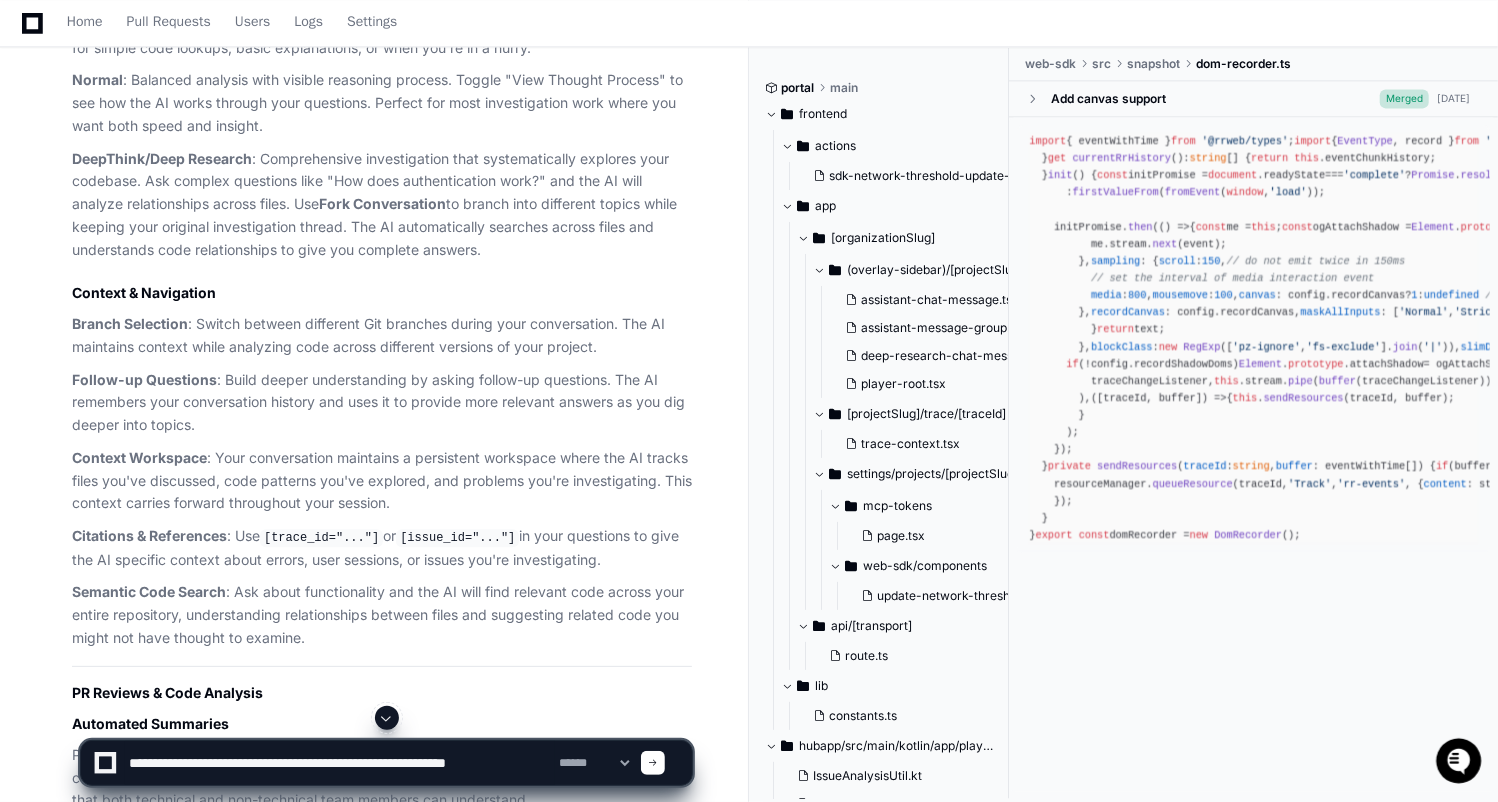 type on "**********" 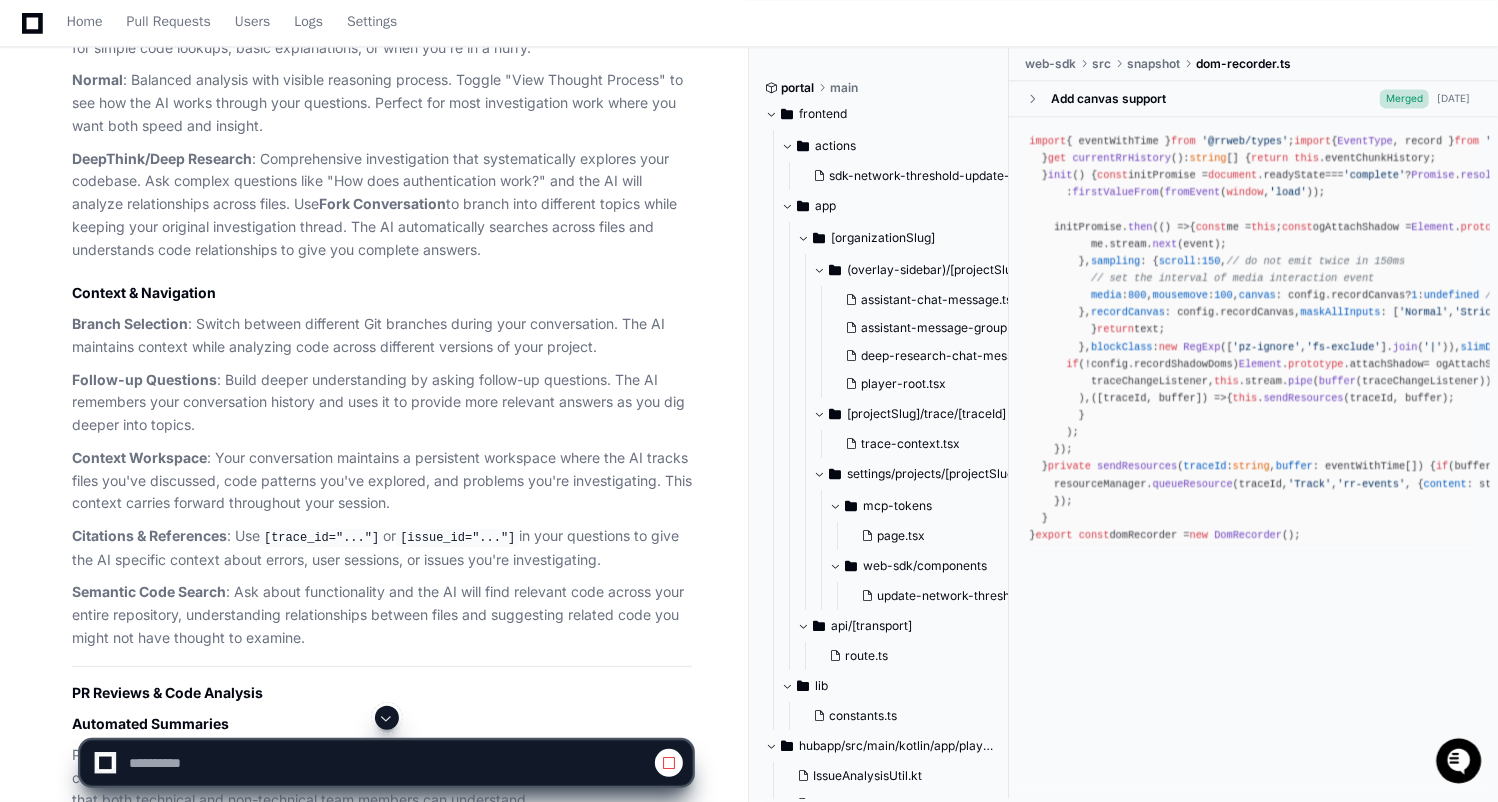 scroll, scrollTop: 0, scrollLeft: 0, axis: both 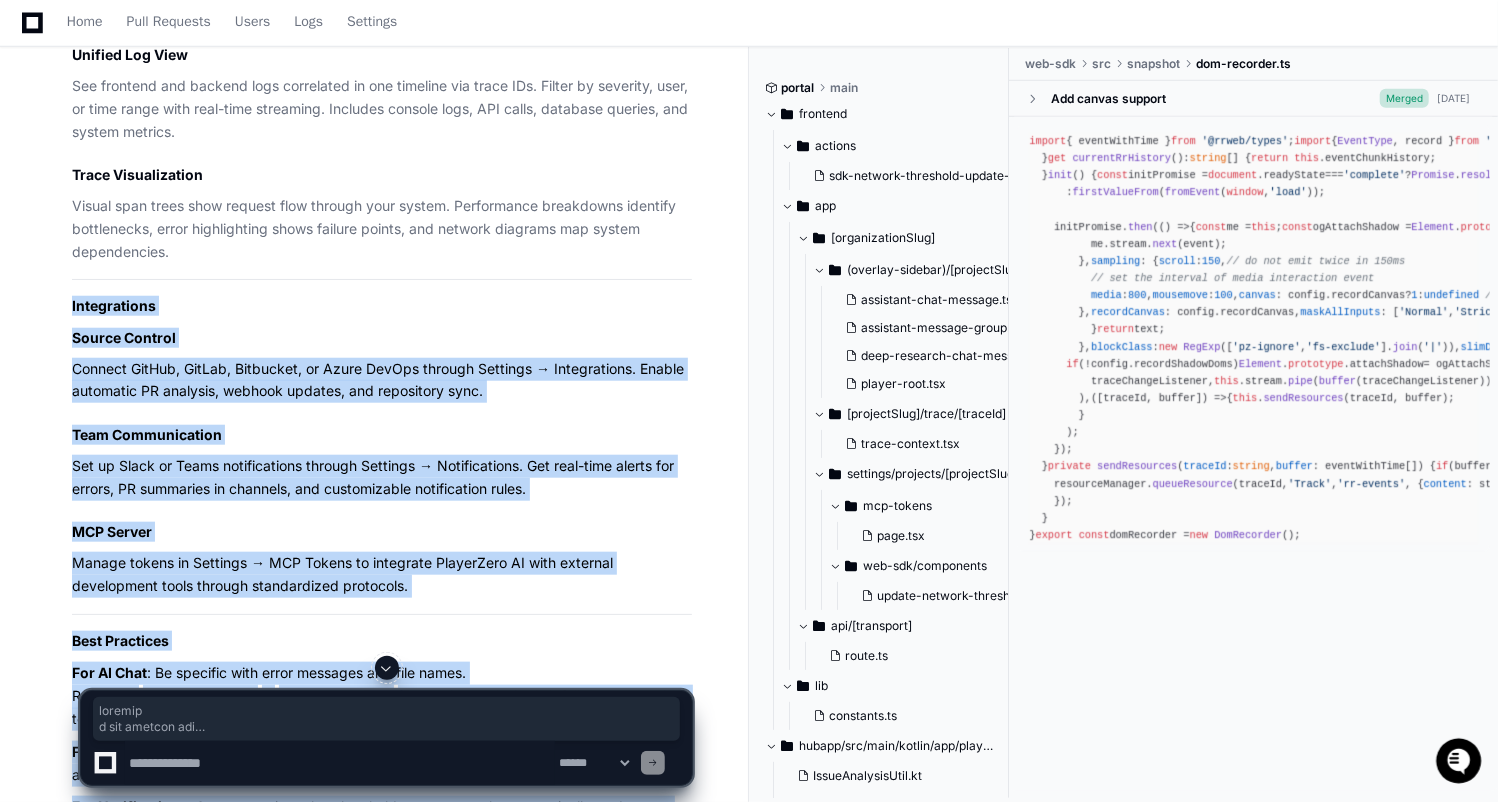 drag, startPoint x: 485, startPoint y: 346, endPoint x: 43, endPoint y: 562, distance: 491.9553 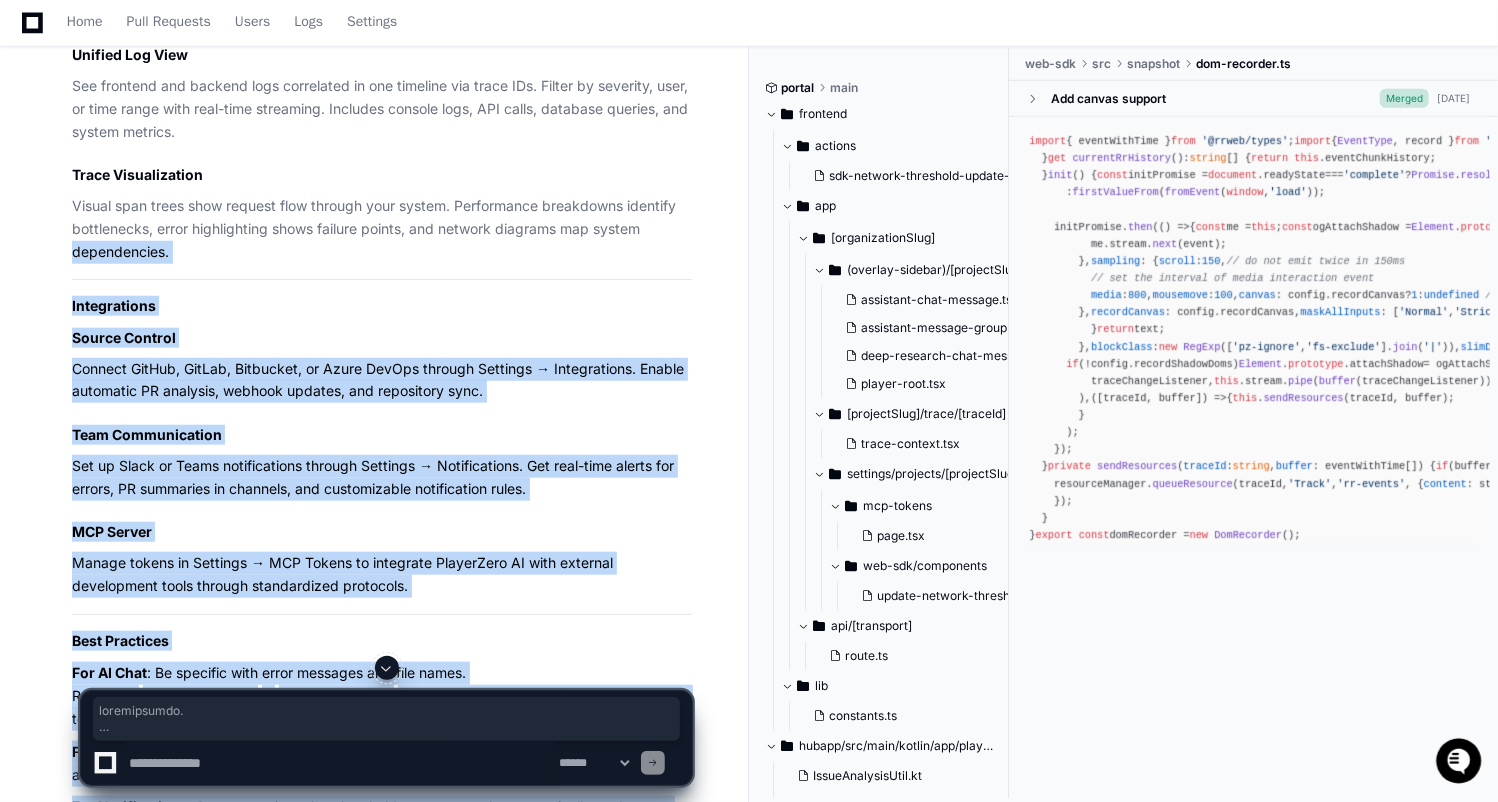 scroll, scrollTop: 38078, scrollLeft: 0, axis: vertical 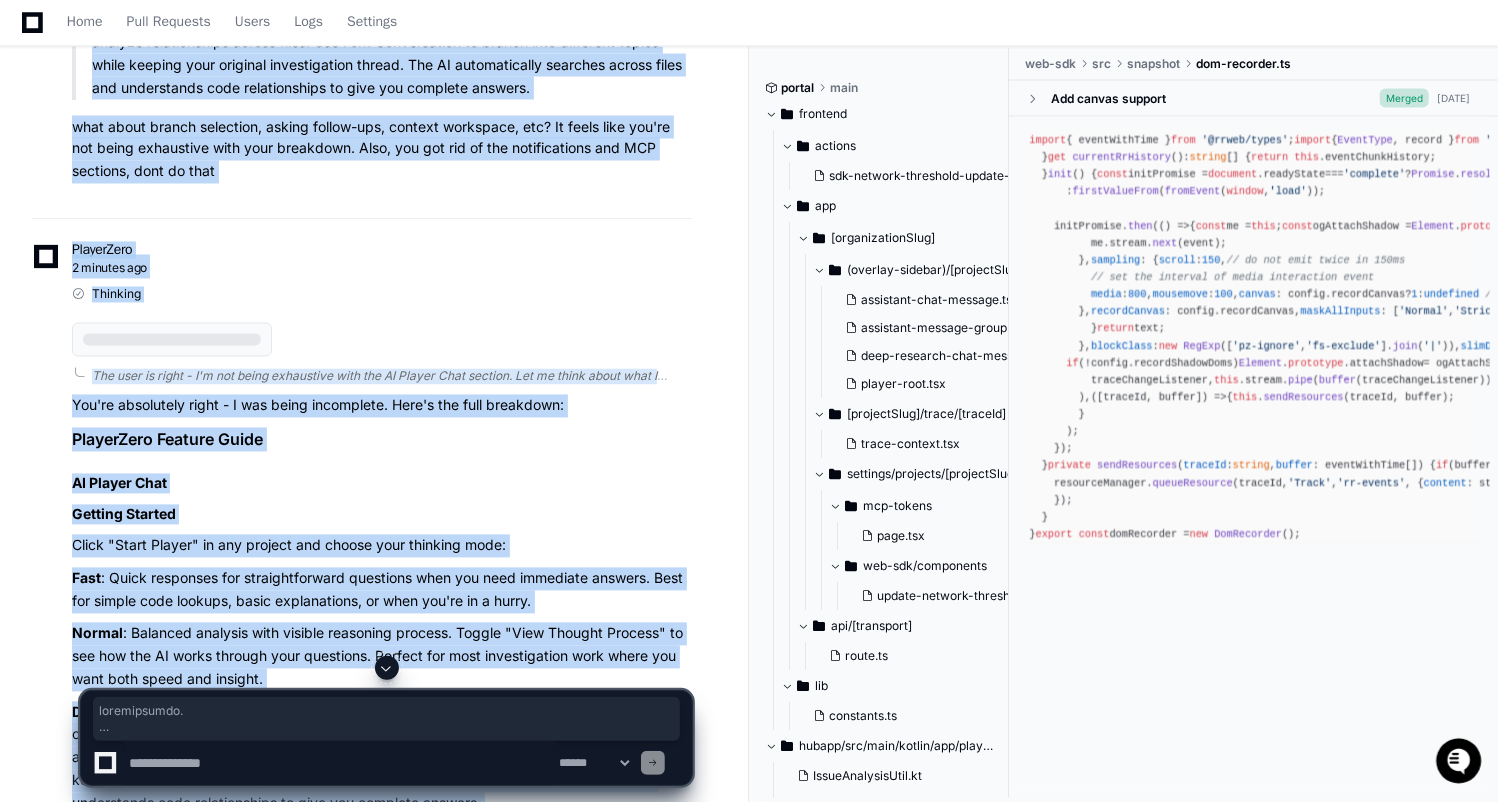 click on "DeepThink/Deep Research: Comprehensive investigation that systematically explores your codebase. Ask complex questions like "How does authentication work?" and the AI will analyze relationships across files. Use Fork Conversation to branch into different topics while keeping your original investigation thread. The AI automatically searches across files and understands code relationships to give you complete answers." 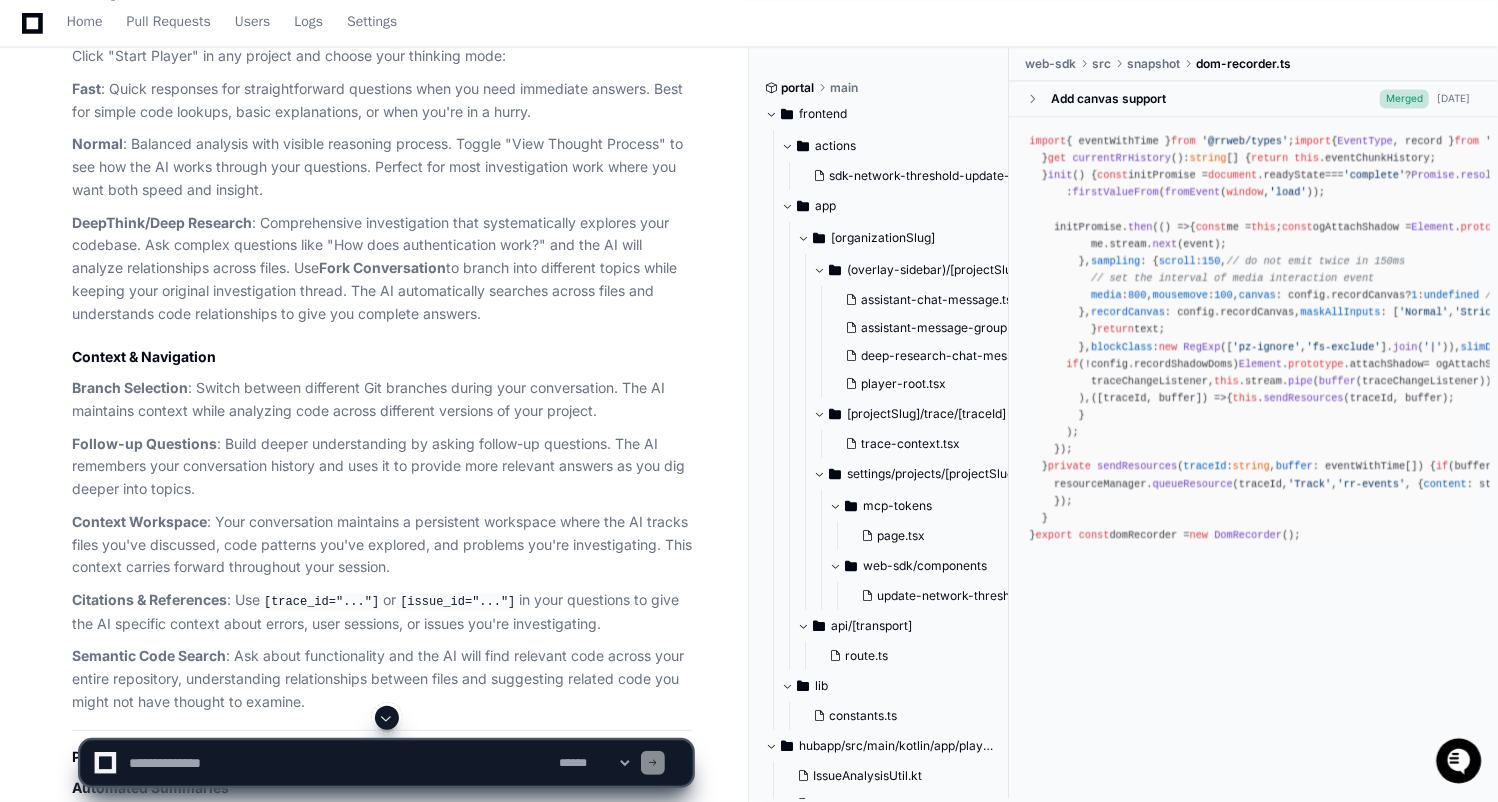 scroll, scrollTop: 38566, scrollLeft: 0, axis: vertical 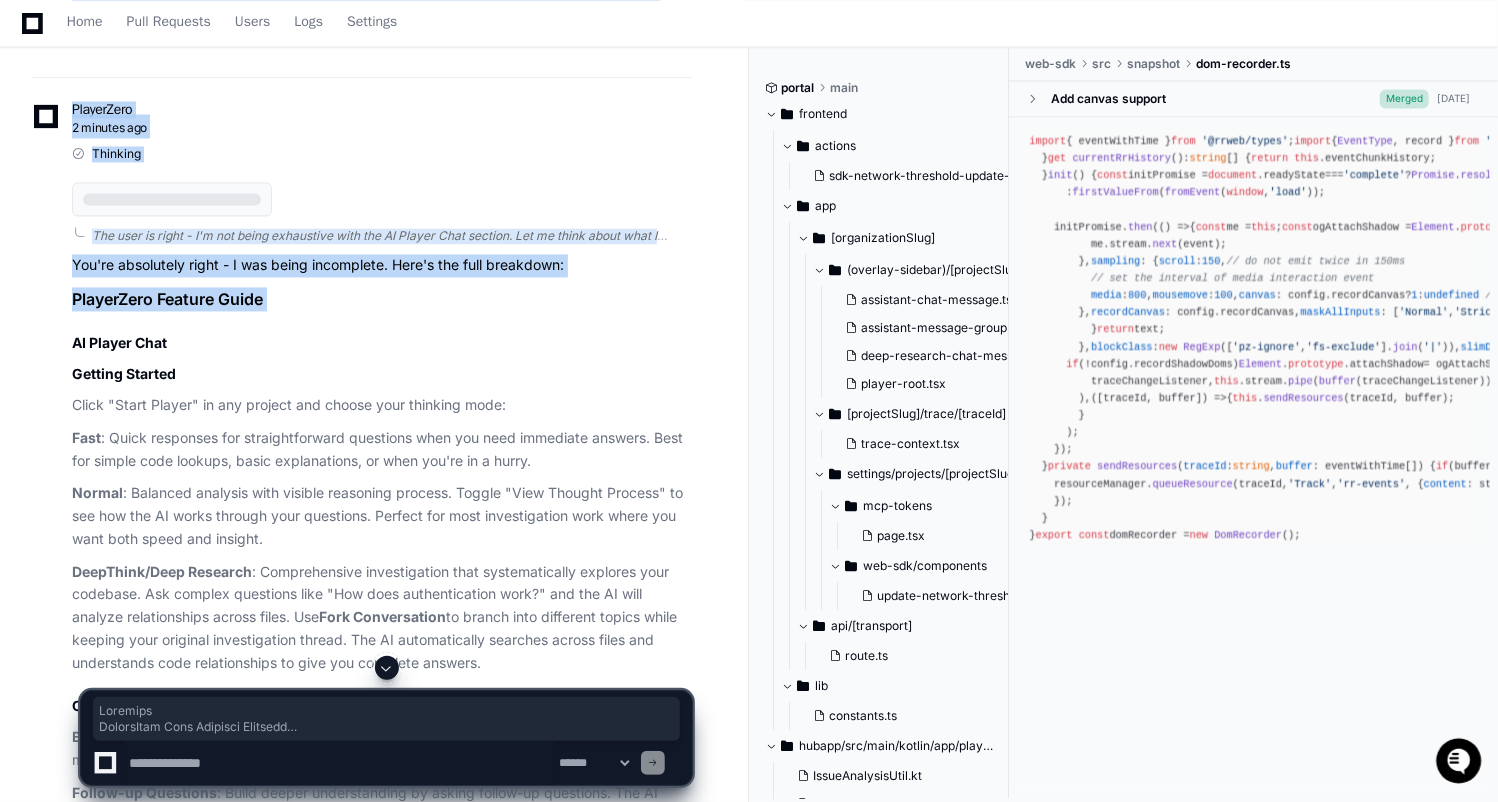 drag, startPoint x: 71, startPoint y: 276, endPoint x: 330, endPoint y: -21, distance: 394.0685 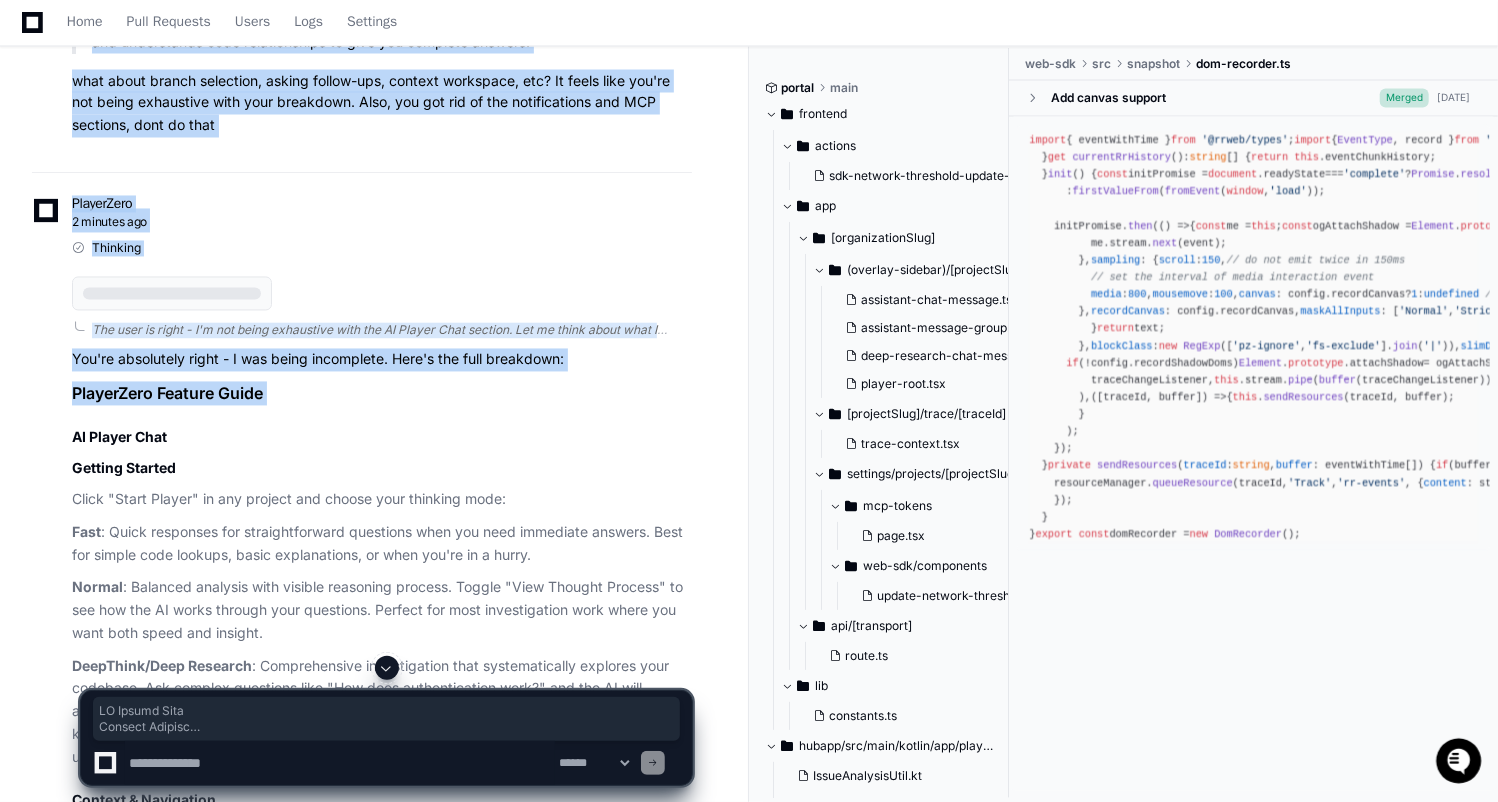 scroll, scrollTop: 38485, scrollLeft: 0, axis: vertical 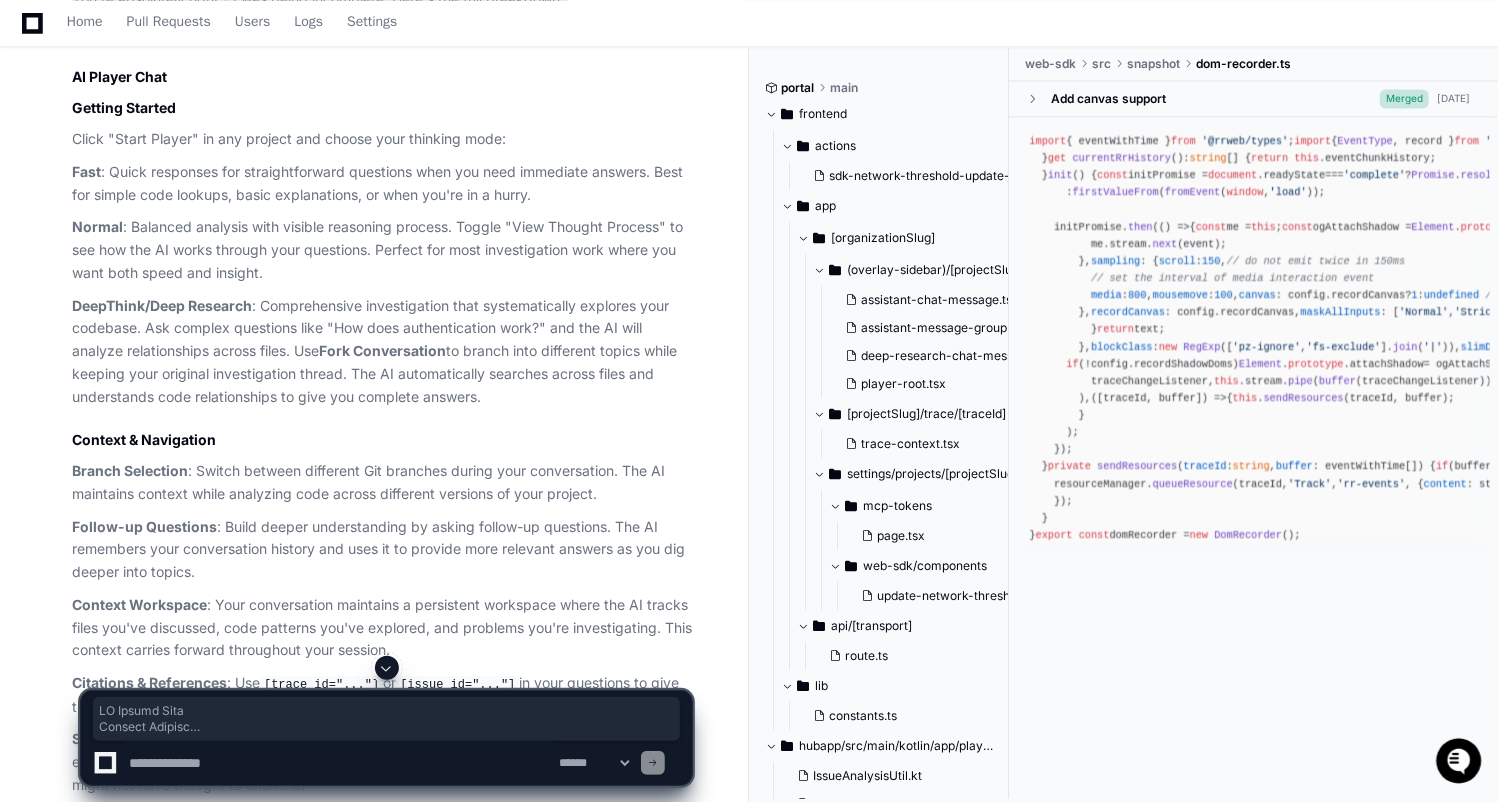 click 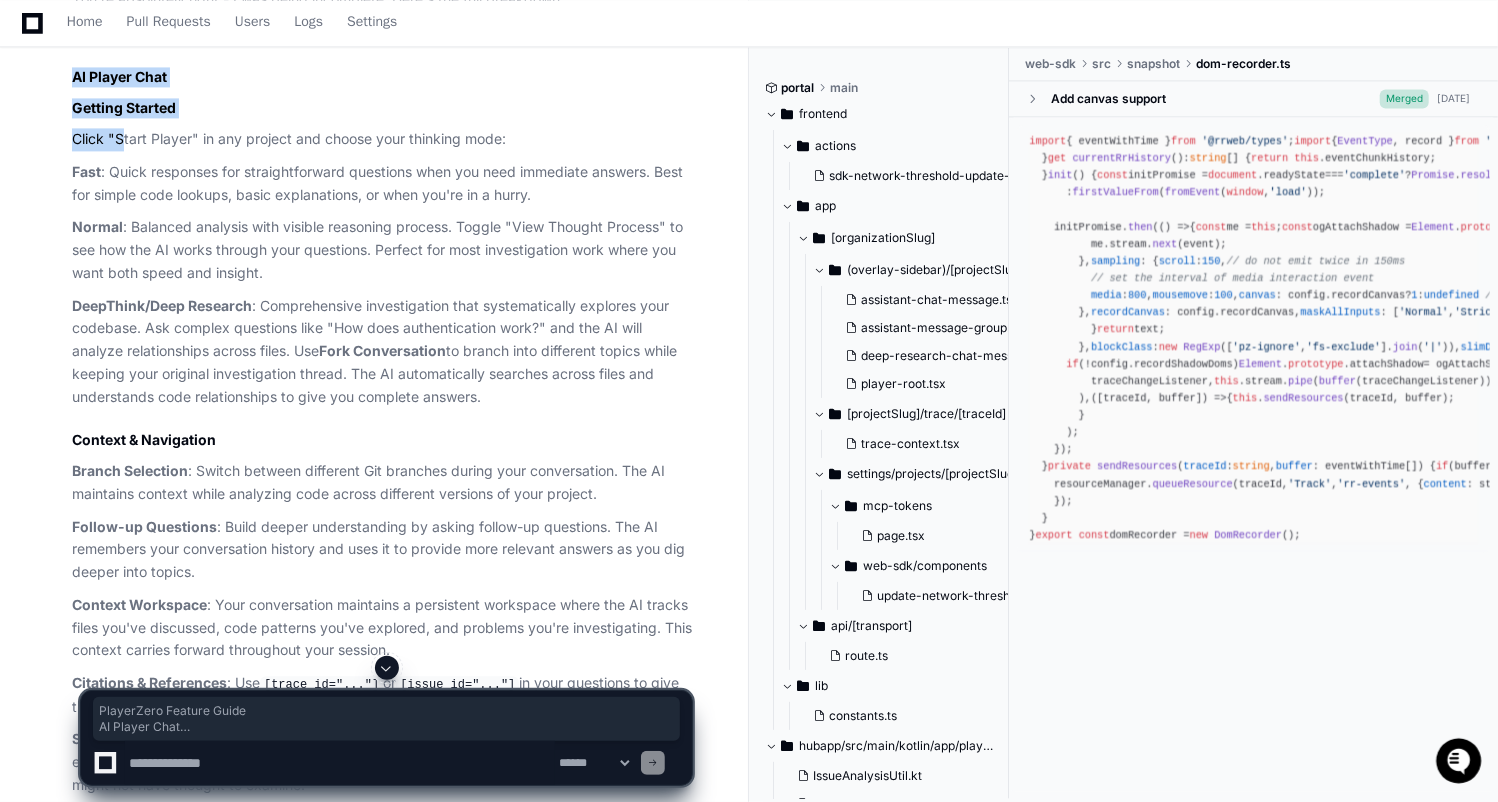 drag, startPoint x: 74, startPoint y: 316, endPoint x: 122, endPoint y: 432, distance: 125.53884 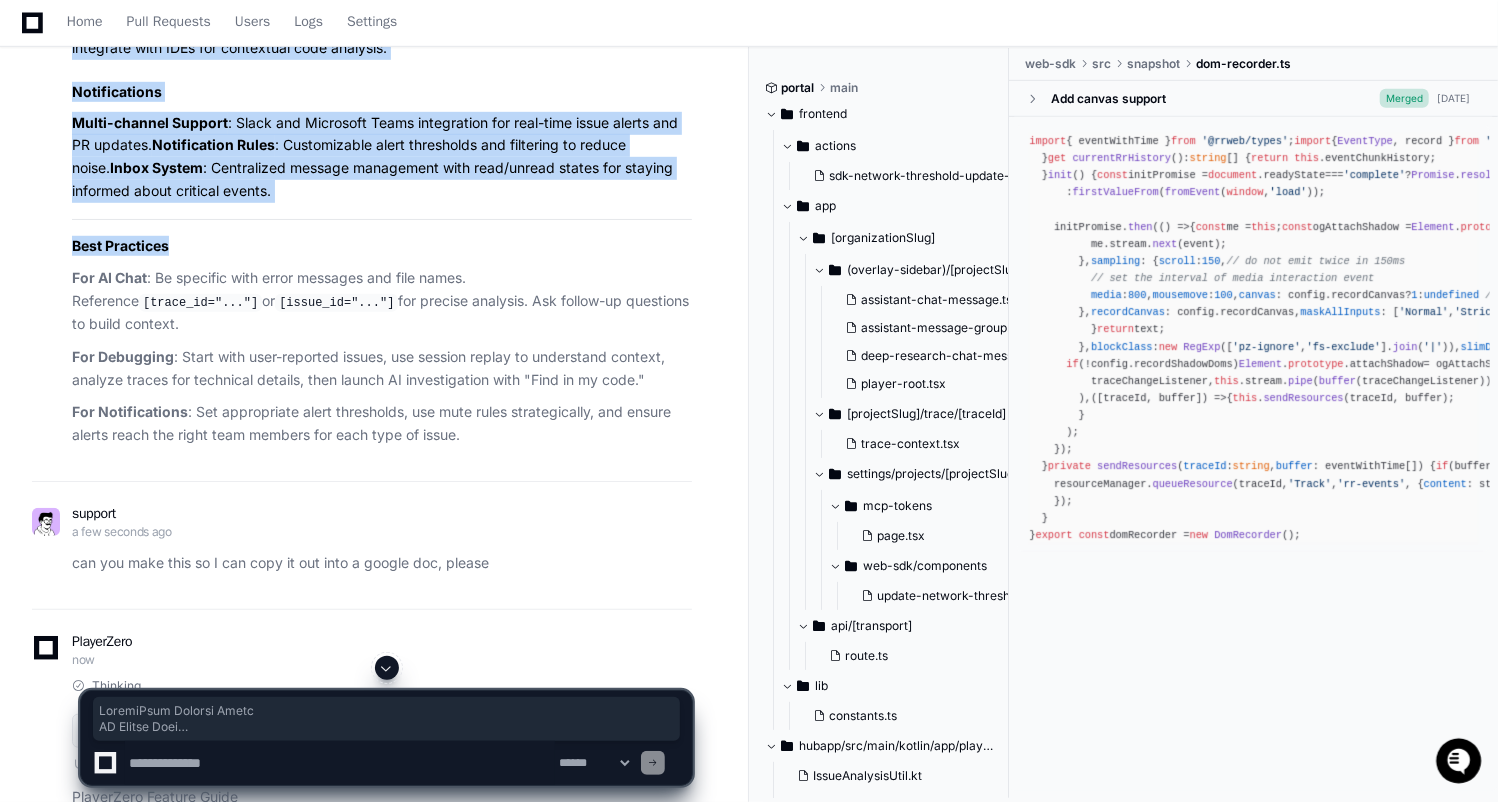 scroll, scrollTop: 41153, scrollLeft: 0, axis: vertical 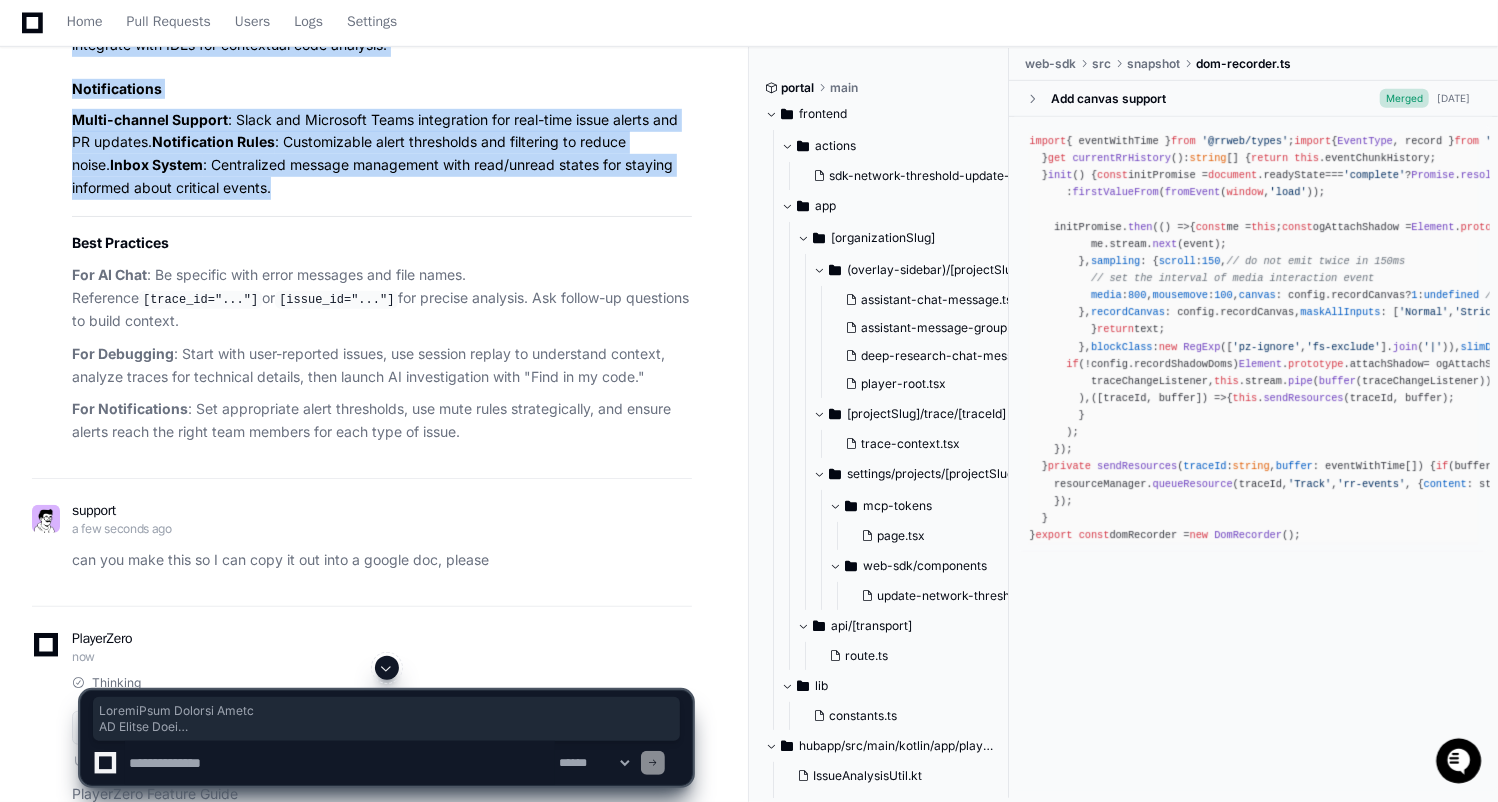 drag, startPoint x: 90, startPoint y: 334, endPoint x: 287, endPoint y: 475, distance: 242.2602 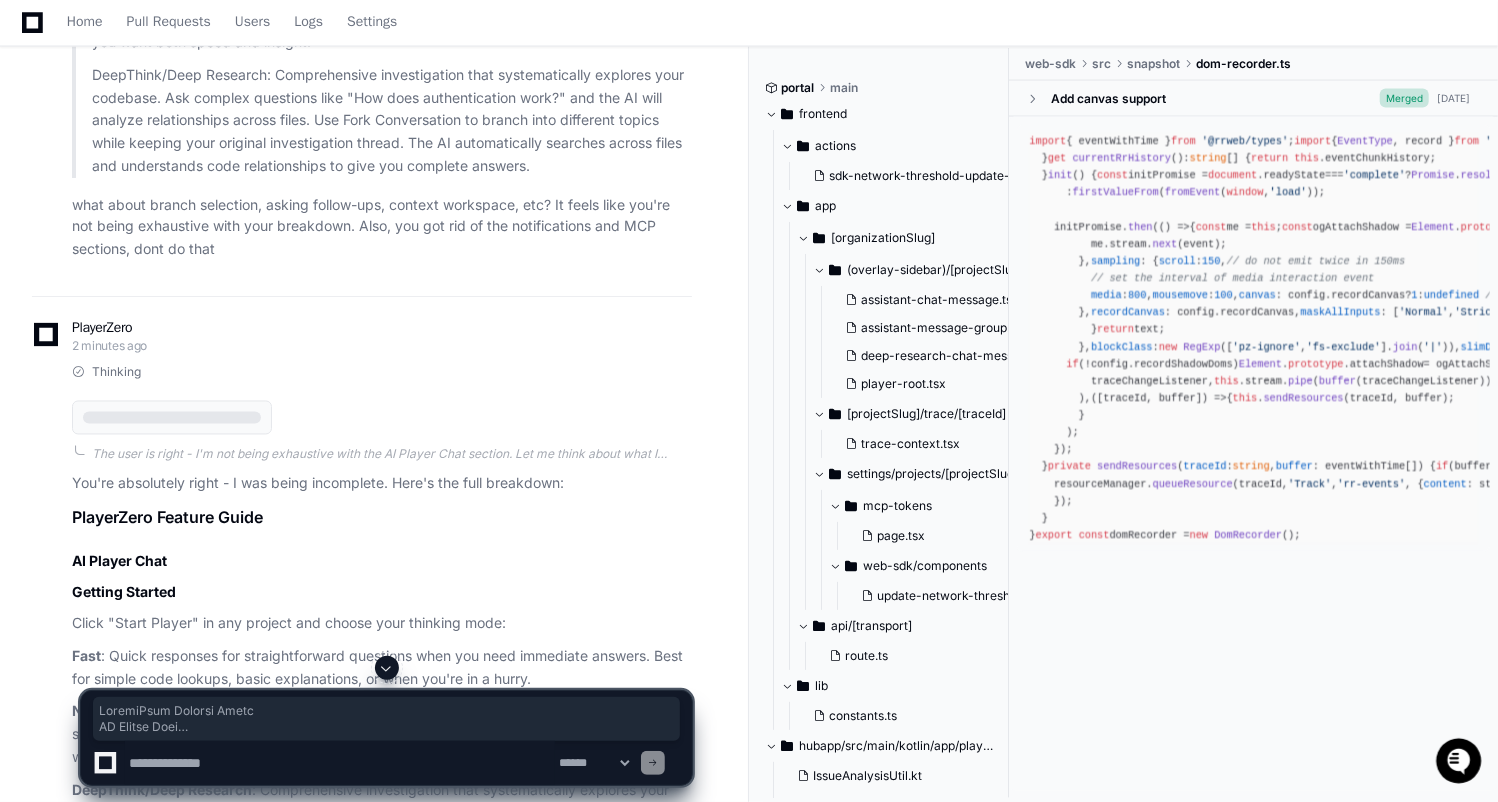 click on "DeepThink/Deep Research: Comprehensive investigation that systematically explores your codebase. Ask complex questions like "How does authentication work?" and the AI will analyze relationships across files. Use Fork Conversation to branch into different topics while keeping your original investigation thread. The AI automatically searches across files and understands code relationships to give you complete answers." 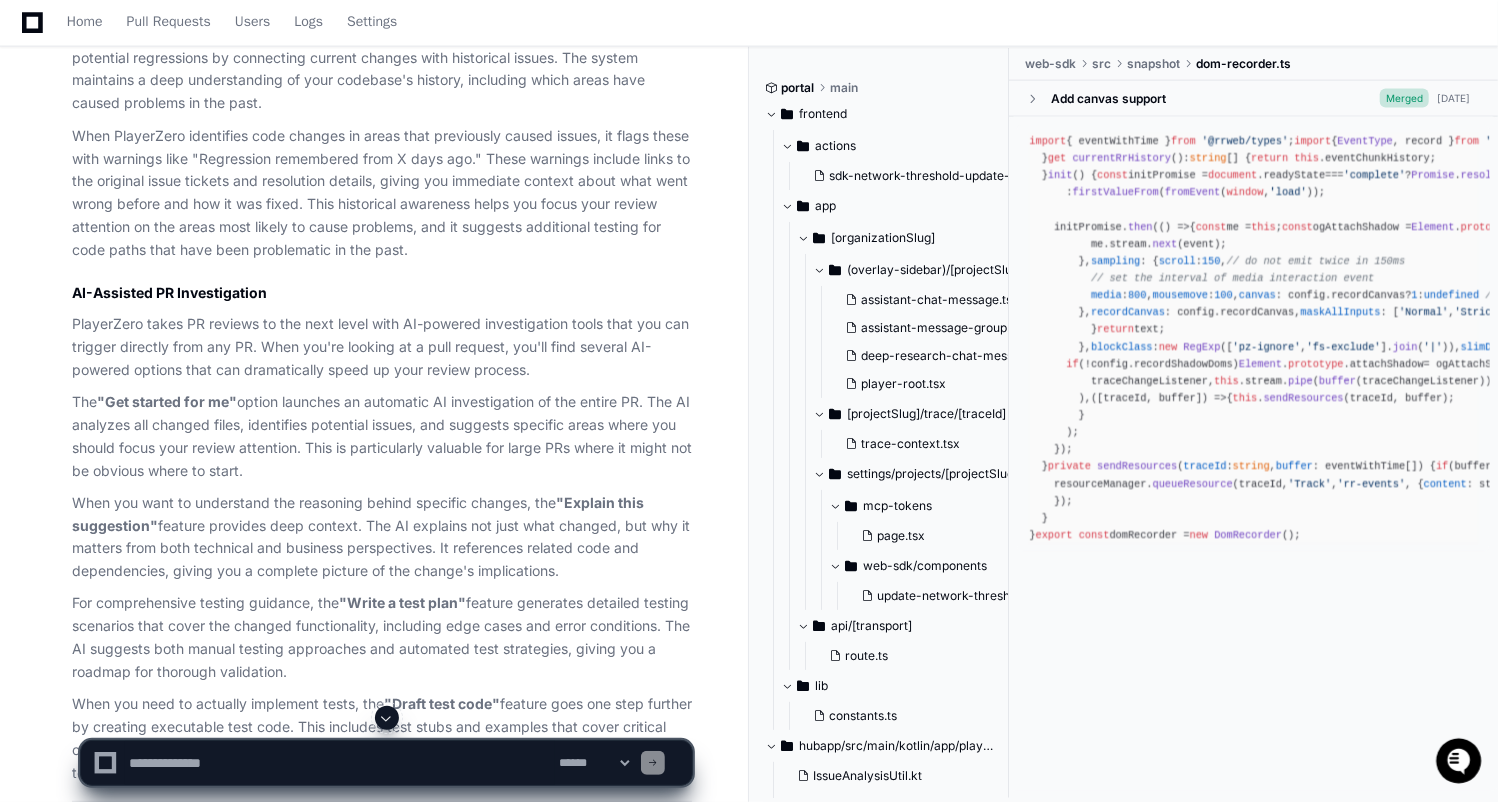 scroll, scrollTop: 24303, scrollLeft: 0, axis: vertical 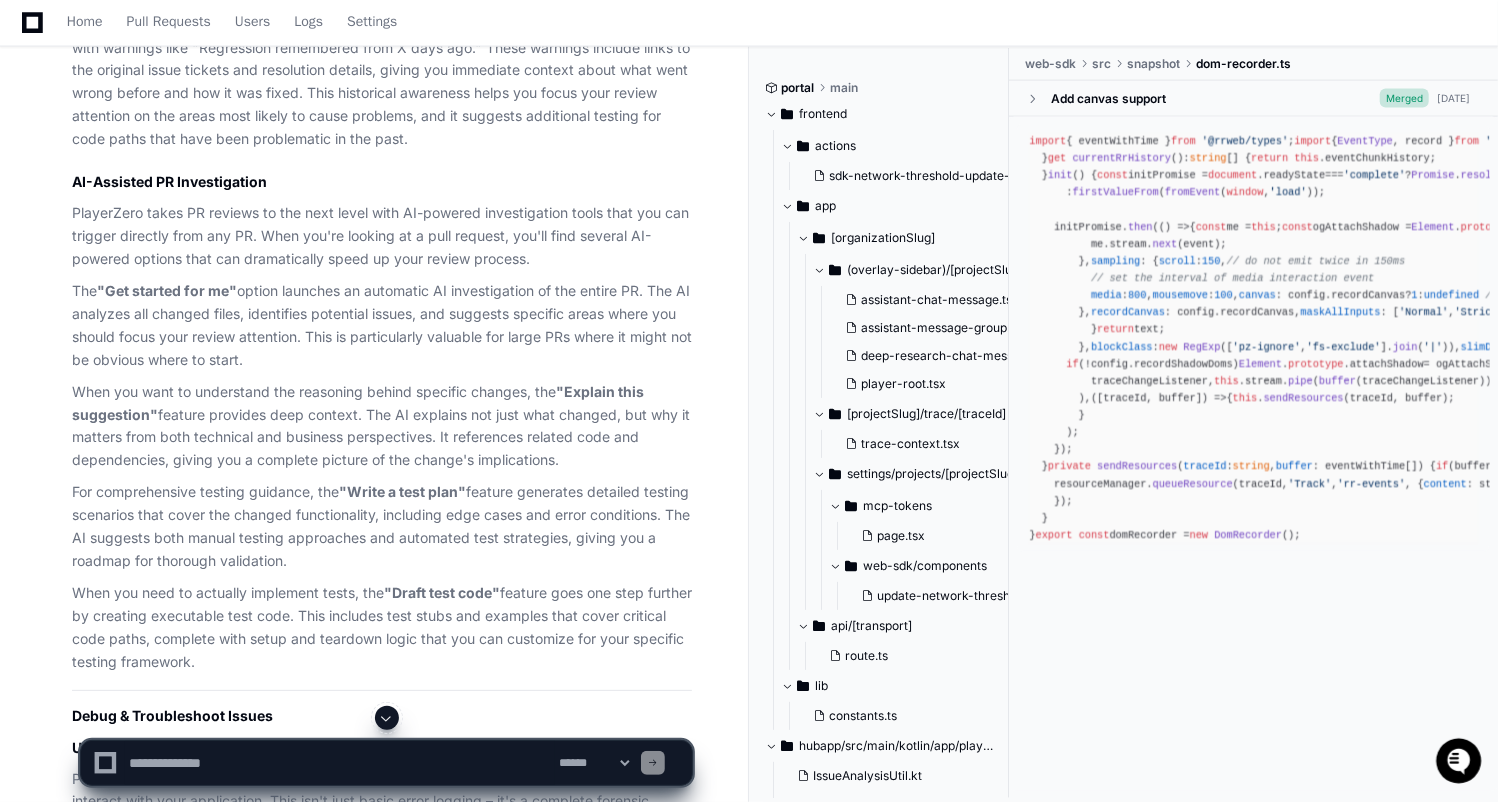 click 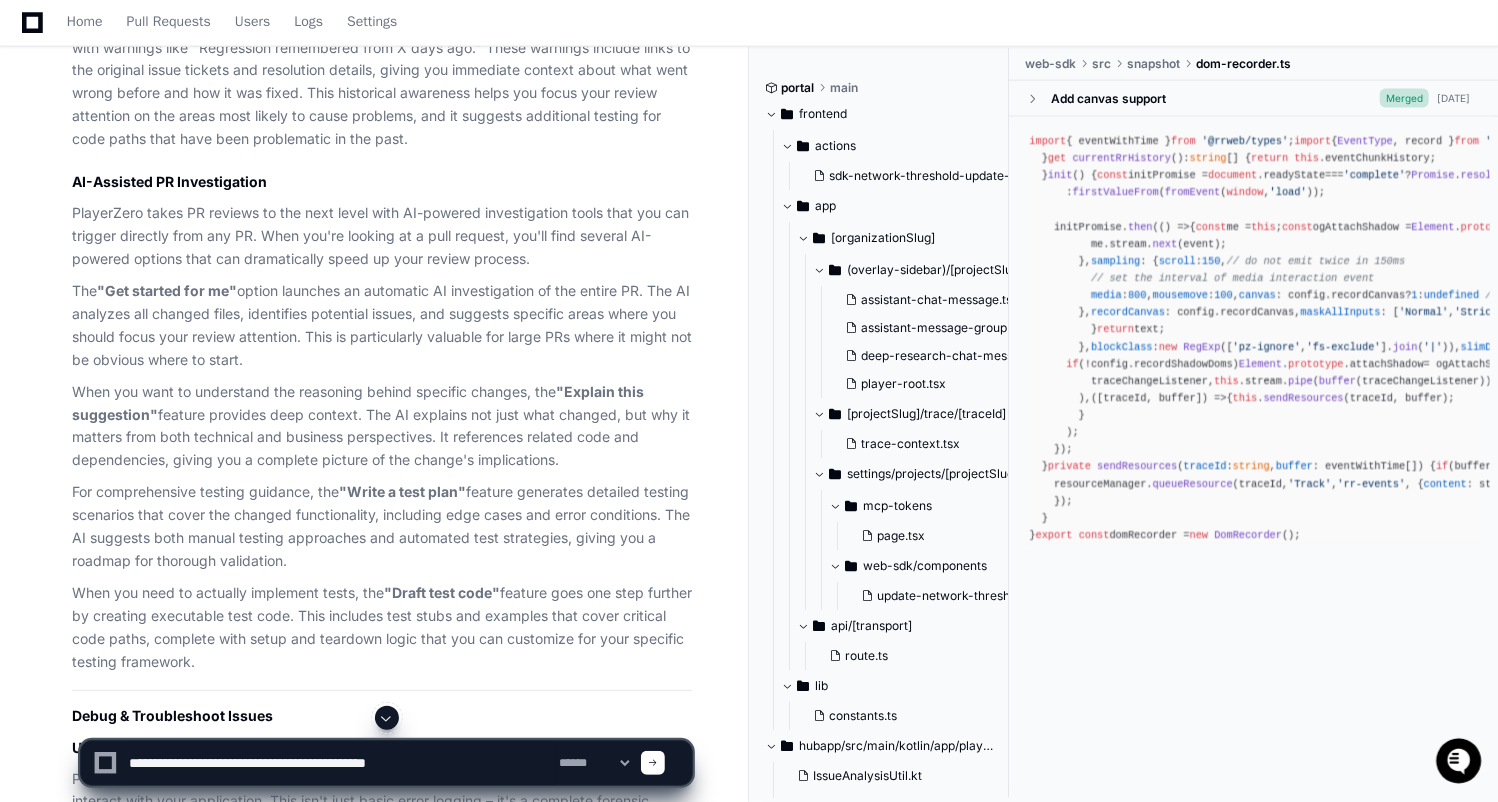 type on "**********" 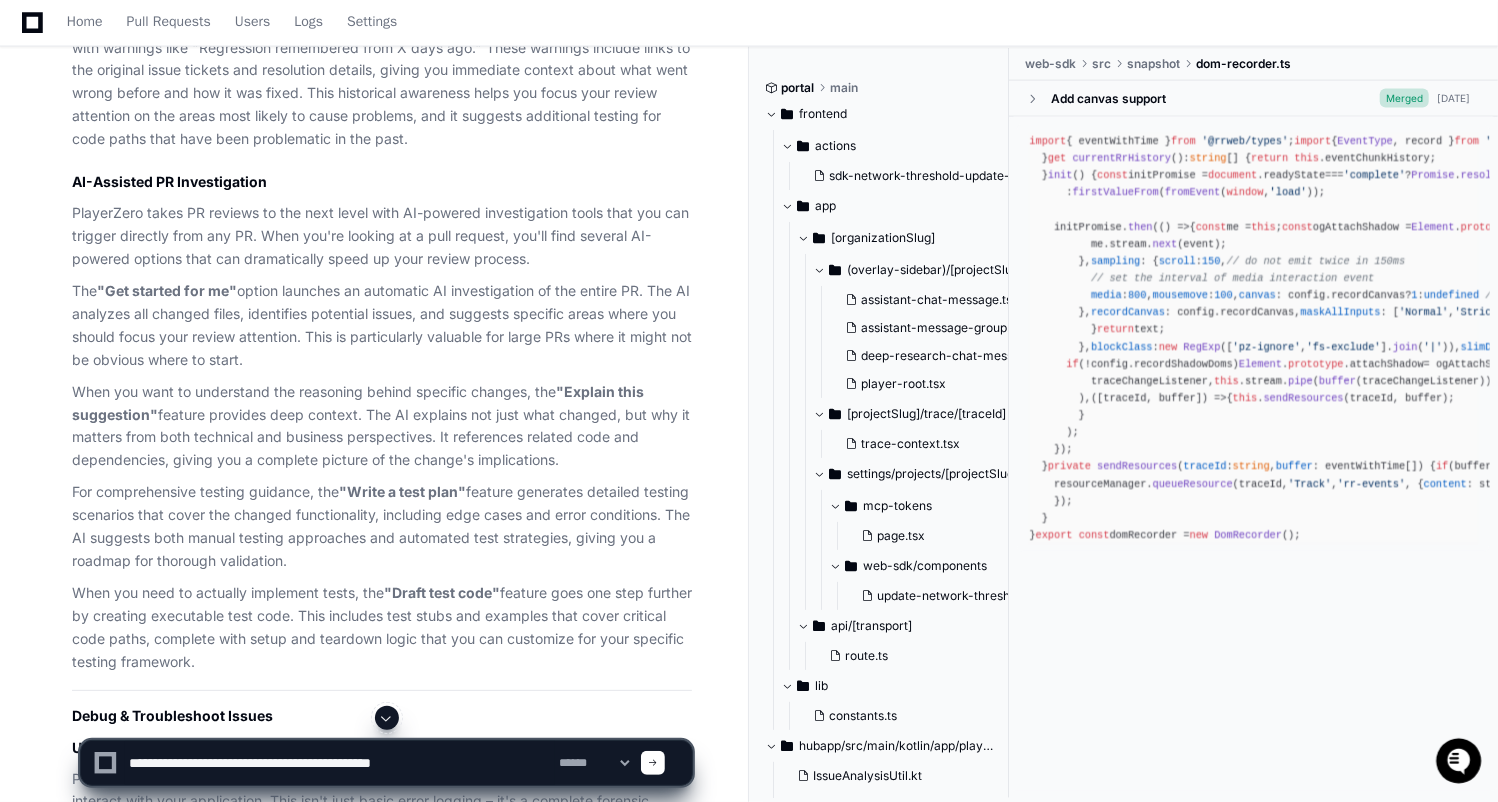 type 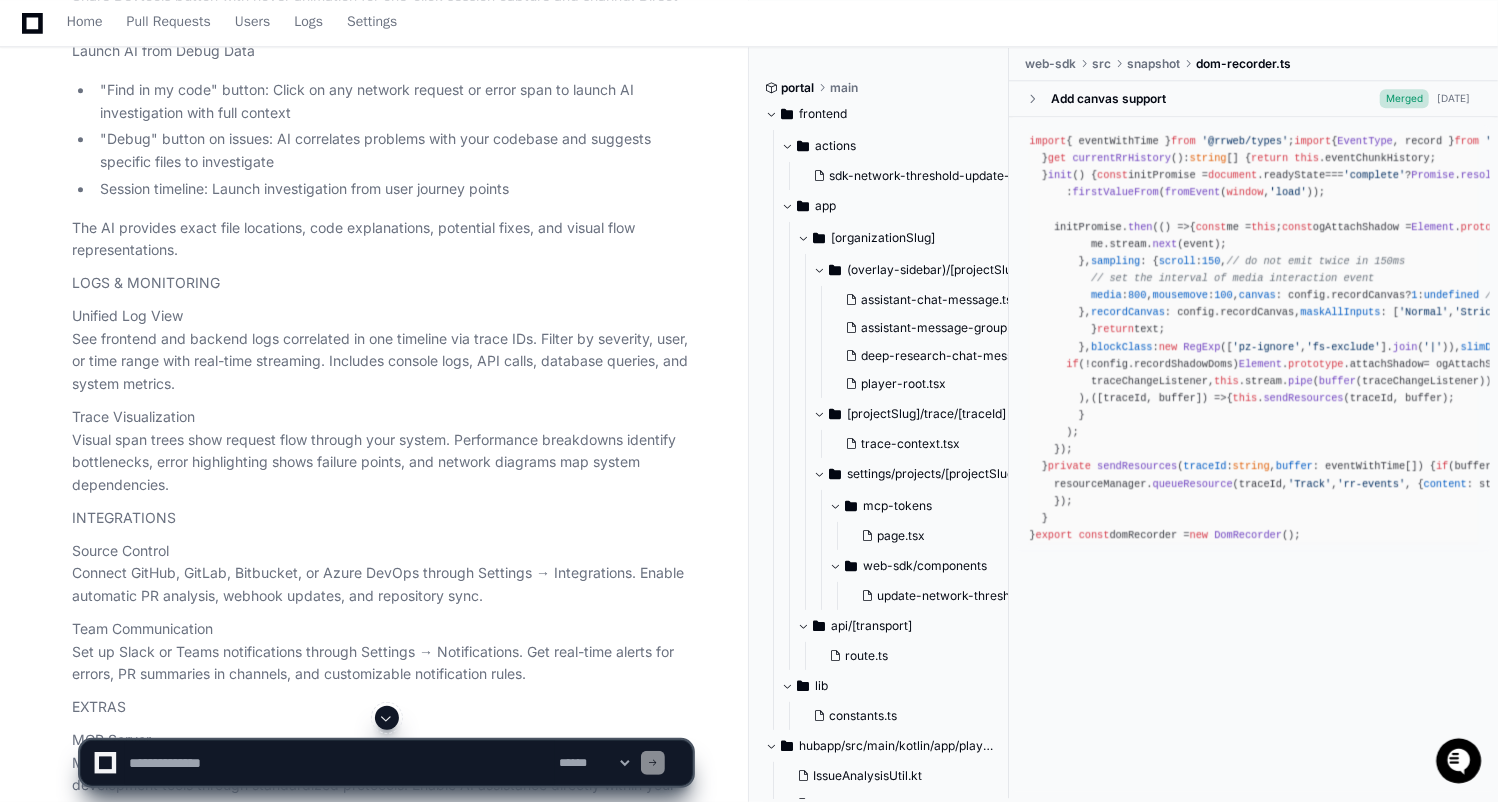scroll, scrollTop: 44316, scrollLeft: 0, axis: vertical 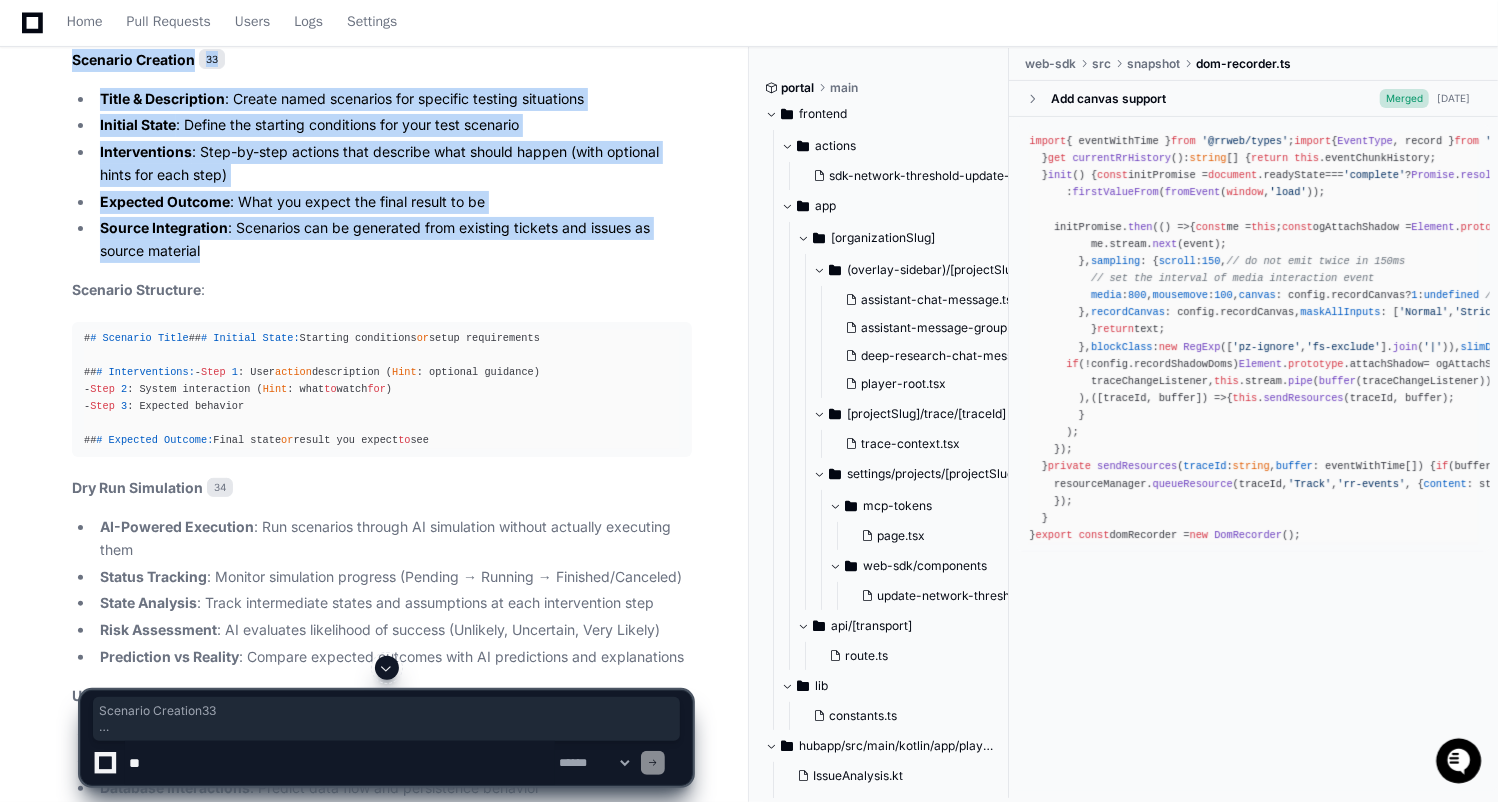 drag, startPoint x: 219, startPoint y: 509, endPoint x: 71, endPoint y: 318, distance: 241.62988 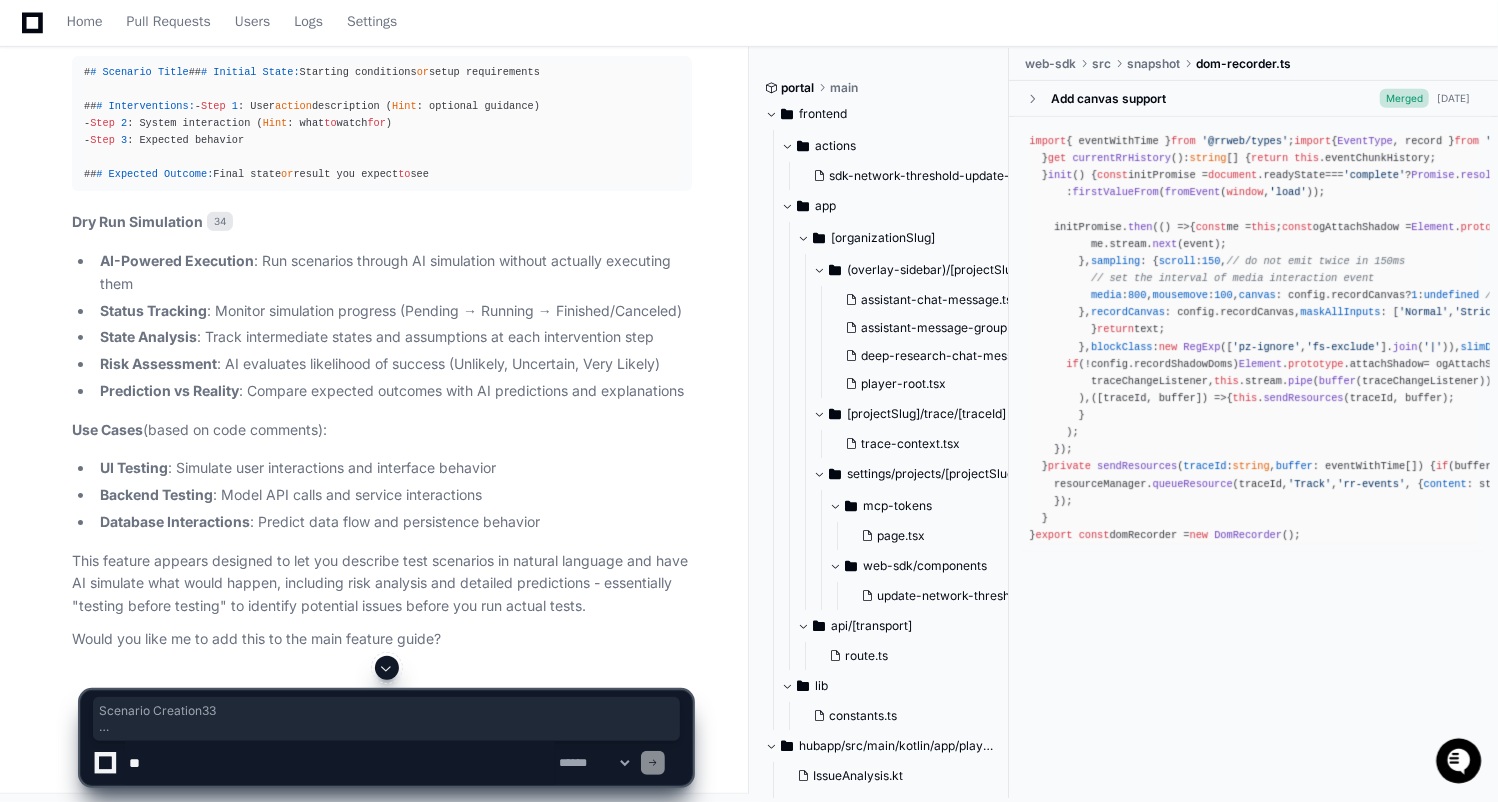 scroll, scrollTop: 45436, scrollLeft: 0, axis: vertical 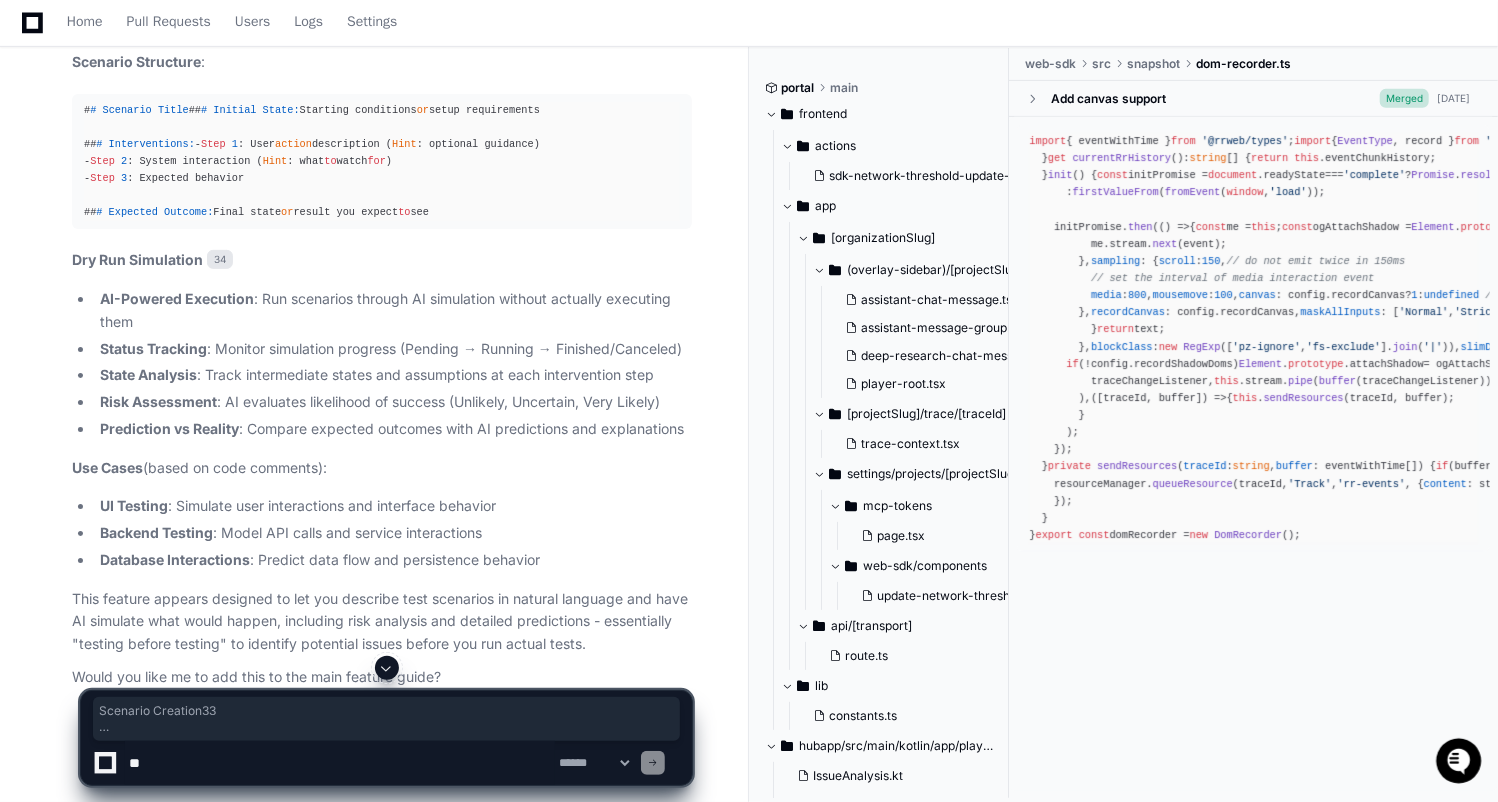 click on "Title & Description : Create named scenarios for specific testing situations
Initial State : Define the starting conditions for your test scenario
Interventions : Step-by-step actions that describe what should happen (with optional hints for each step)
Expected Outcome : What you expect the final result to be
Source Integration : Scenarios can be generated from existing tickets and issues as source material" 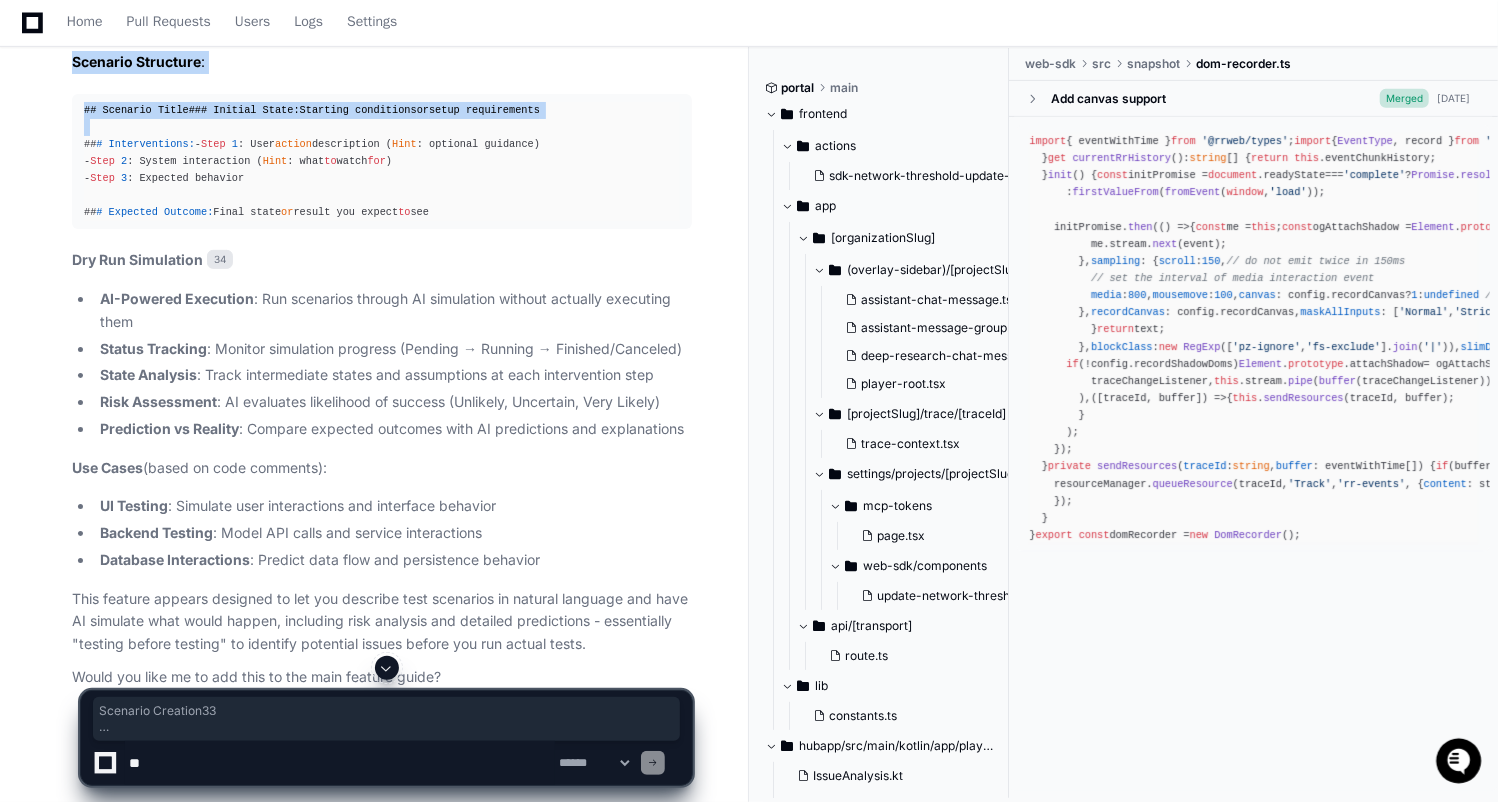 drag, startPoint x: 72, startPoint y: 89, endPoint x: 252, endPoint y: 428, distance: 383.8242 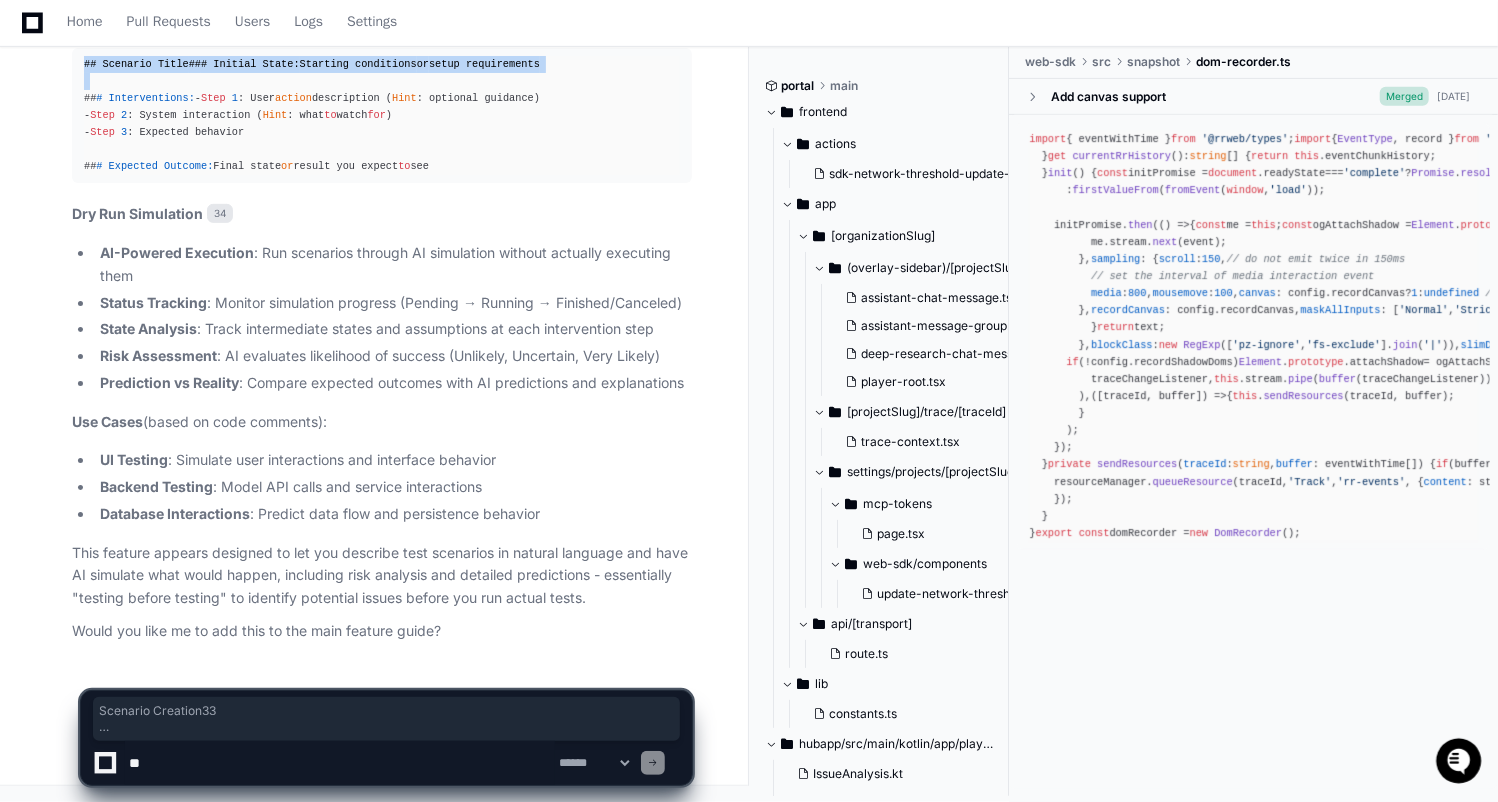 scroll, scrollTop: 45822, scrollLeft: 0, axis: vertical 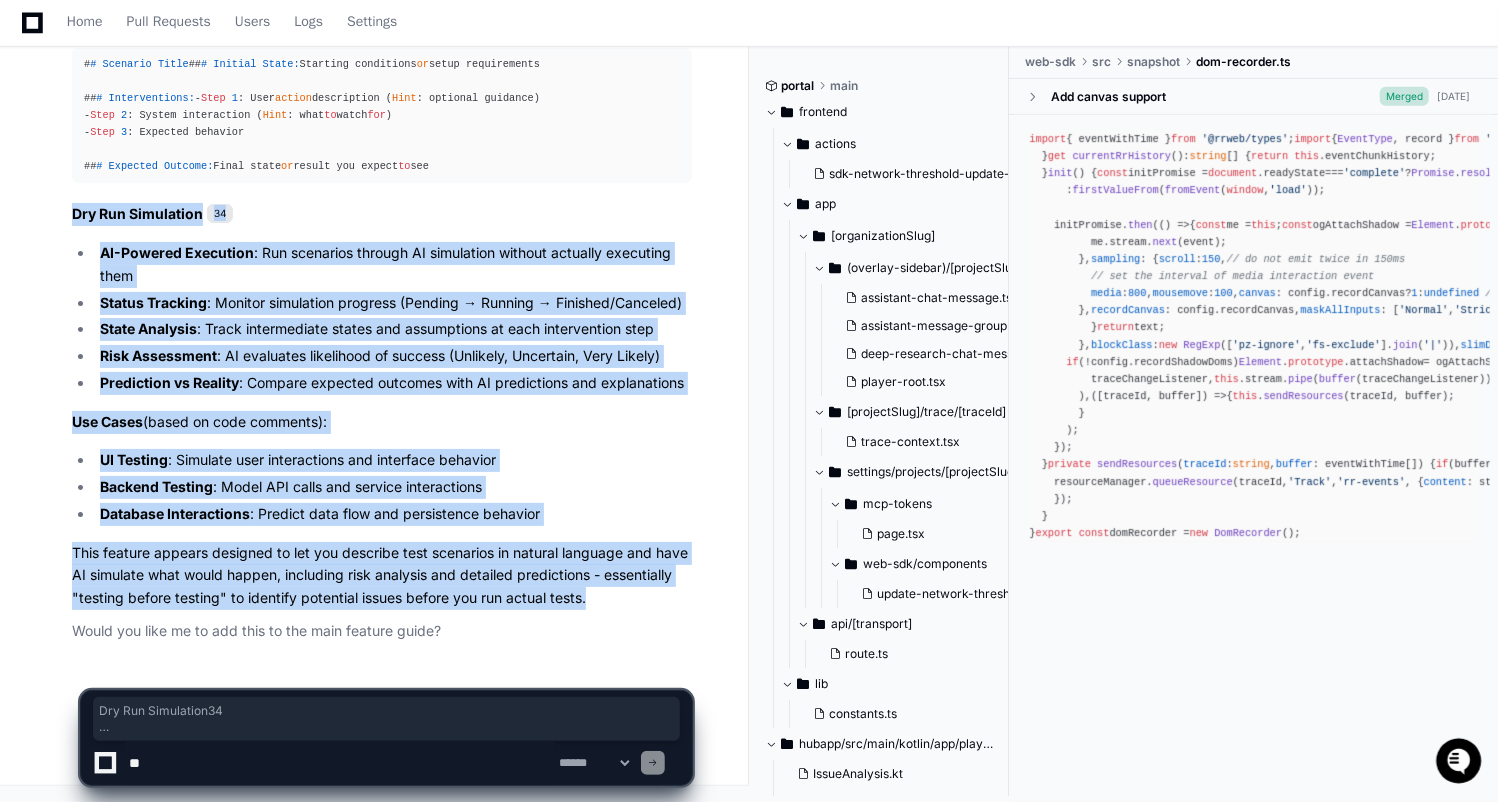 drag, startPoint x: 608, startPoint y: 598, endPoint x: 181, endPoint y: 197, distance: 585.773 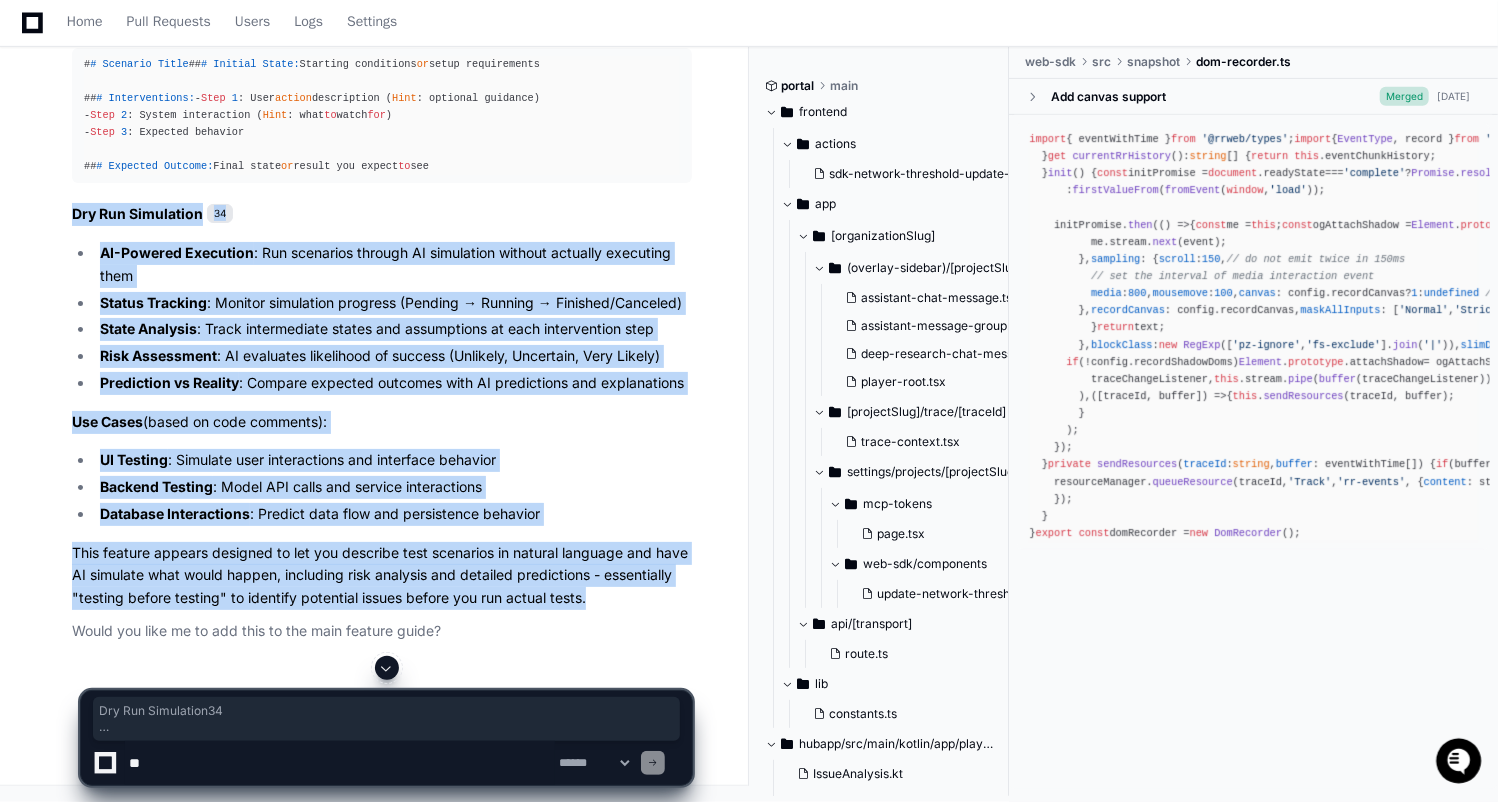 scroll, scrollTop: 45563, scrollLeft: 0, axis: vertical 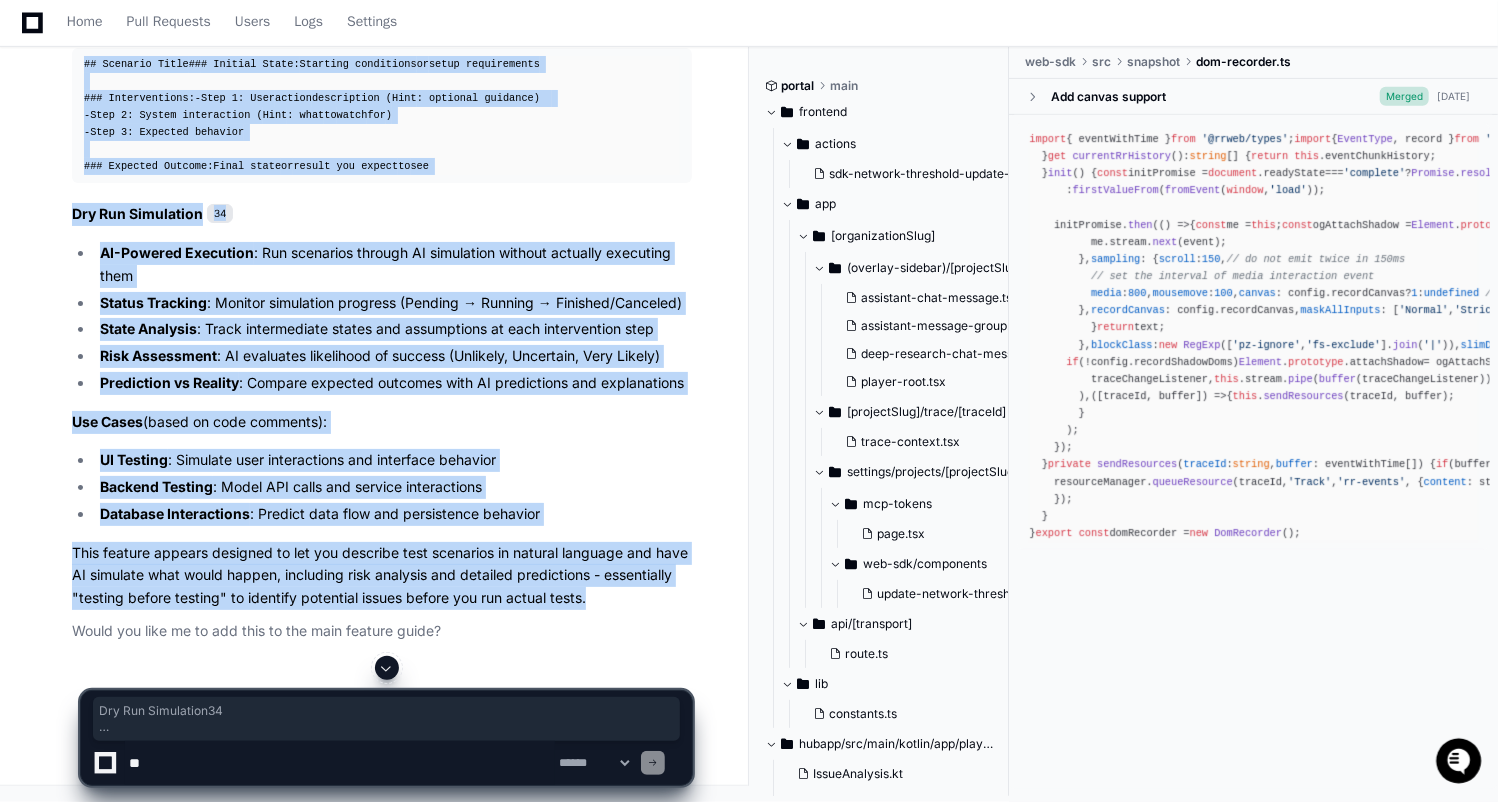 click on "Source Integration : Scenarios can be generated from existing tickets and issues as source material" 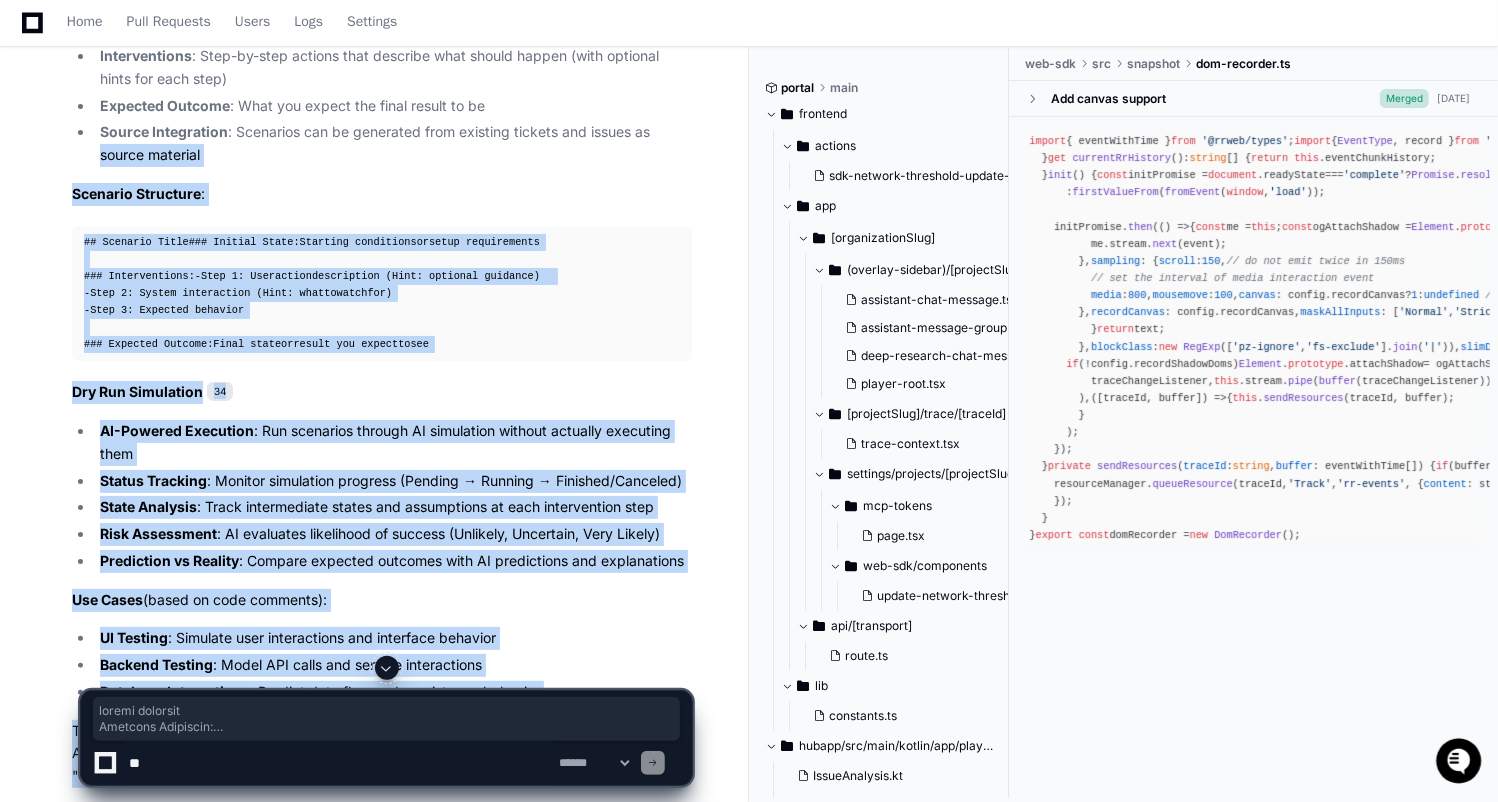 scroll, scrollTop: 45231, scrollLeft: 0, axis: vertical 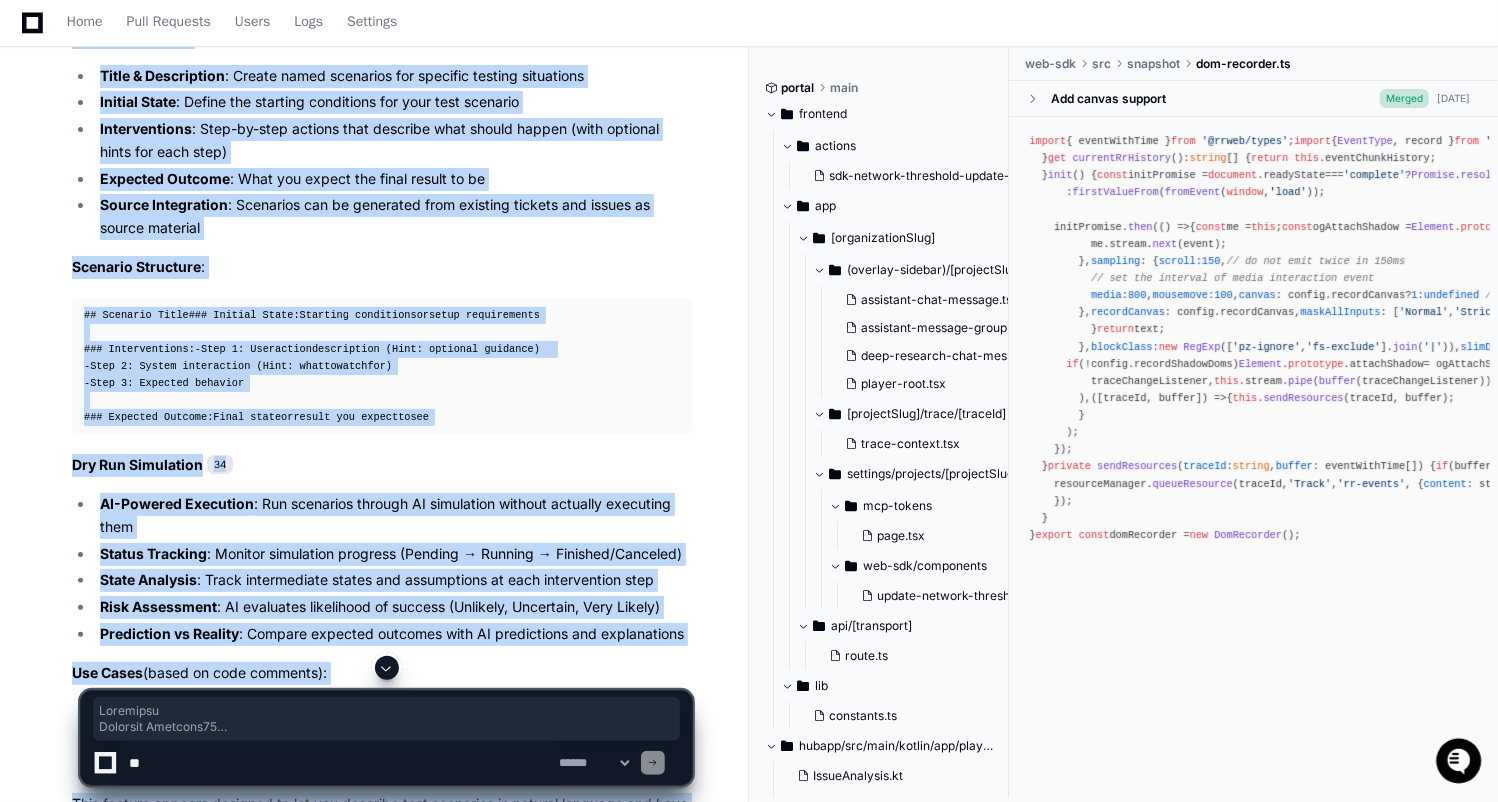 click on "Scenario.kt 33 DryRun.kt 34 Based on the codebase, I found your  Scenarios  feature! It's an AI-powered simulation and testing system that's quite sophisticated:
Scenarios
Scenario Creation 33
Title & Description : Create named scenarios for specific testing situations
Initial State : Define the starting conditions for your test scenario
Interventions : Step-by-step actions that describe what should happen (with optional hints for each step)
Expected Outcome : What you expect the final result to be
Source Integration : Scenarios can be generated from existing tickets and issues as source material
Scenario Structure :
# # Scenario Title
## # Initial State:
Starting conditions  or  setup requirements
## # Interventions:
-  Step   1 : User  action  description ( Hint : optional guidance)
-  Step   2 : System interaction ( Hint : what  to  watch  for )
-  Step   3 : Expected behavior
## # Expected Outcome:
Final state  or  result you expect  to  see
Dry Run Simulation 34" 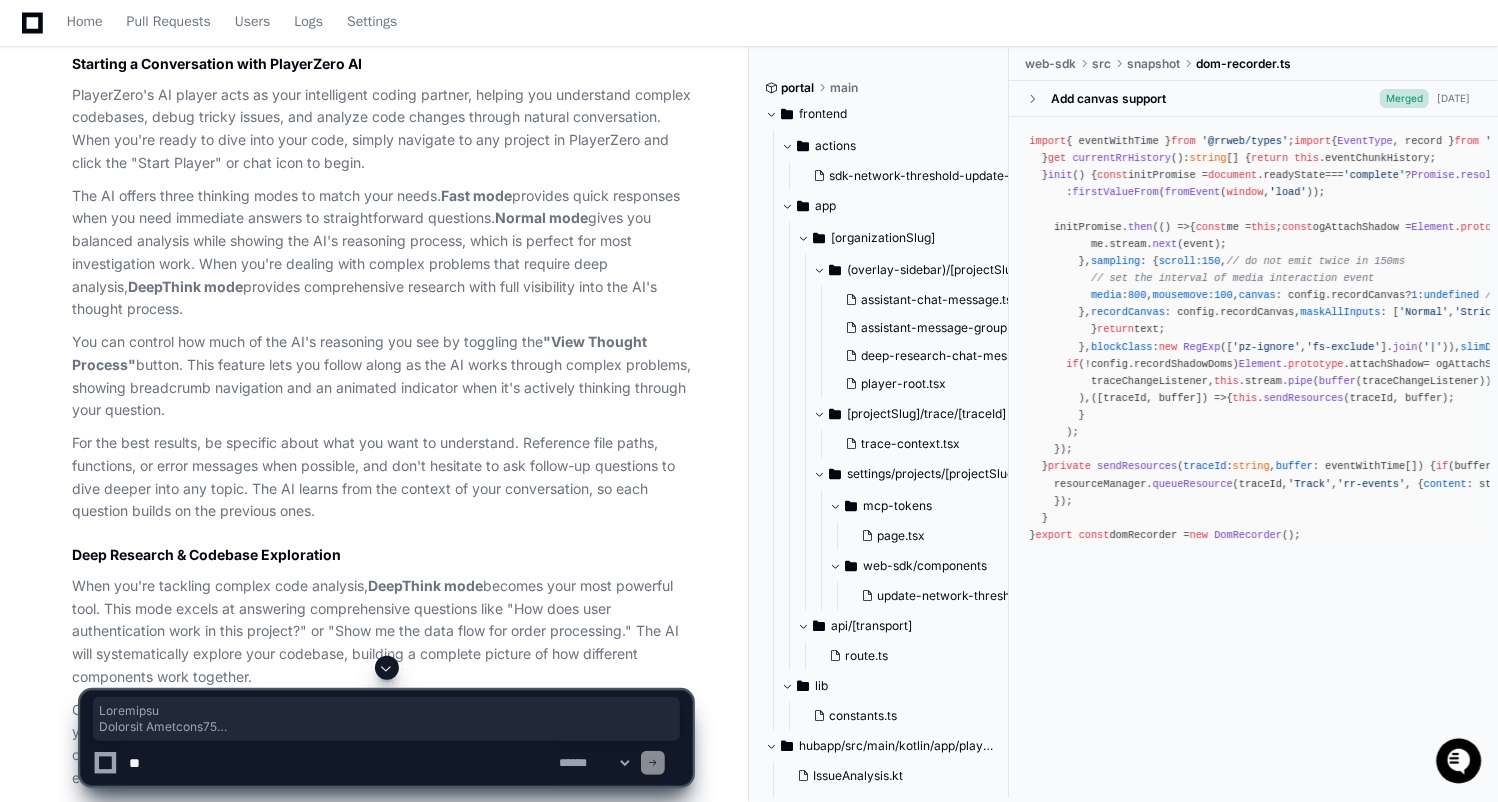 scroll, scrollTop: 22540, scrollLeft: 0, axis: vertical 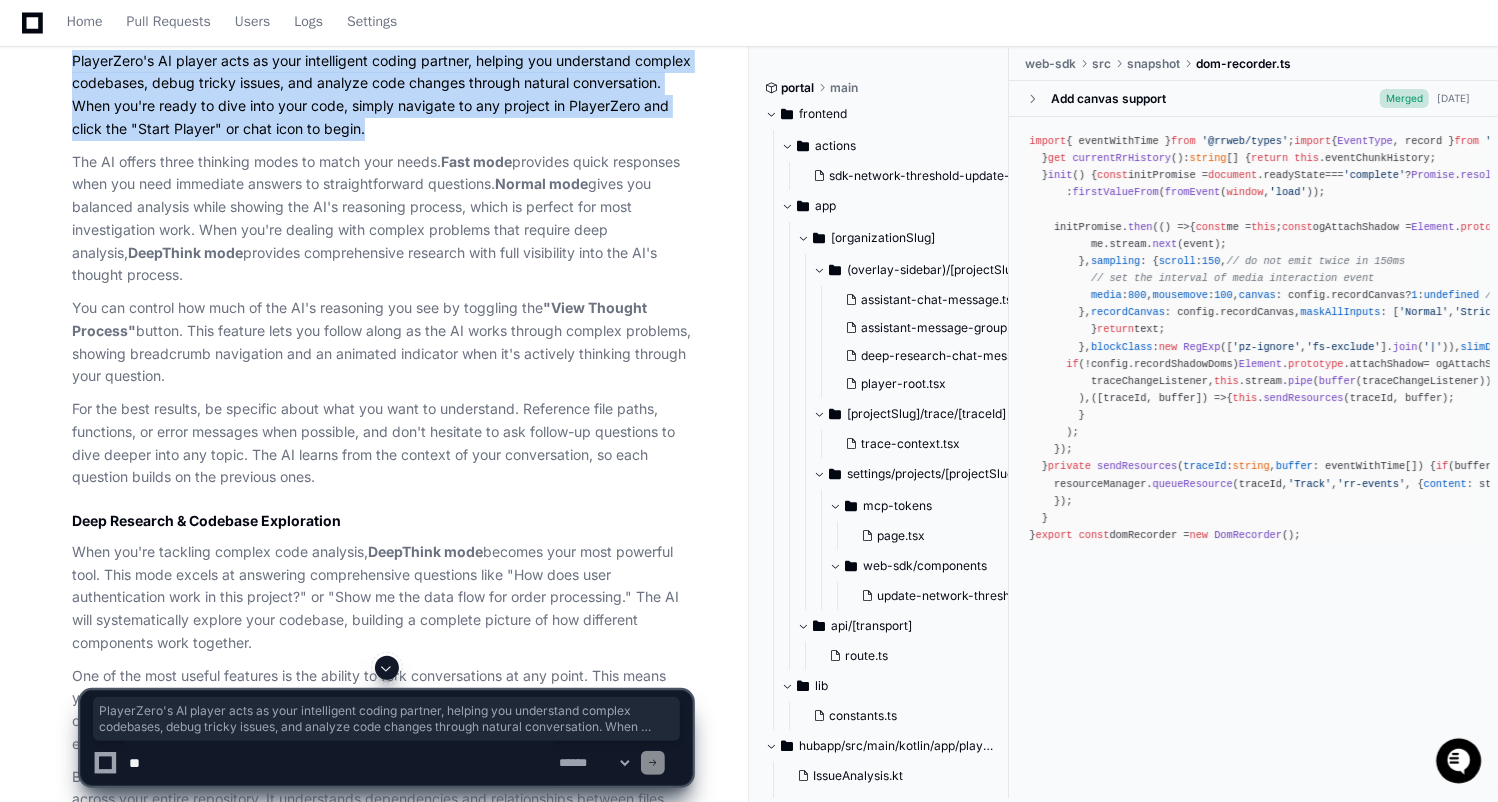 drag, startPoint x: 392, startPoint y: 482, endPoint x: 66, endPoint y: 412, distance: 333.43066 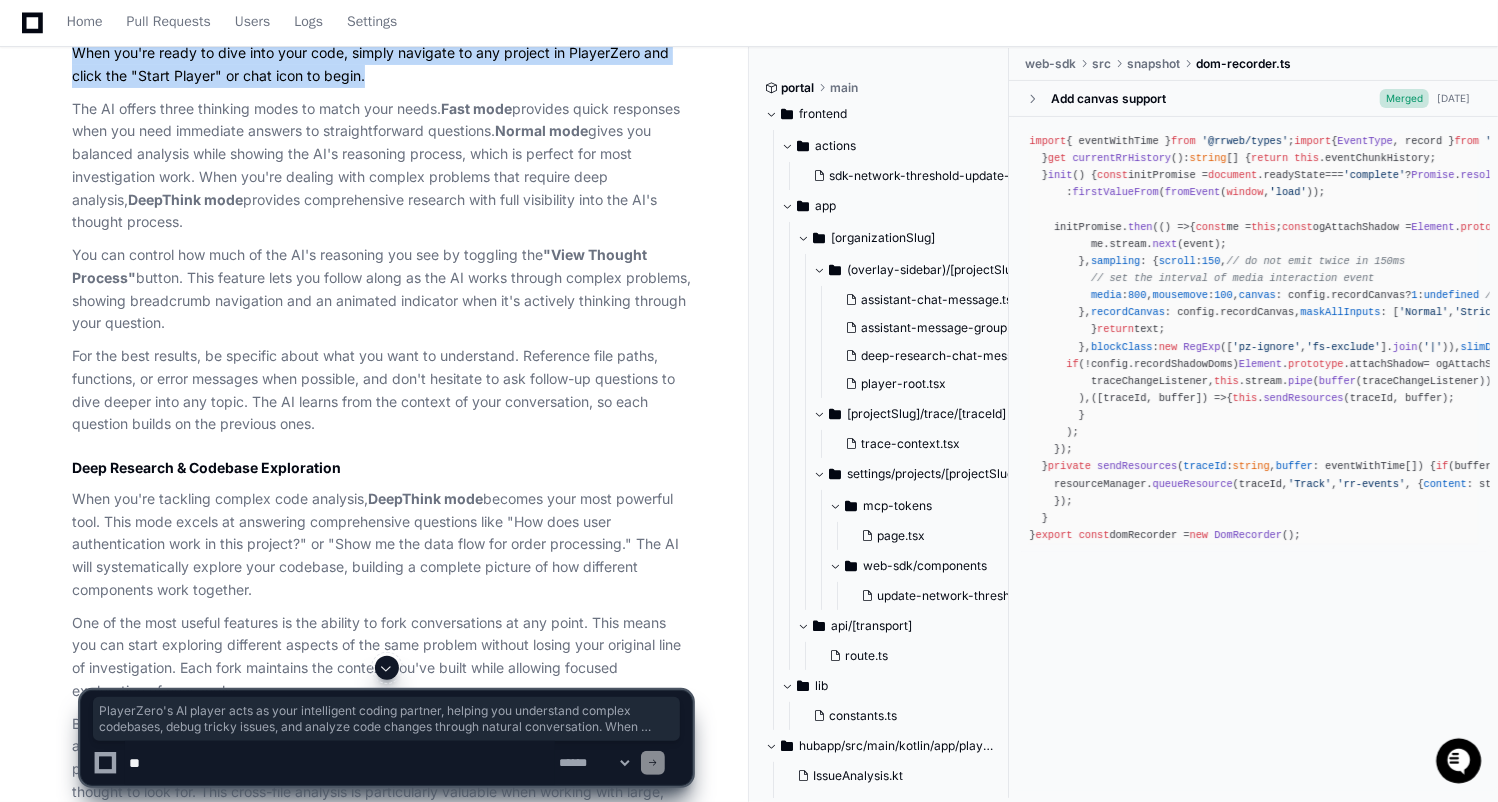 scroll, scrollTop: 22595, scrollLeft: 0, axis: vertical 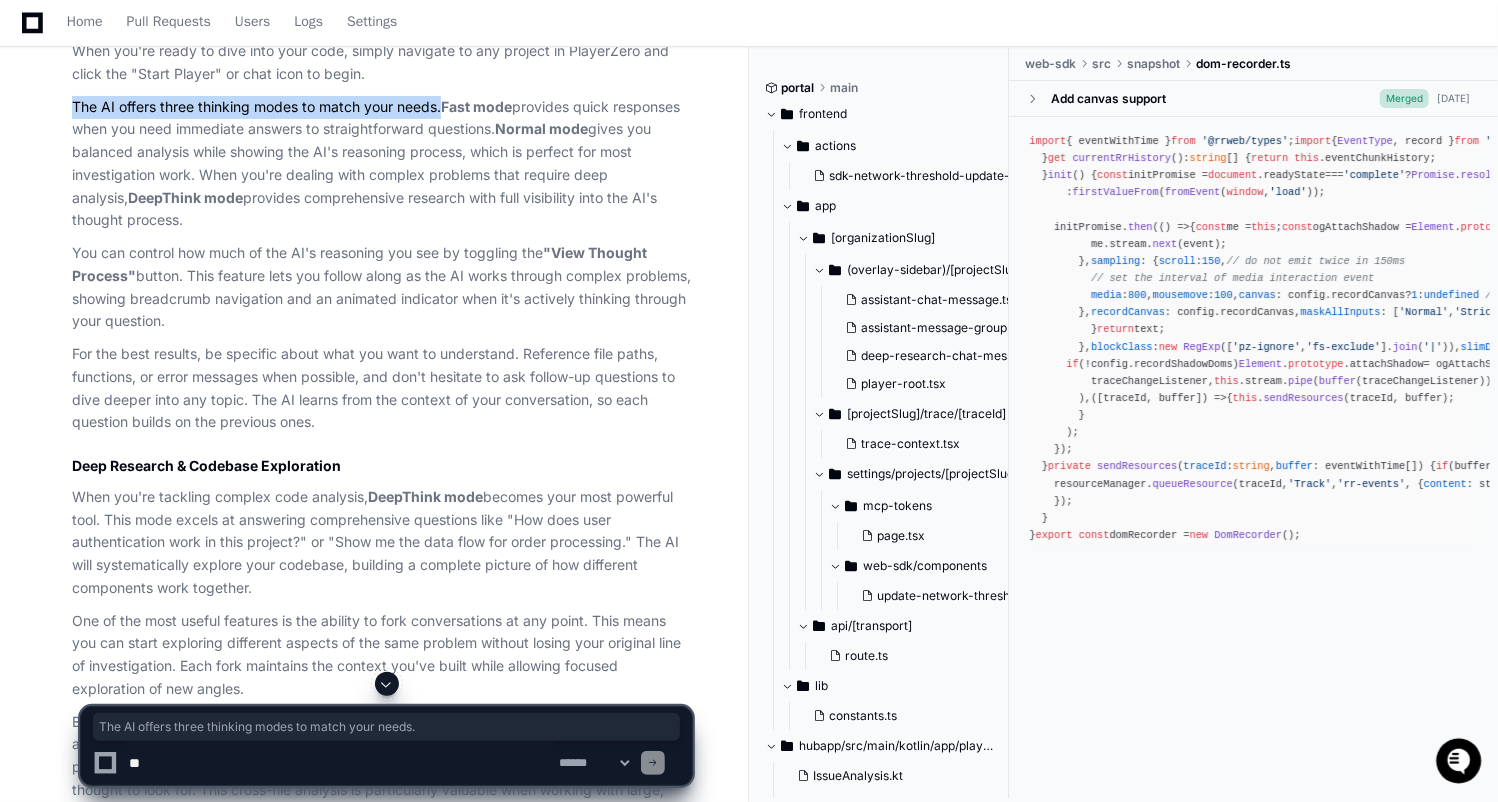 drag, startPoint x: 65, startPoint y: 455, endPoint x: 444, endPoint y: 454, distance: 379.0013 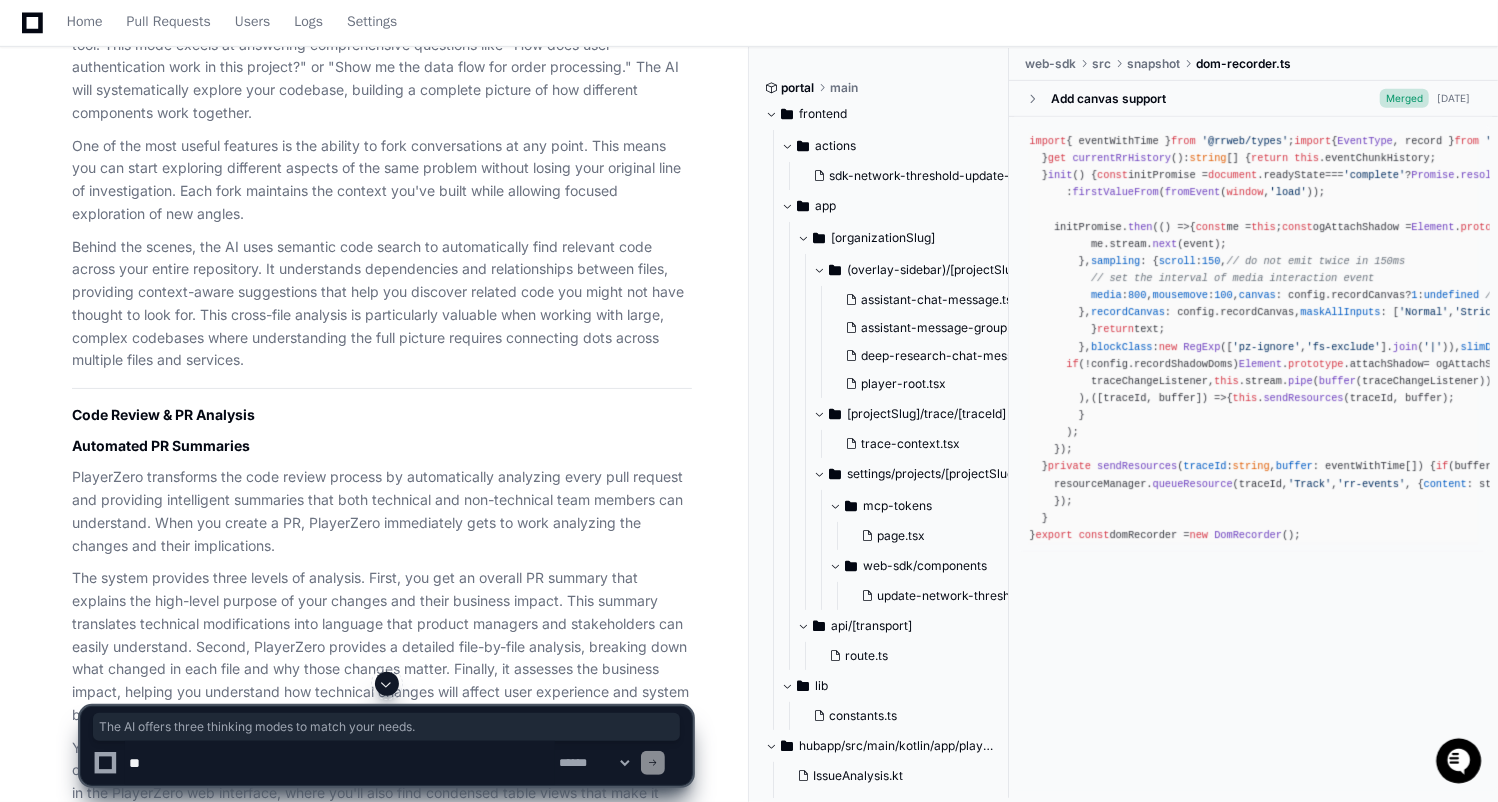 scroll, scrollTop: 23064, scrollLeft: 0, axis: vertical 